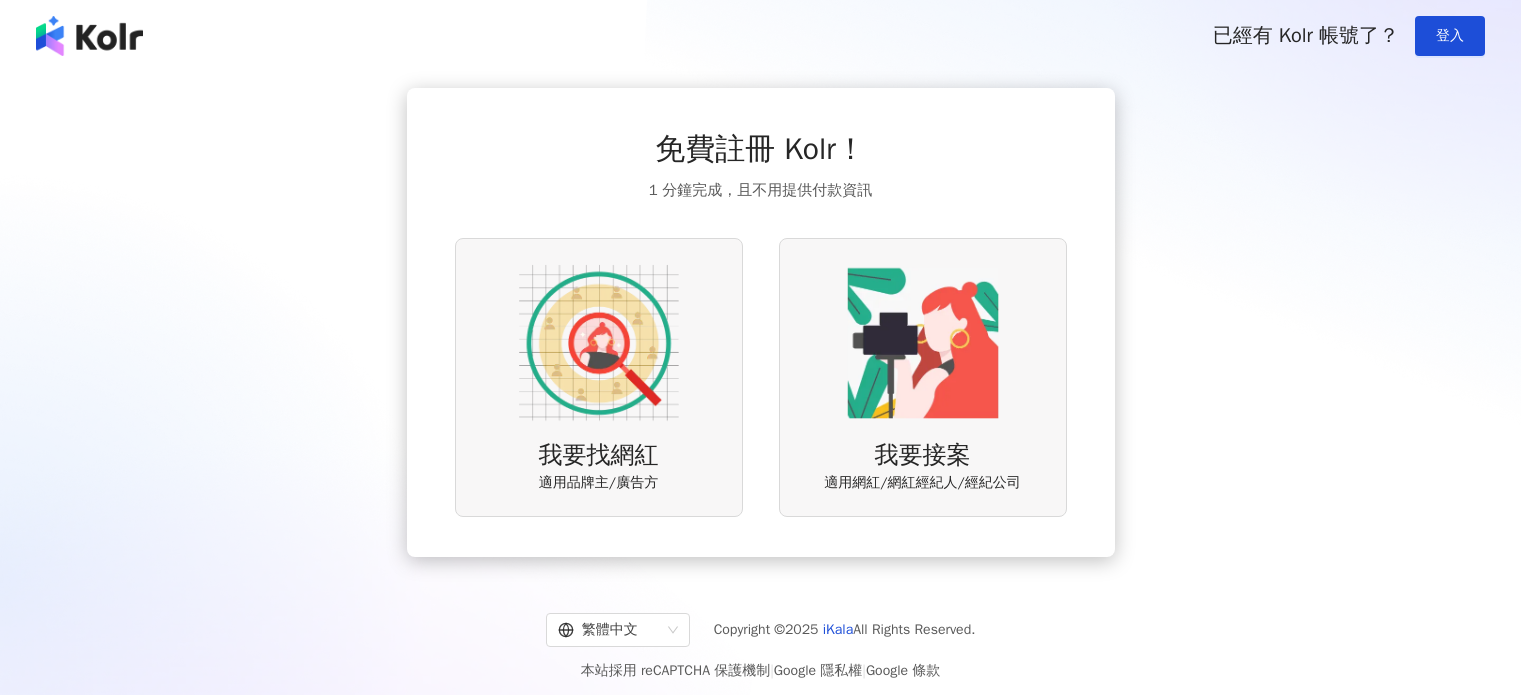 scroll, scrollTop: 0, scrollLeft: 0, axis: both 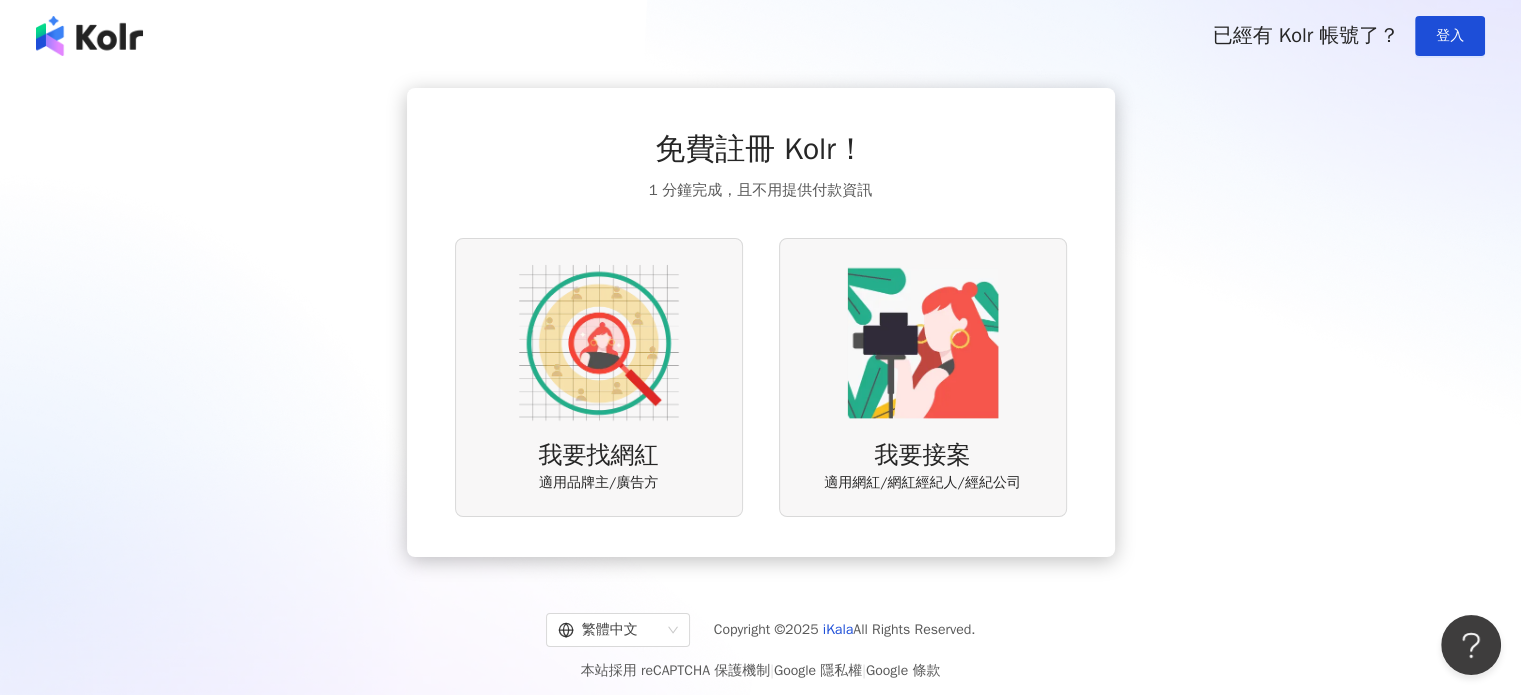 click at bounding box center [599, 343] 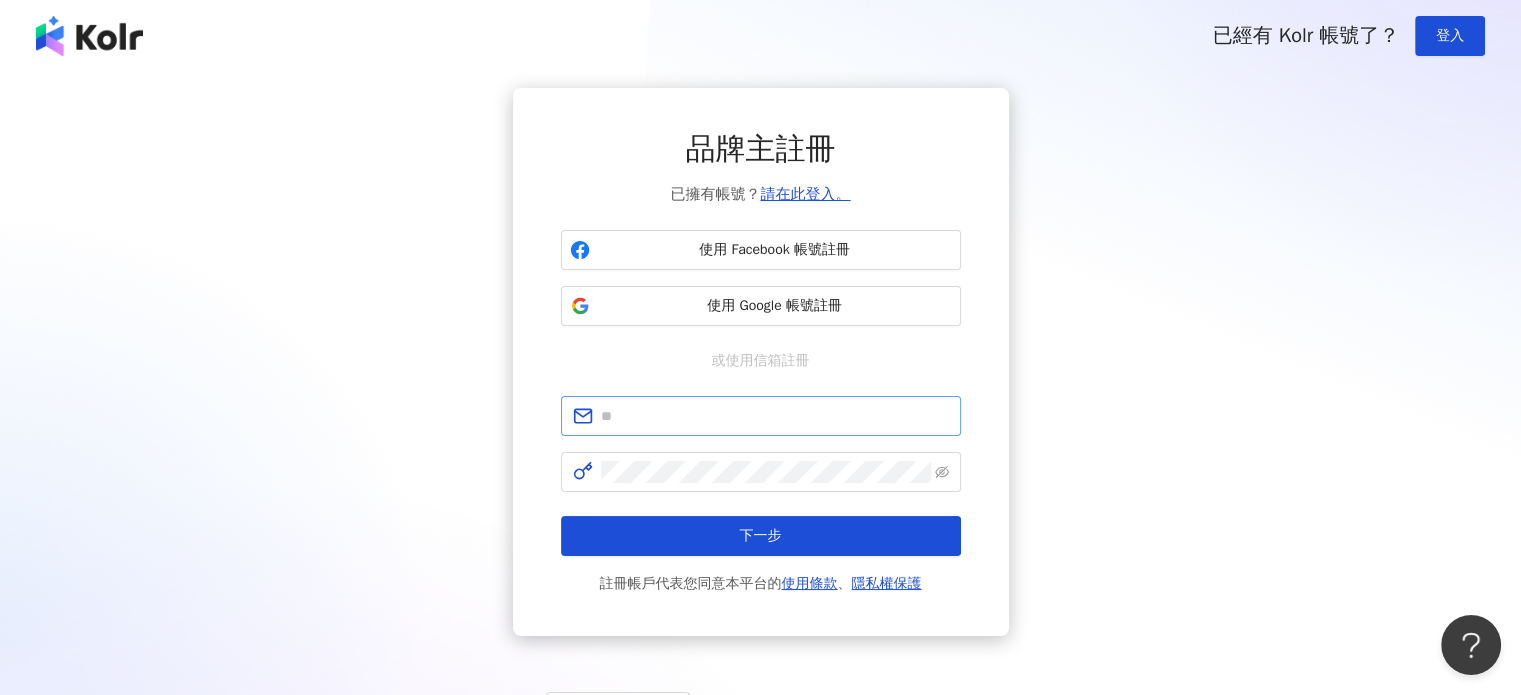 click at bounding box center [761, 416] 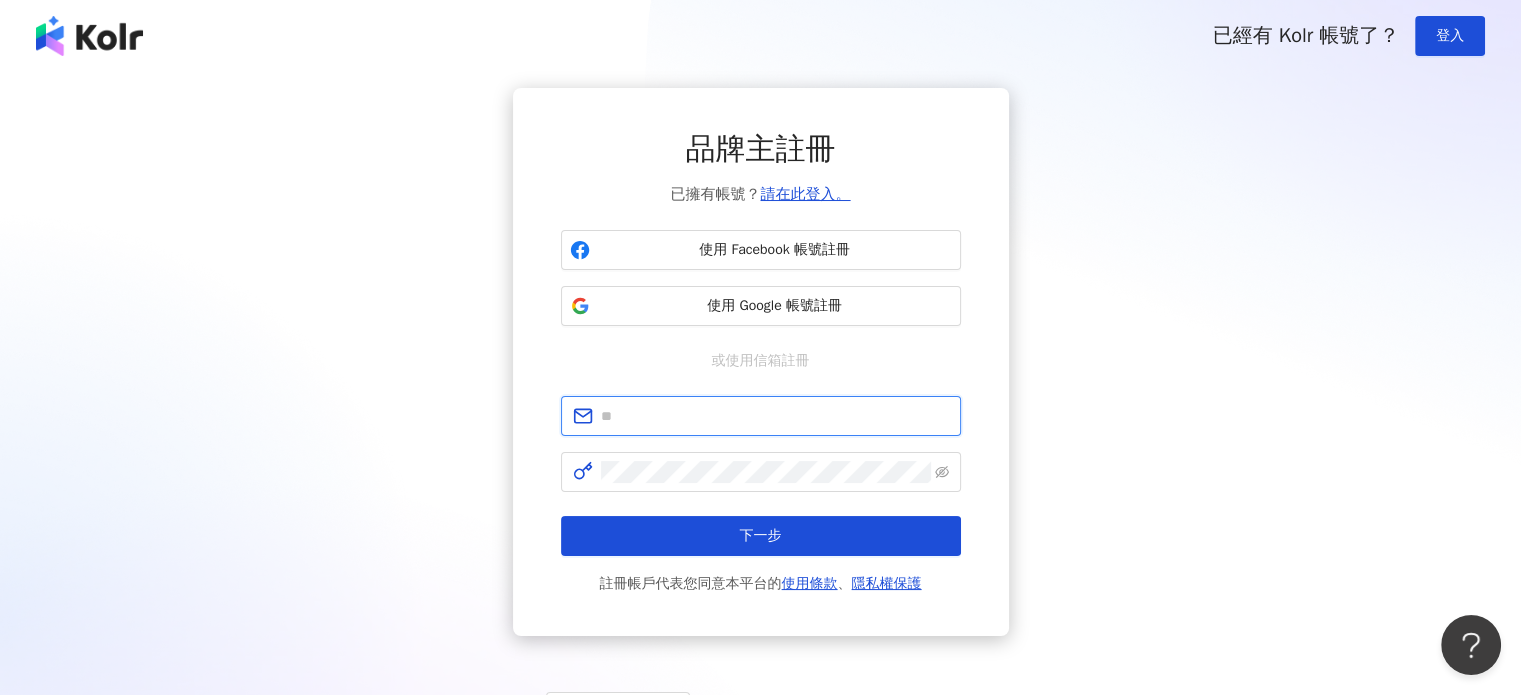 paste on "********" 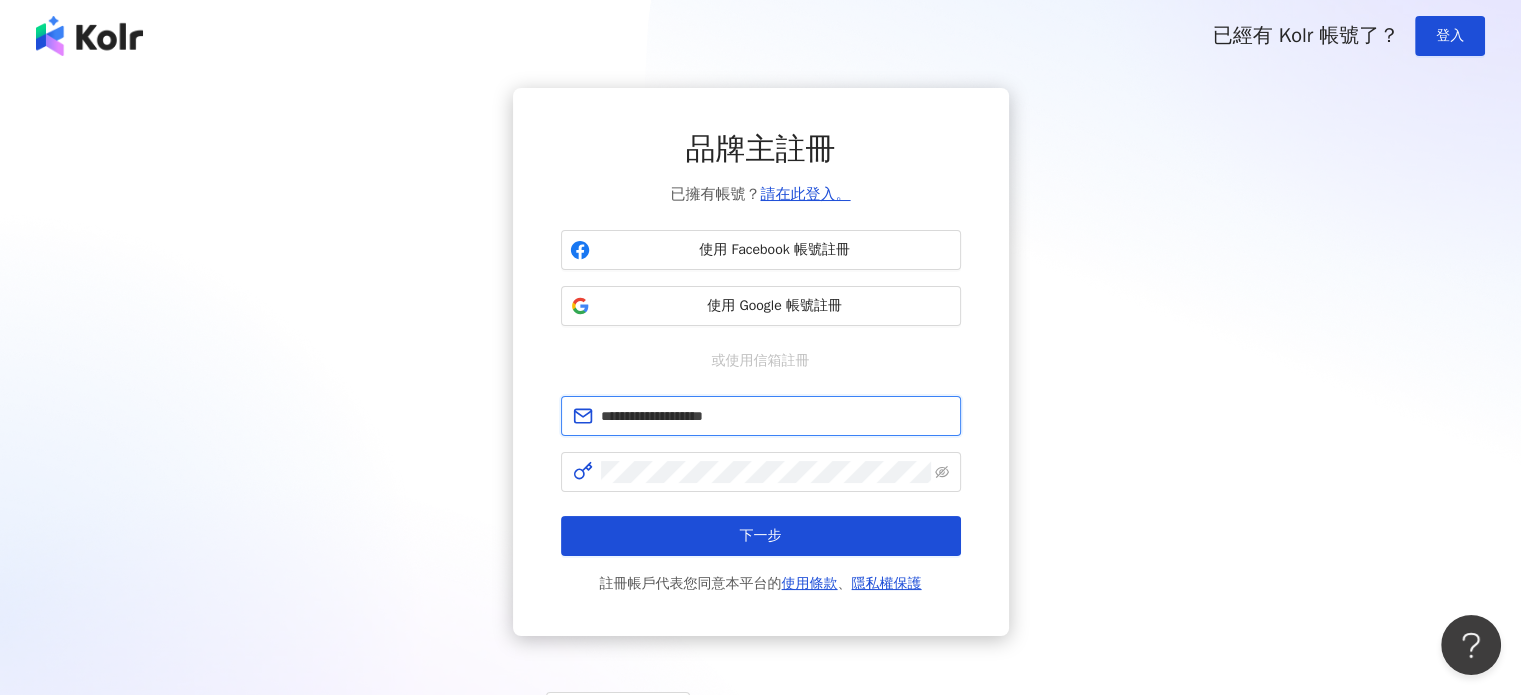 type on "**********" 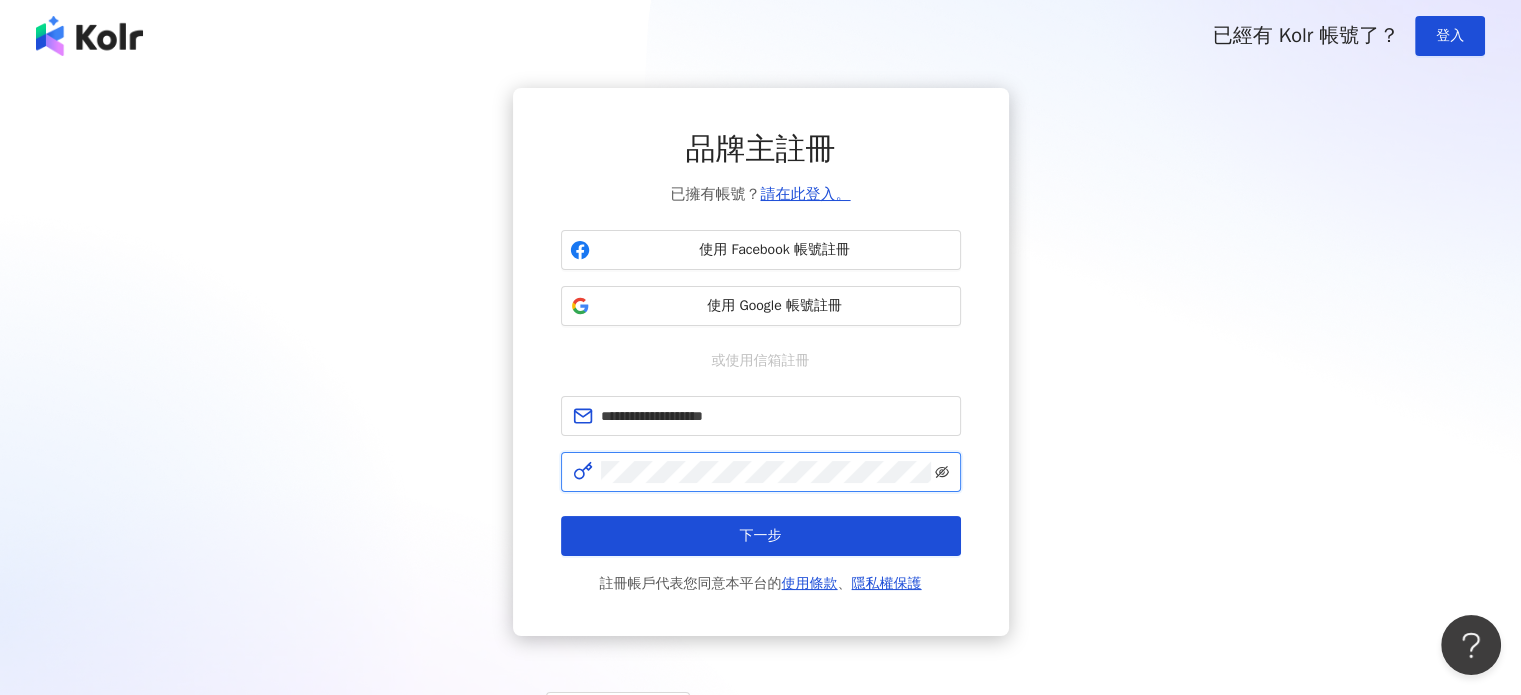 click 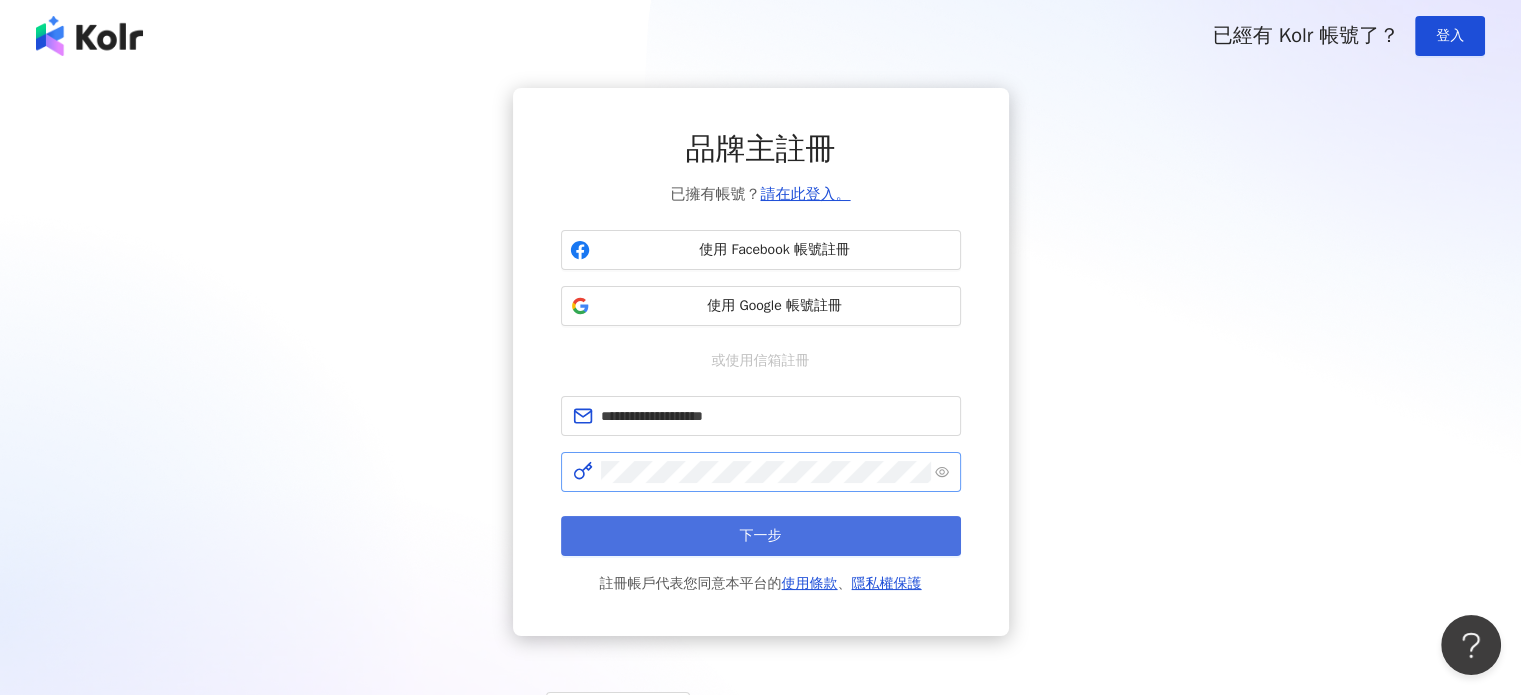 click on "下一步" at bounding box center [761, 536] 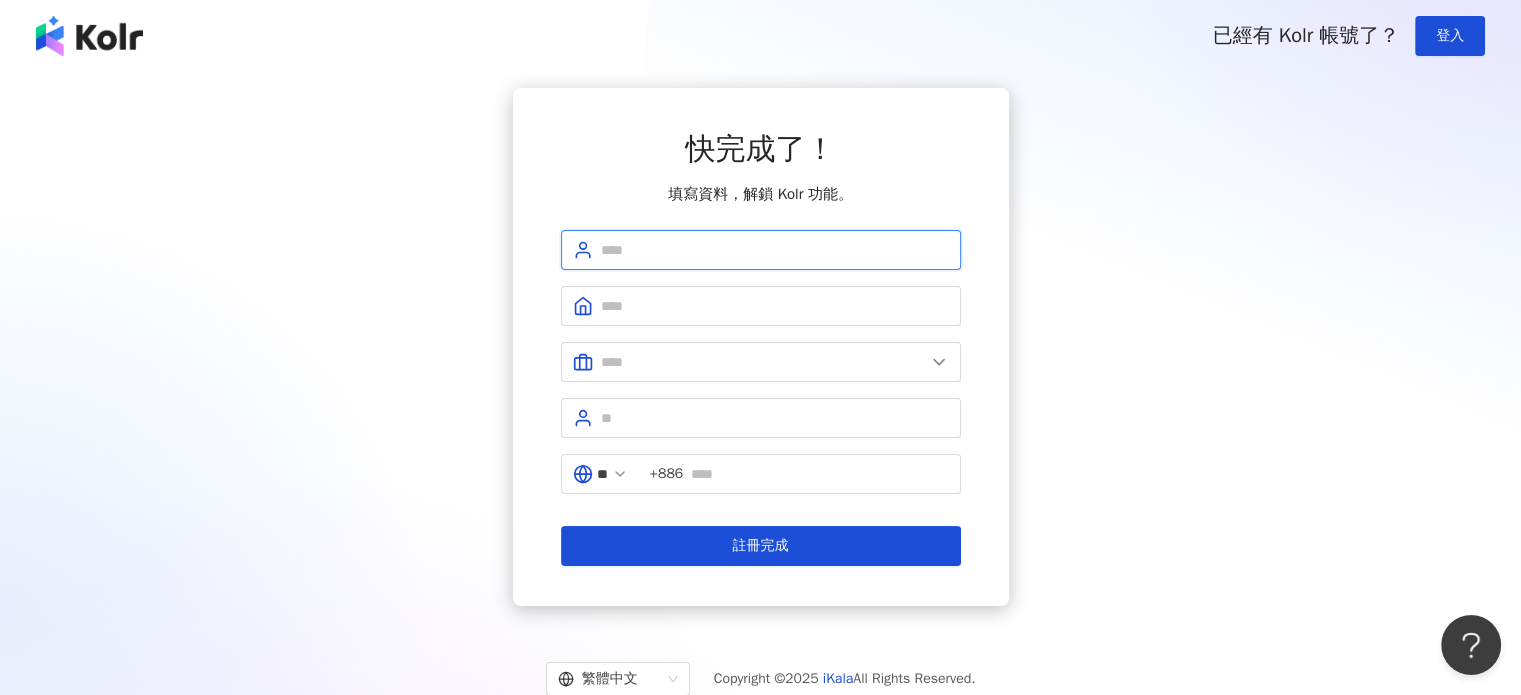 click at bounding box center [775, 250] 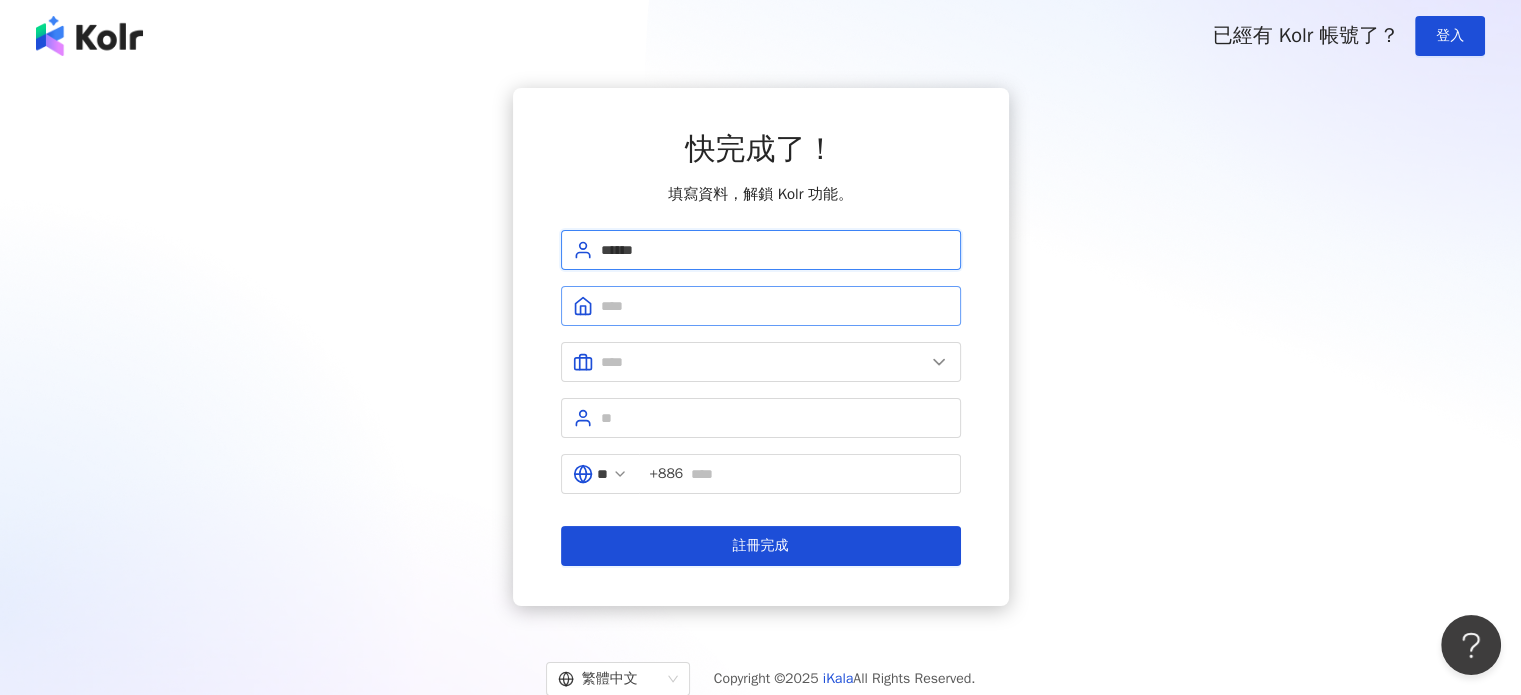 type on "******" 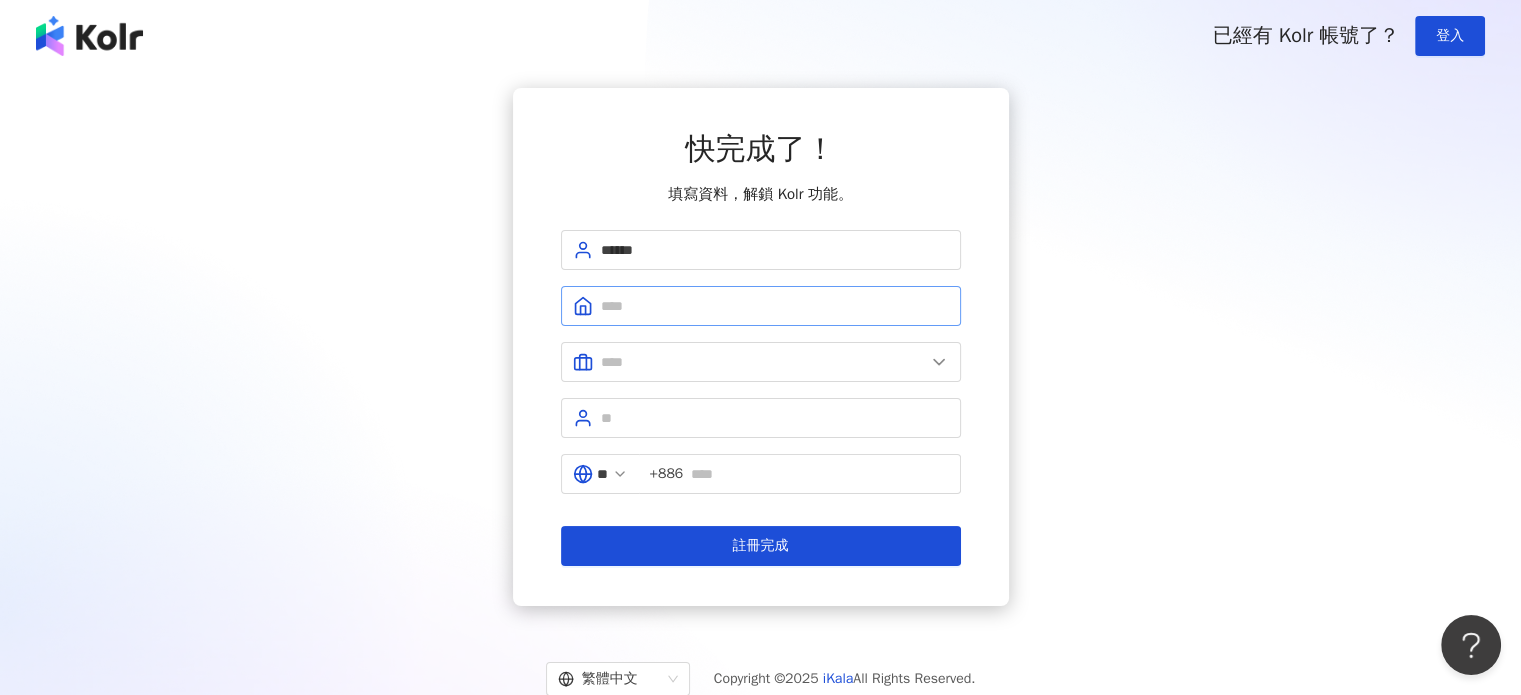click at bounding box center (761, 306) 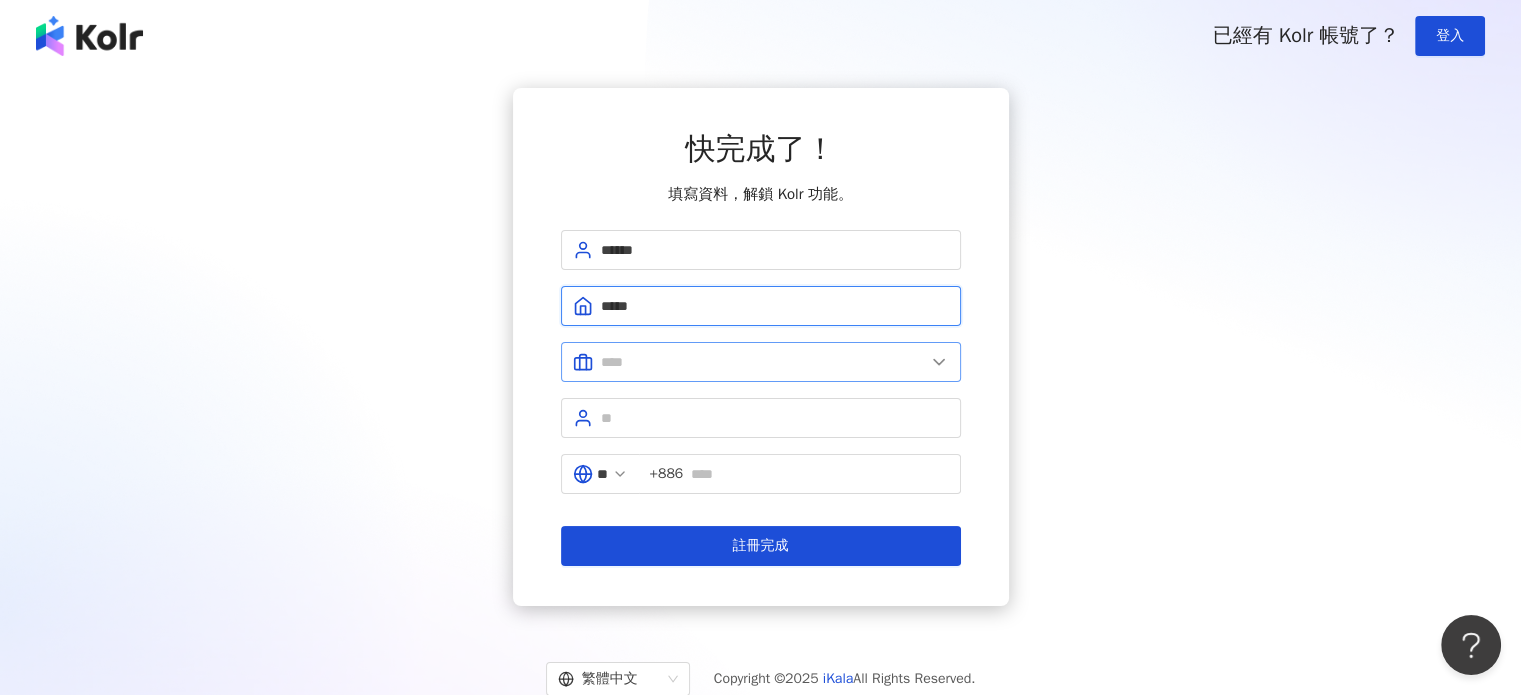 type on "*****" 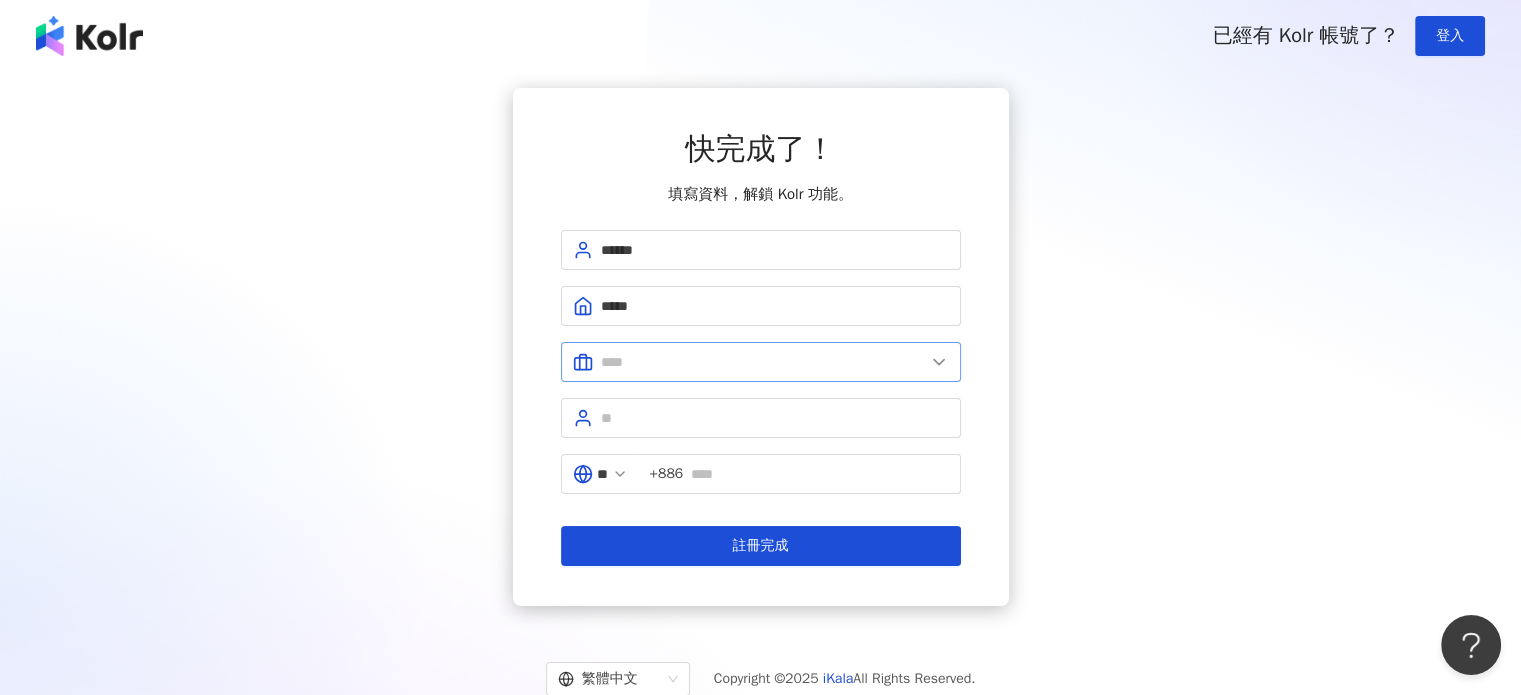 click at bounding box center [761, 362] 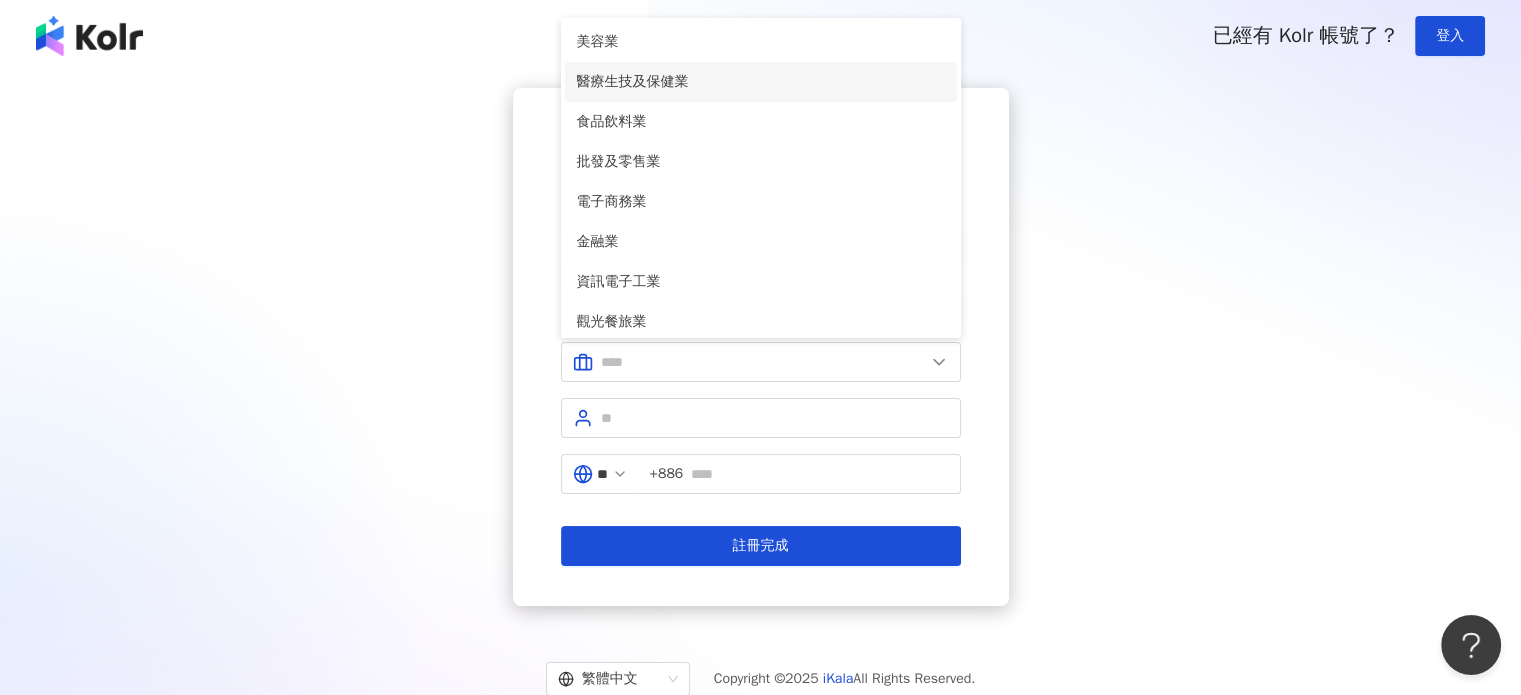 click on "醫療生技及保健業" at bounding box center [761, 82] 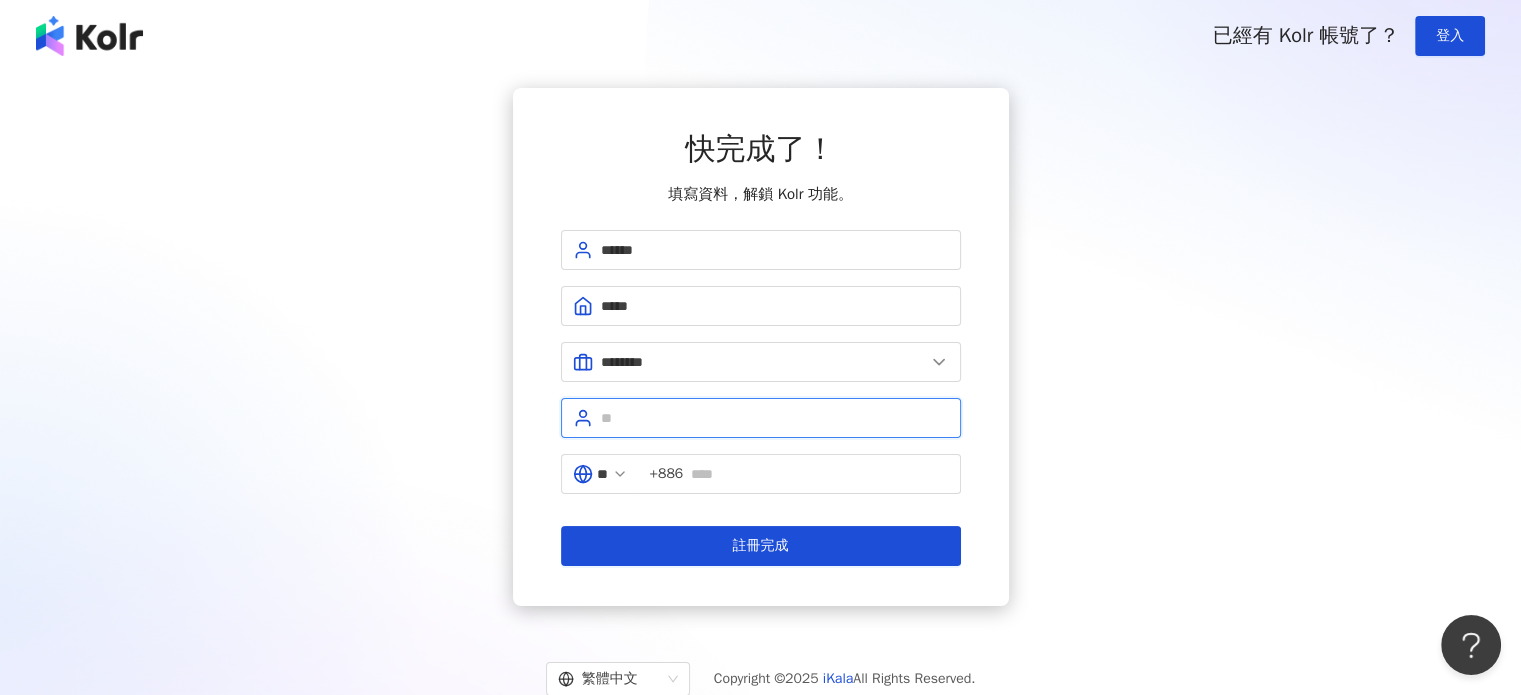click at bounding box center (775, 418) 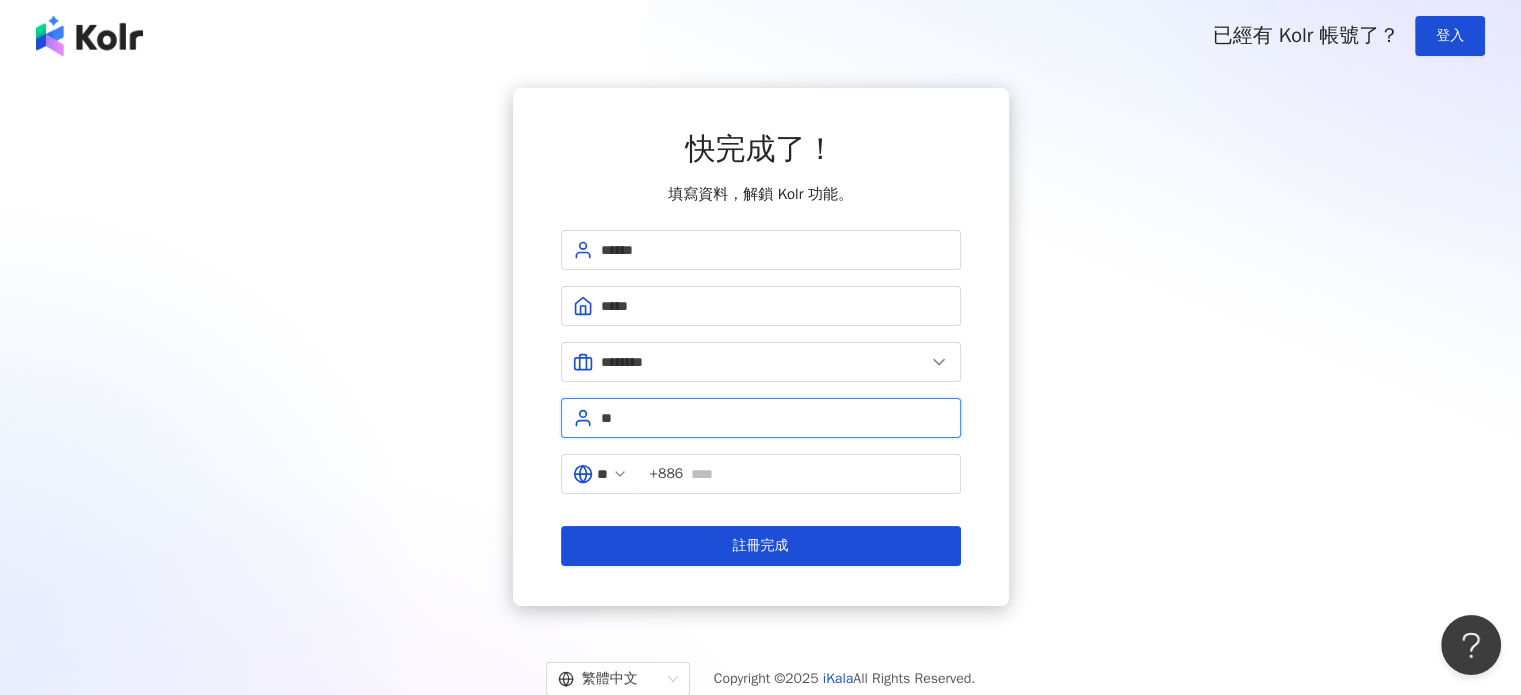 type on "*" 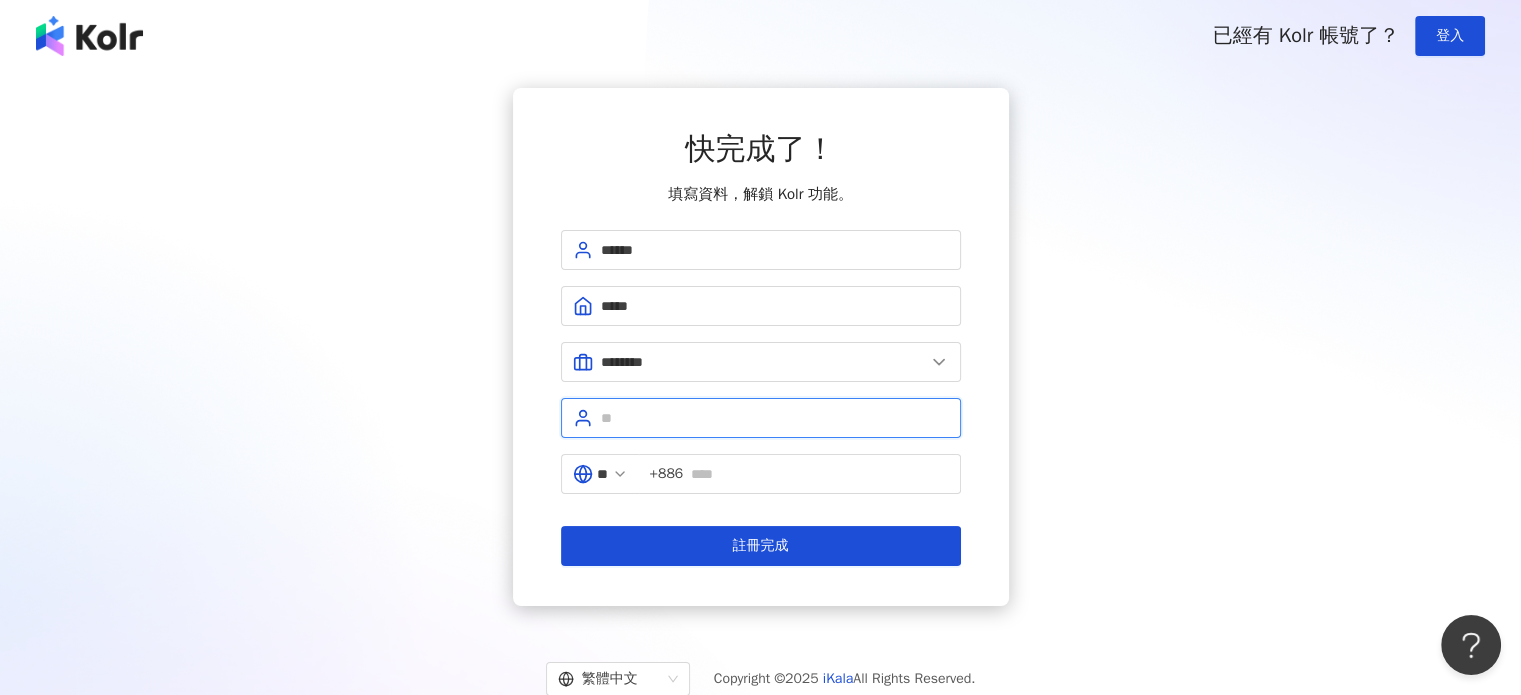 click at bounding box center (775, 418) 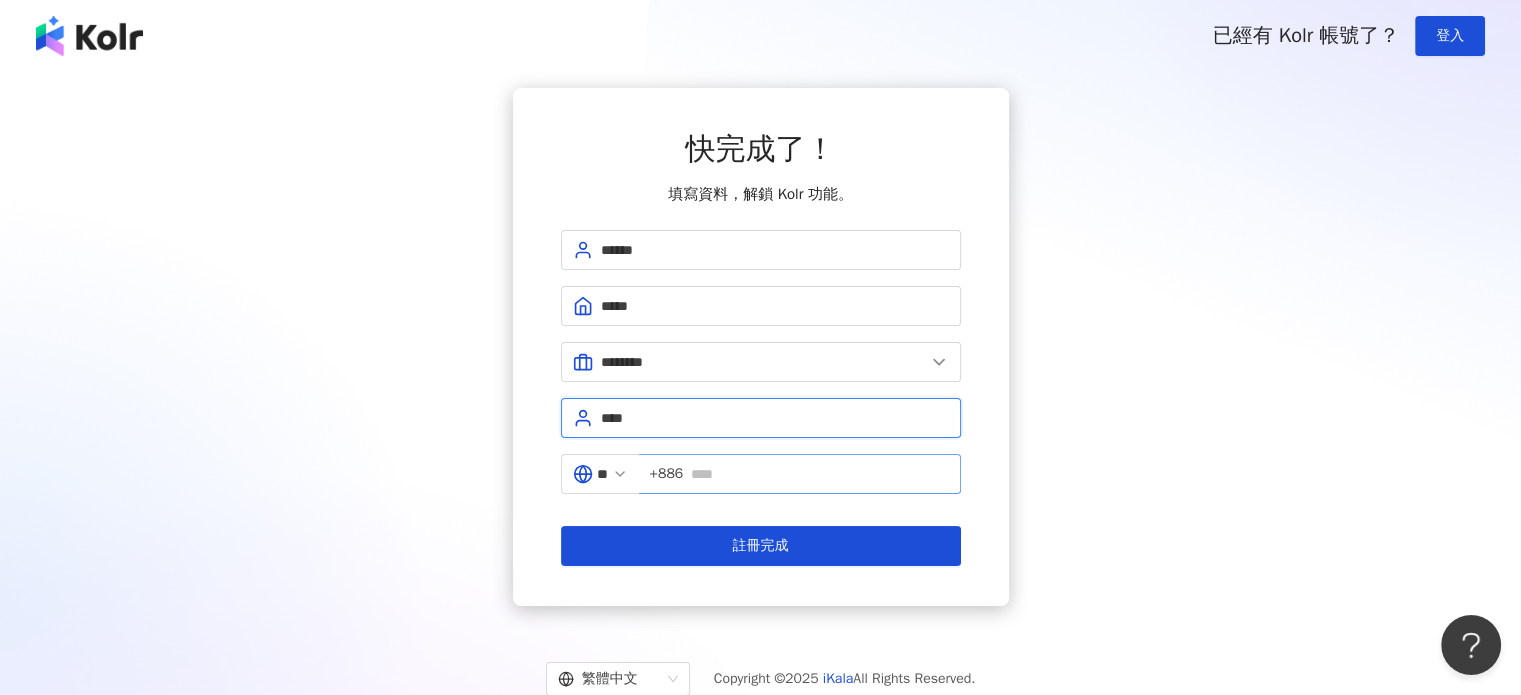 type on "****" 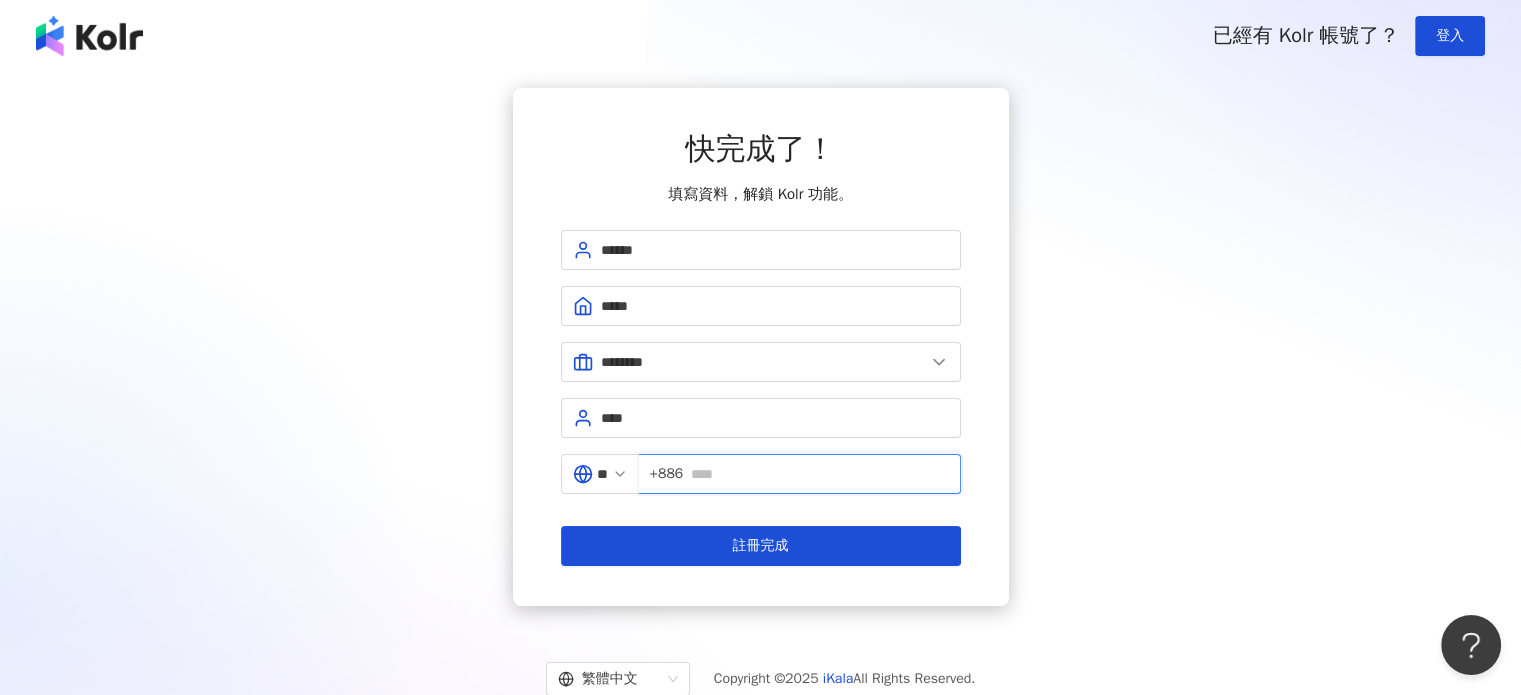 click at bounding box center [819, 474] 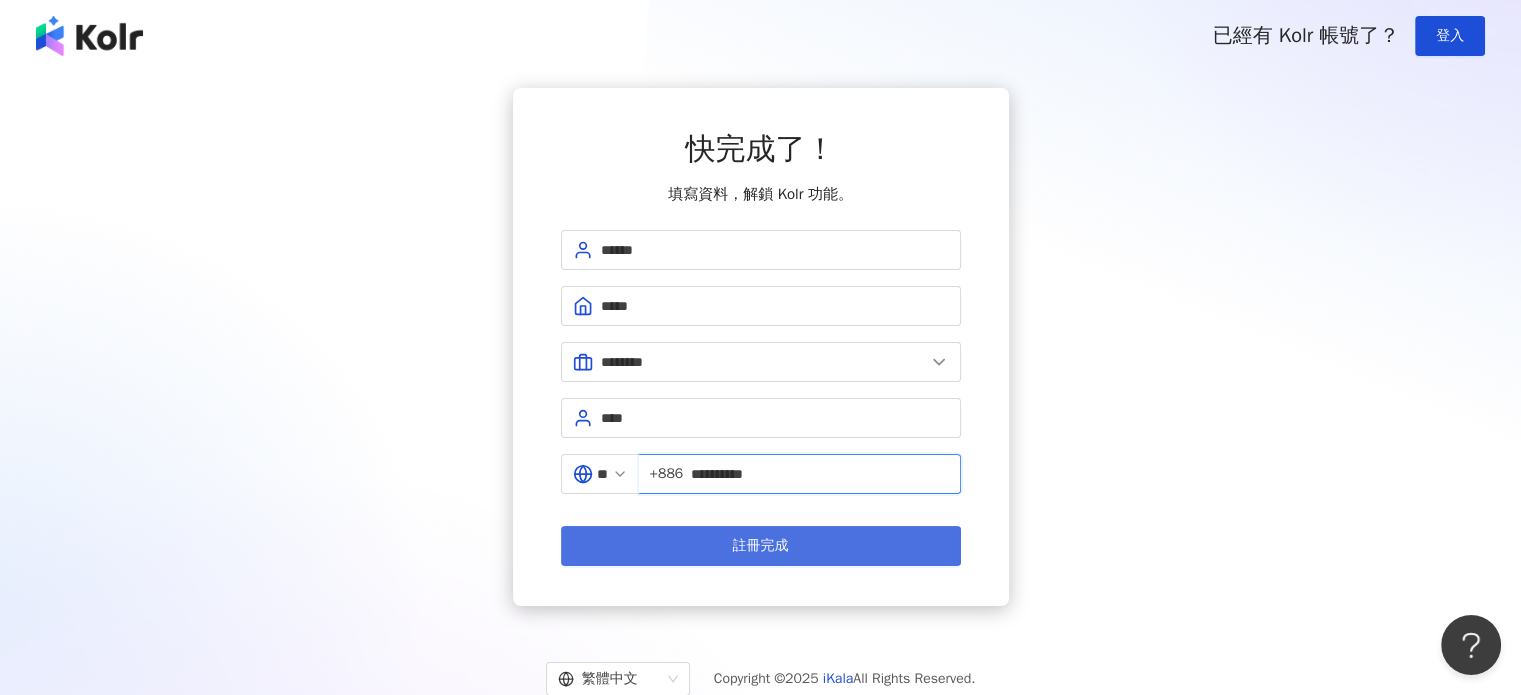 type on "**********" 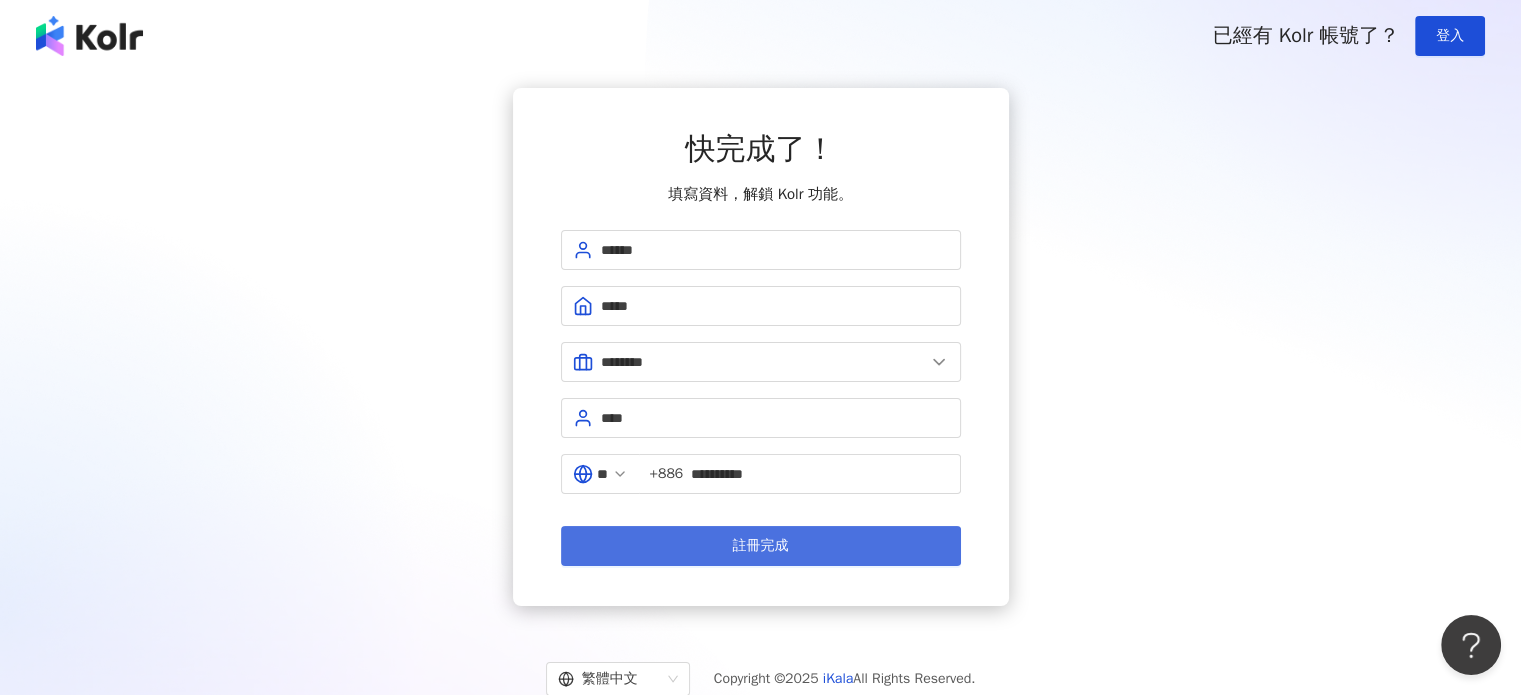 click on "註冊完成" at bounding box center (761, 546) 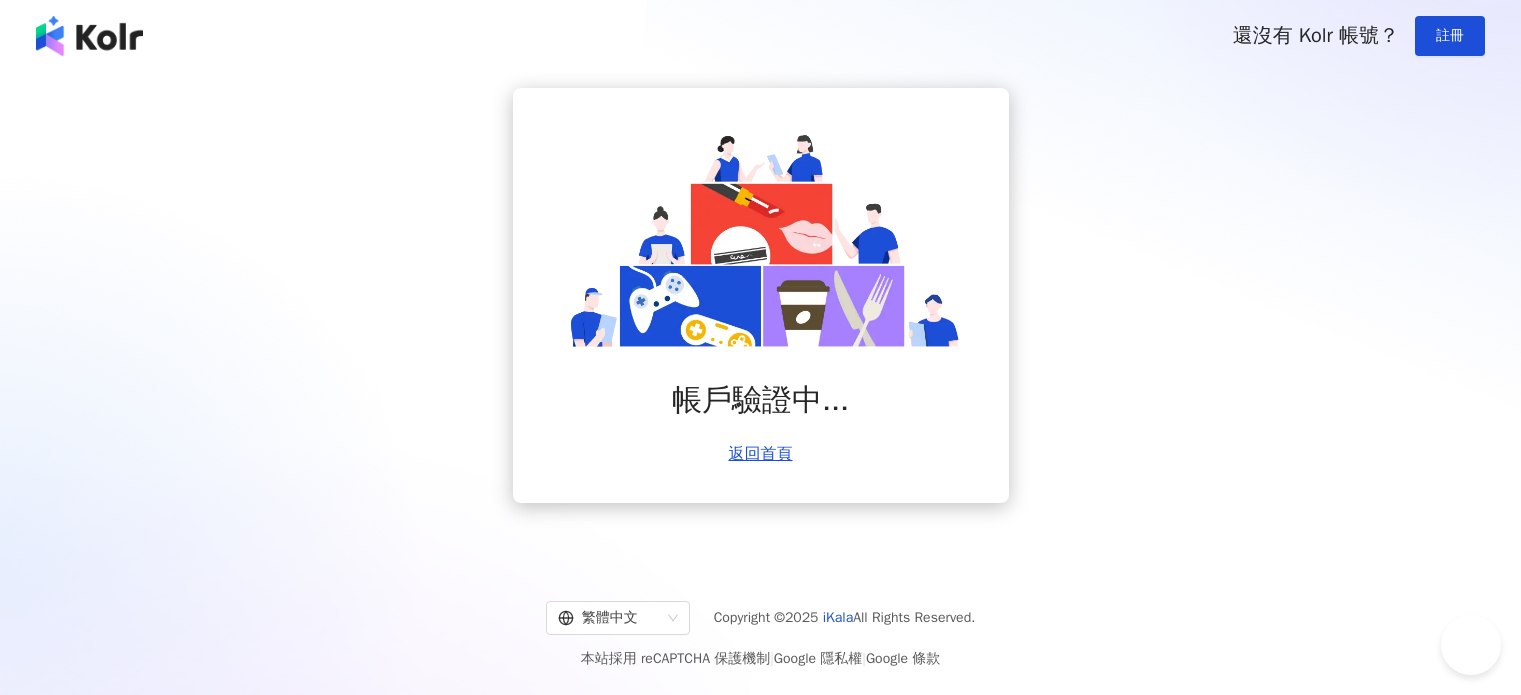 scroll, scrollTop: 0, scrollLeft: 0, axis: both 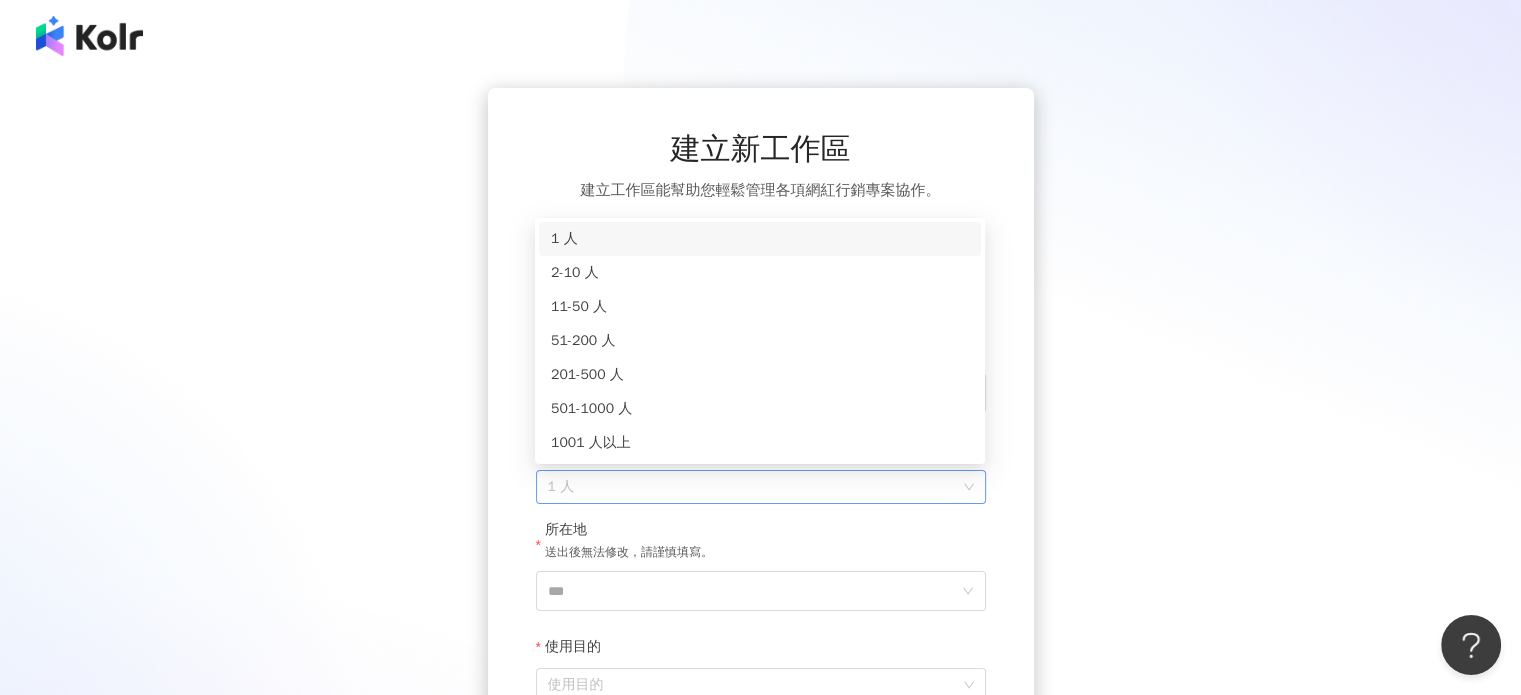 click on "1 人" at bounding box center [761, 487] 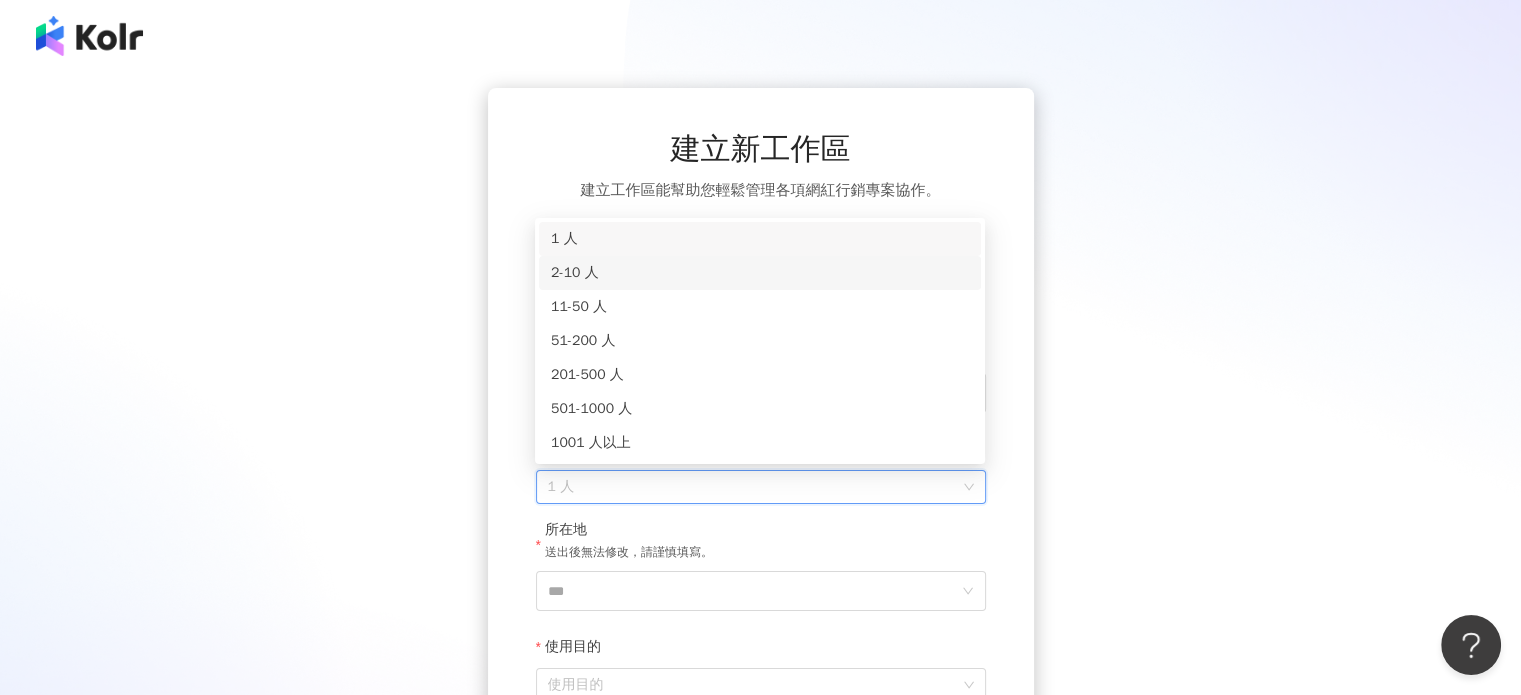 drag, startPoint x: 760, startPoint y: 273, endPoint x: 762, endPoint y: 283, distance: 10.198039 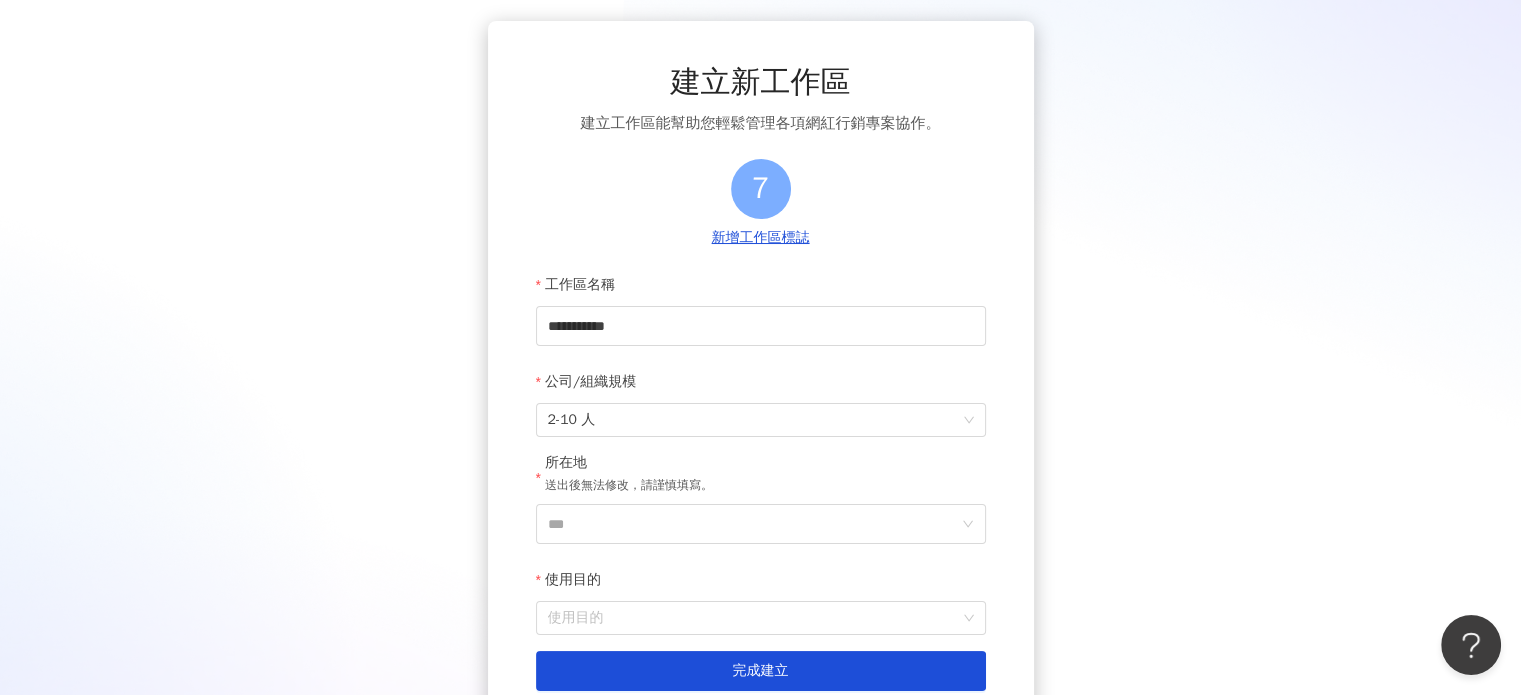 scroll, scrollTop: 99, scrollLeft: 0, axis: vertical 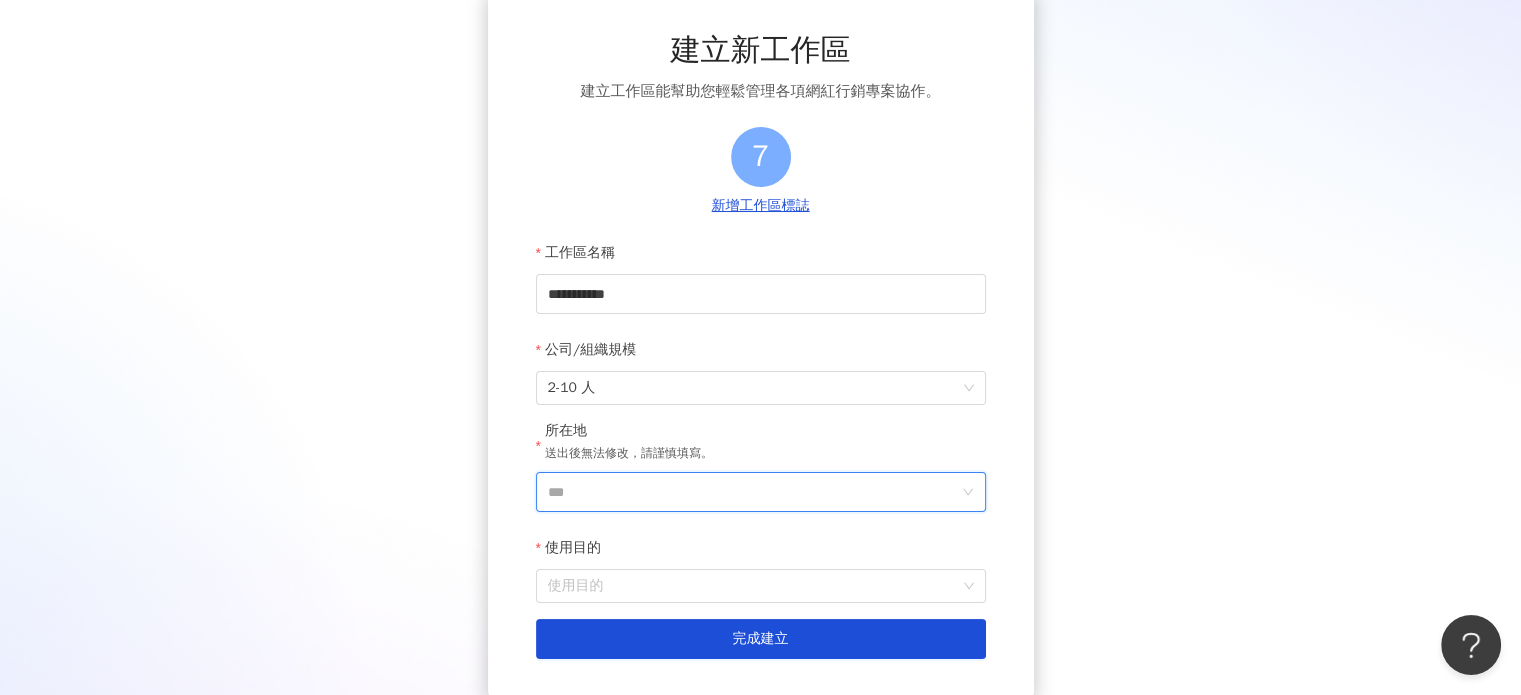 click on "***" at bounding box center (753, 492) 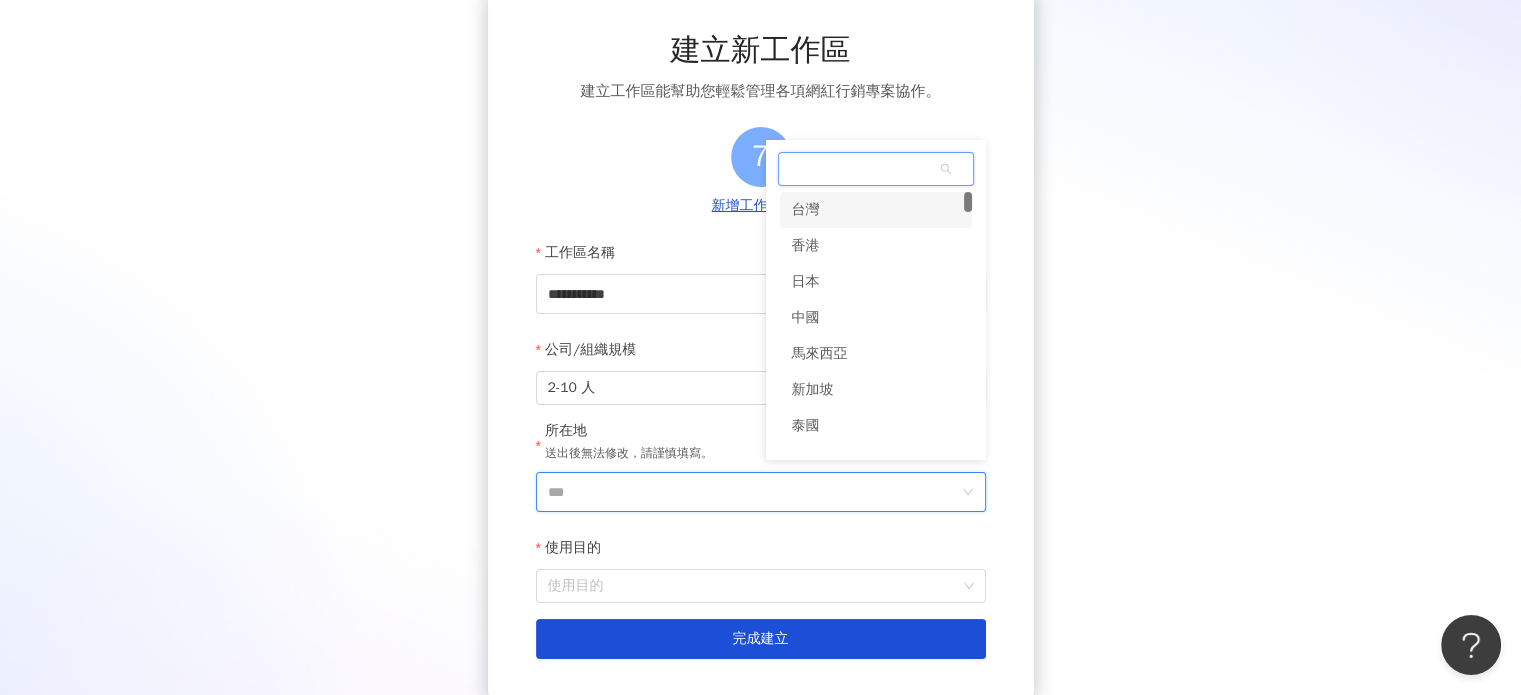 click on "台灣" at bounding box center [876, 210] 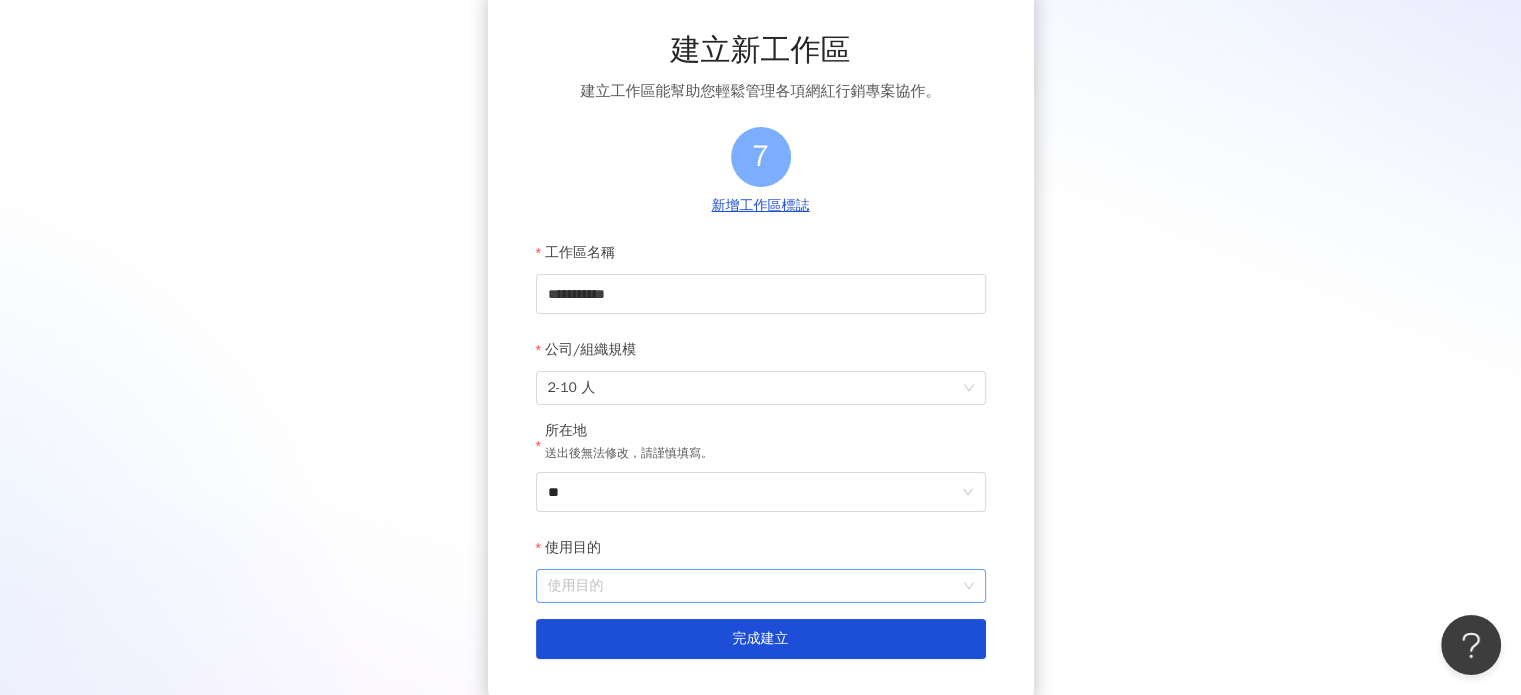 click on "使用目的" at bounding box center (761, 586) 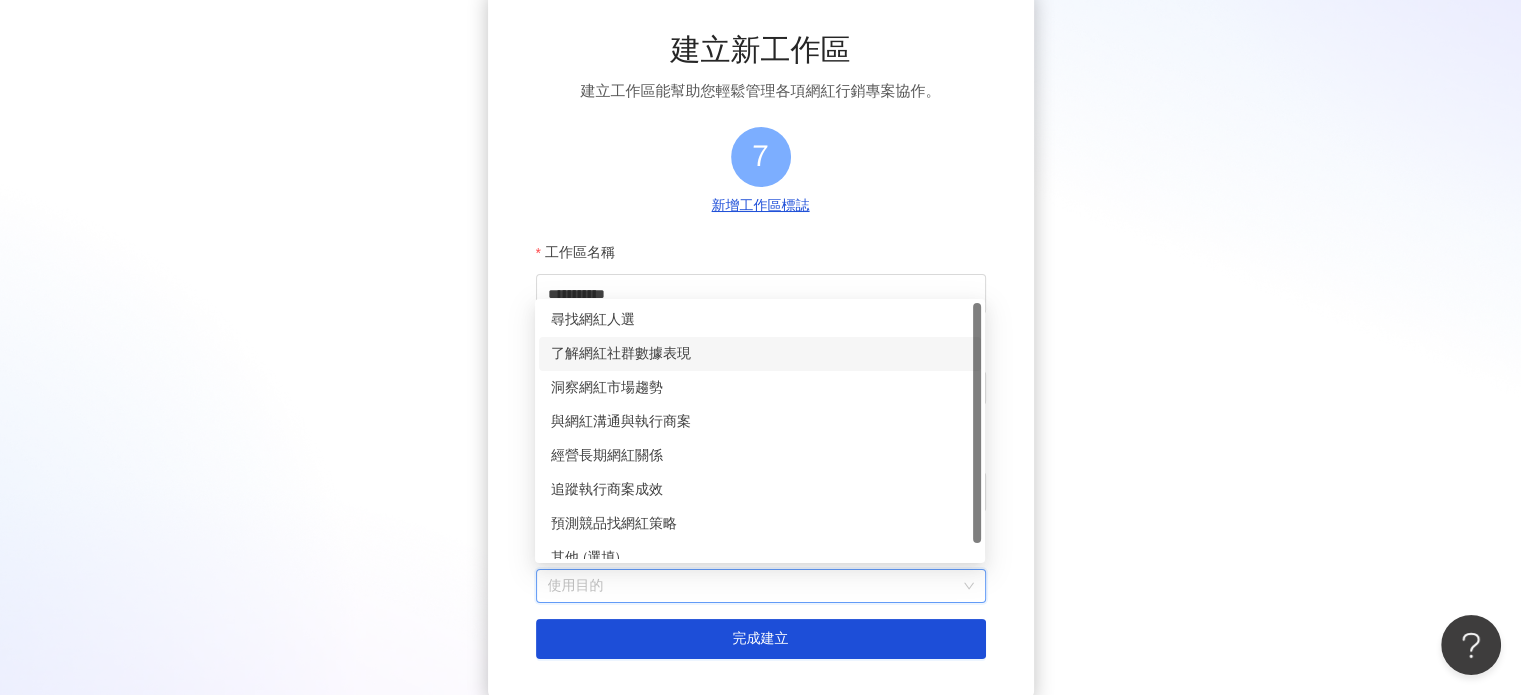 click on "了解網紅社群數據表現" at bounding box center (760, 354) 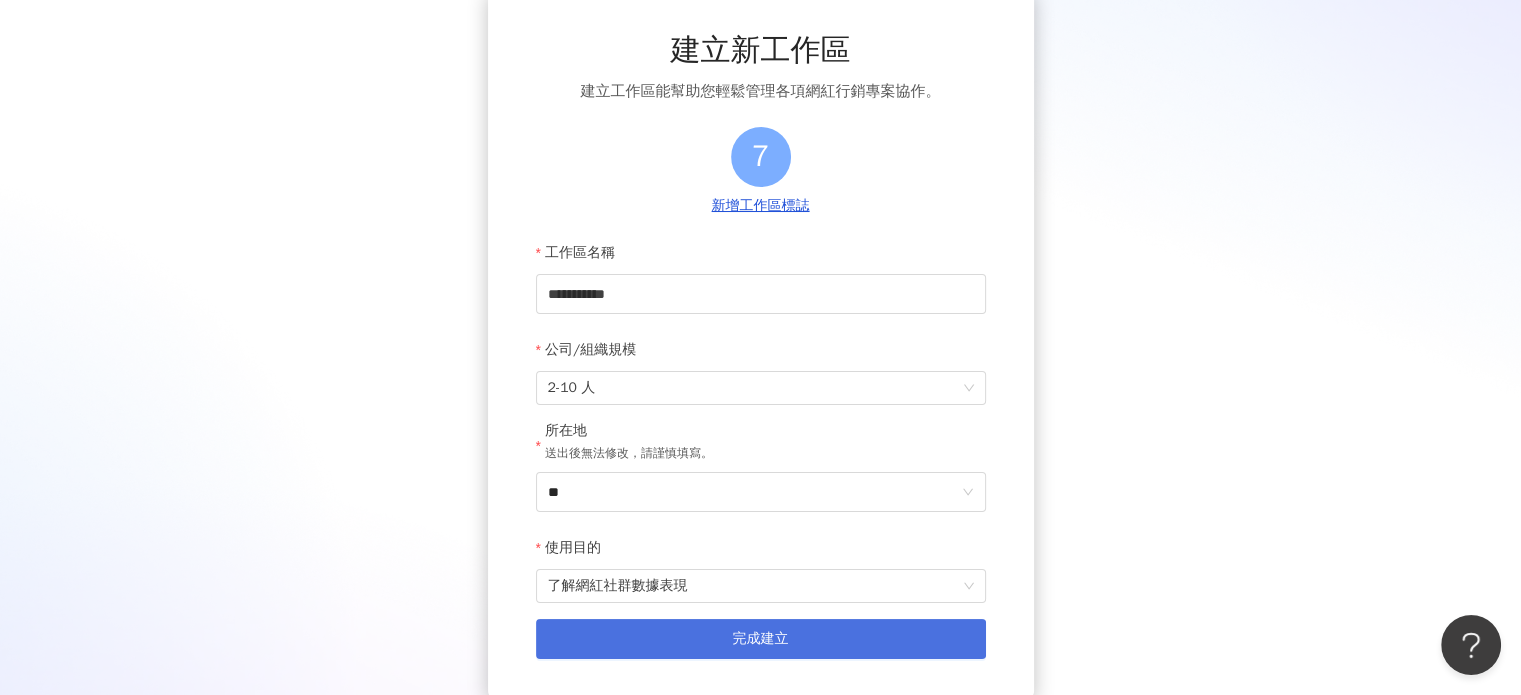 click on "完成建立" at bounding box center [761, 639] 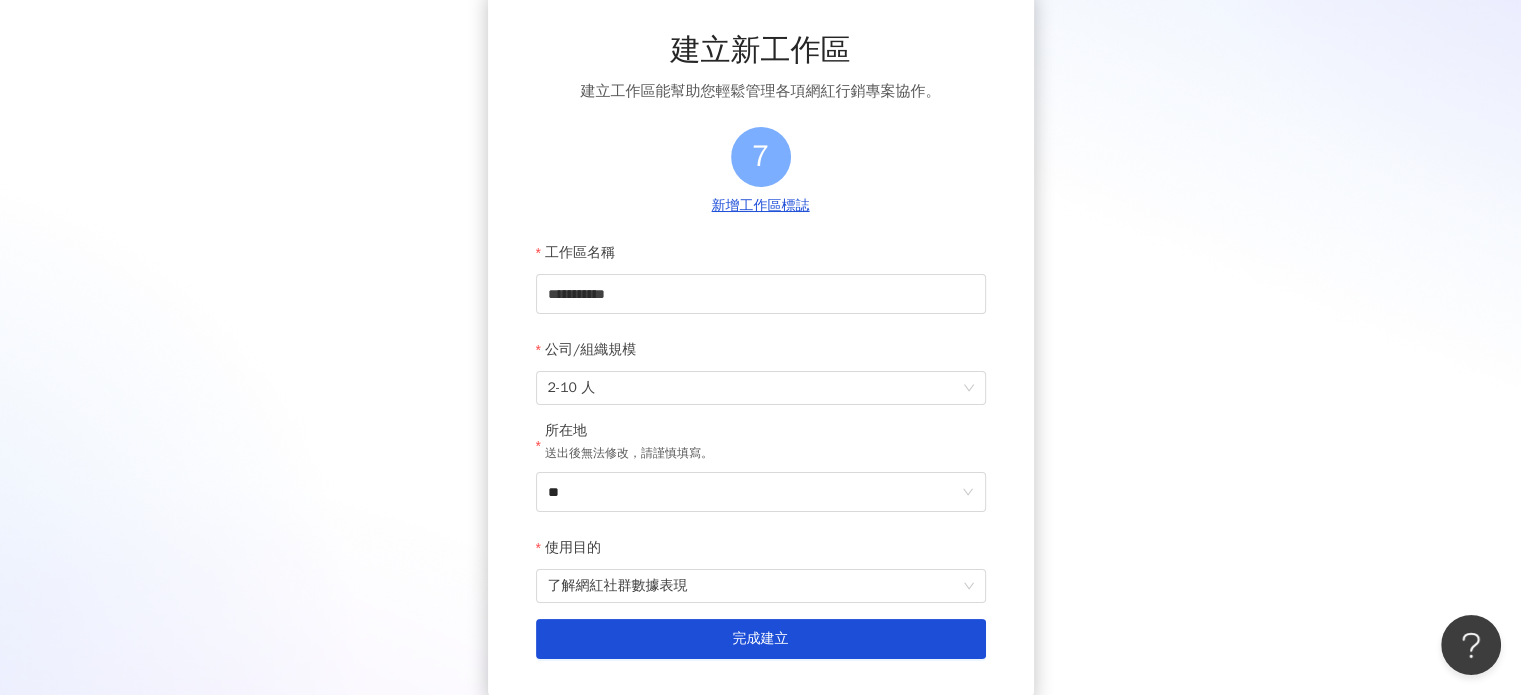 scroll, scrollTop: 92, scrollLeft: 0, axis: vertical 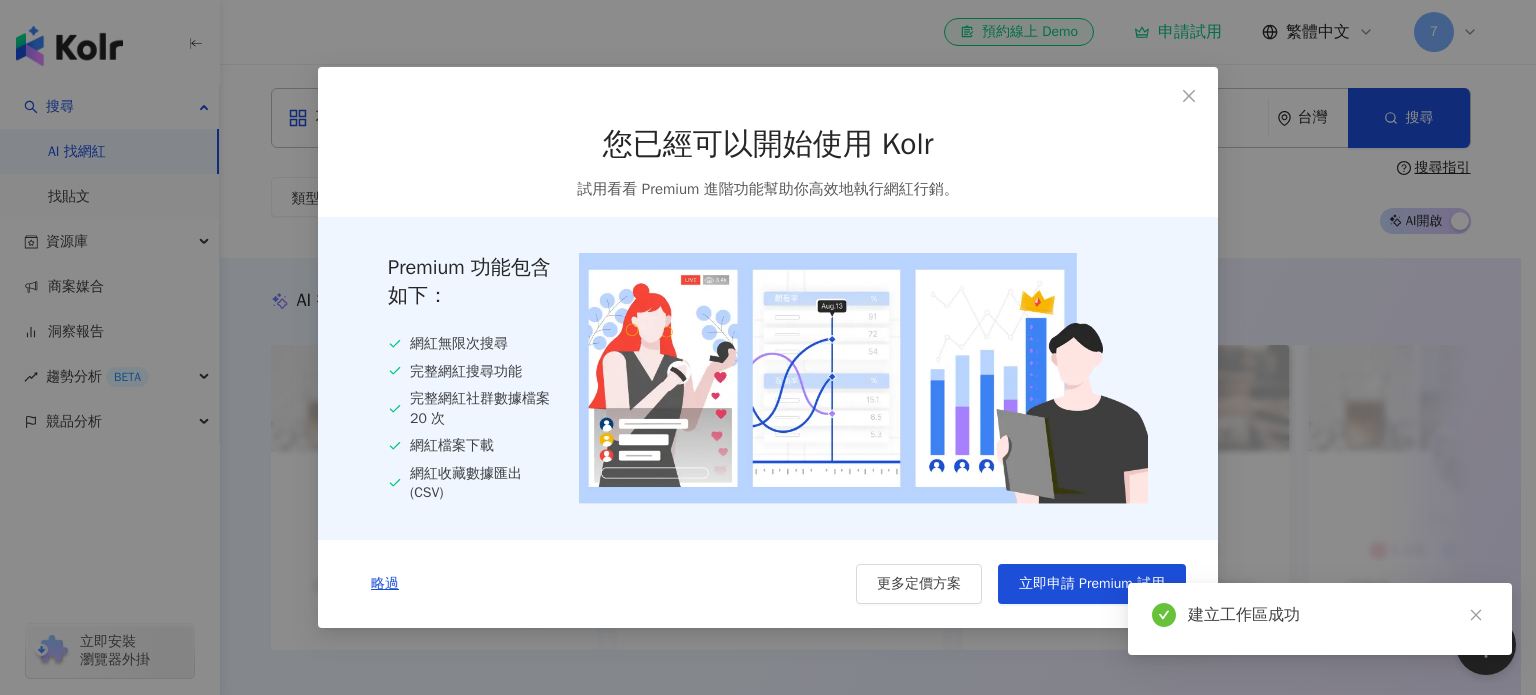 click on "Premium 功能包含如下： 網紅無限次搜尋 完整網紅搜尋功能 完整網紅社群數據檔案 20 次 網紅檔案下載 網紅收藏數據匯出 (CSV)" at bounding box center (768, 378) 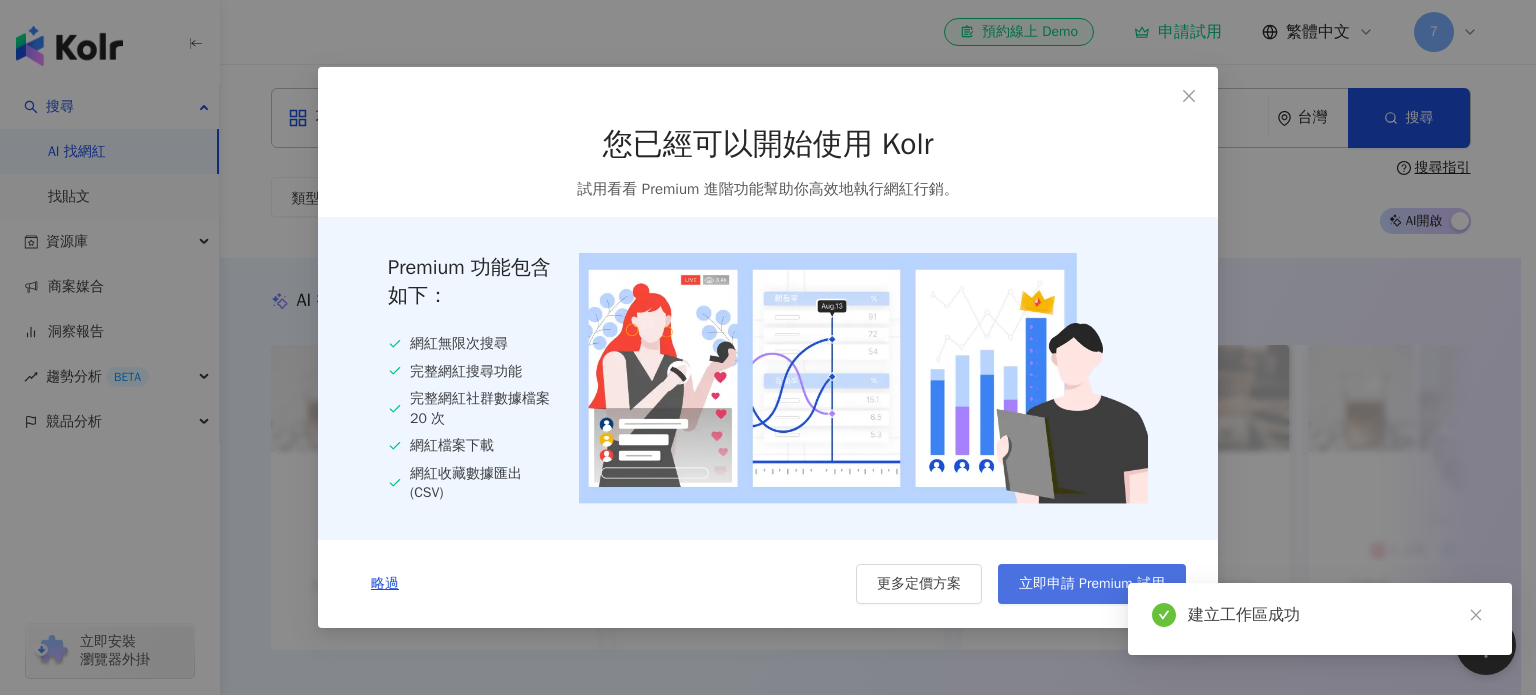 click on "立即申請 Premium 試用" at bounding box center (1092, 584) 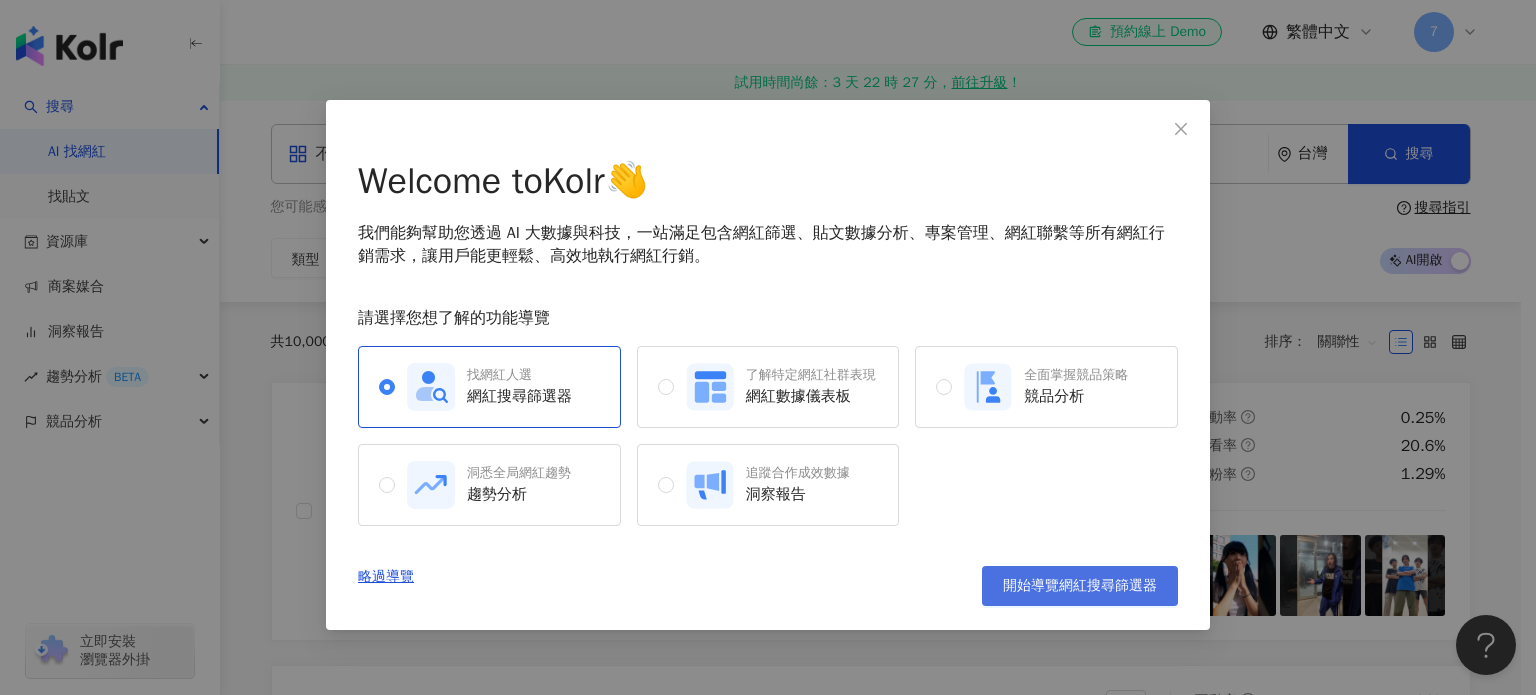 click on "開始導覽網紅搜尋篩選器" at bounding box center [1080, 586] 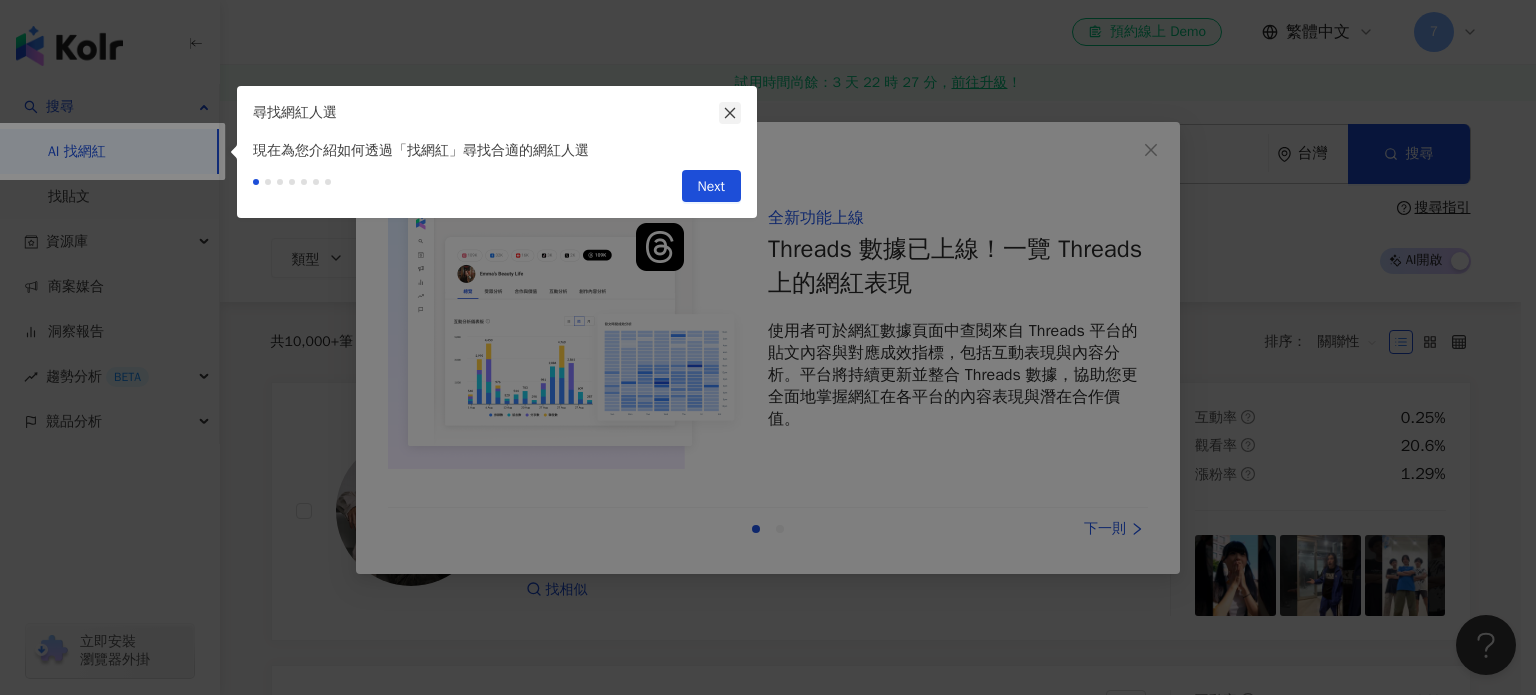 click at bounding box center (730, 113) 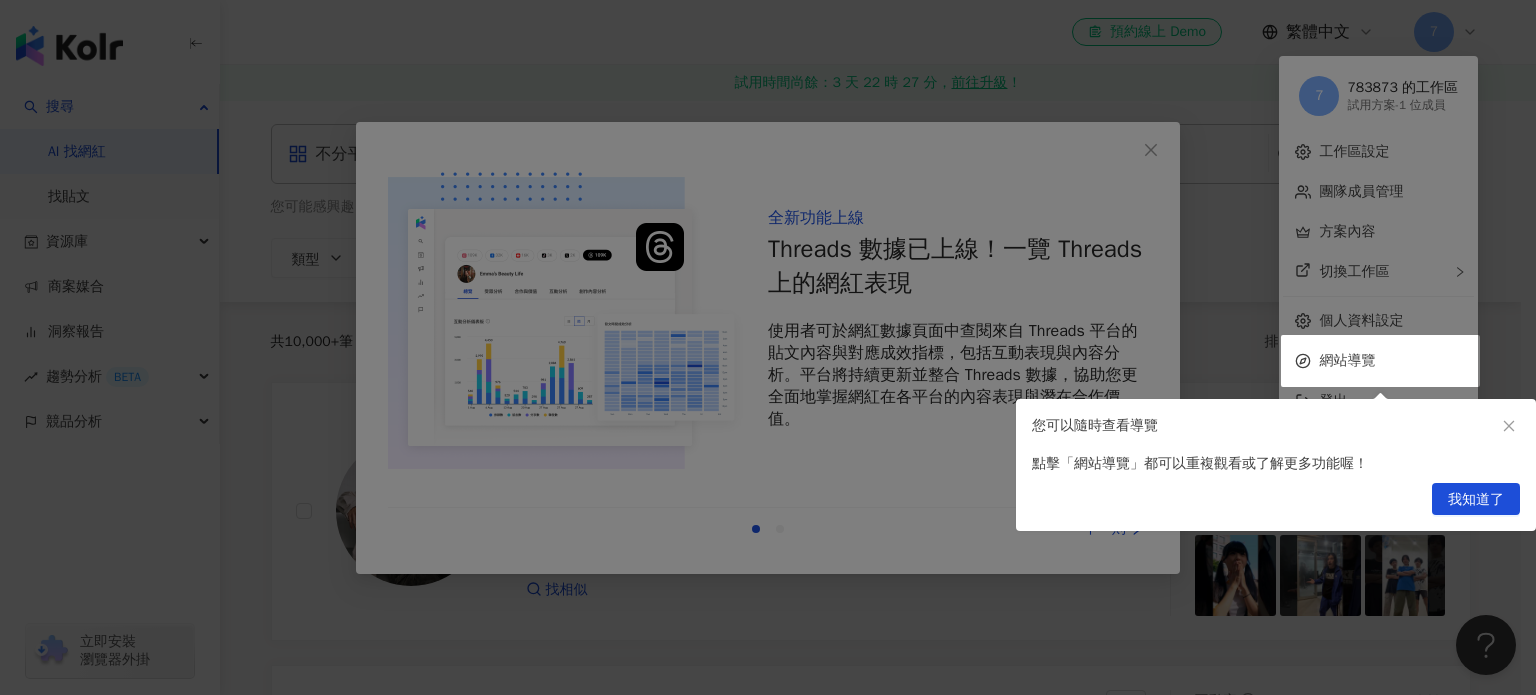 click at bounding box center [768, 347] 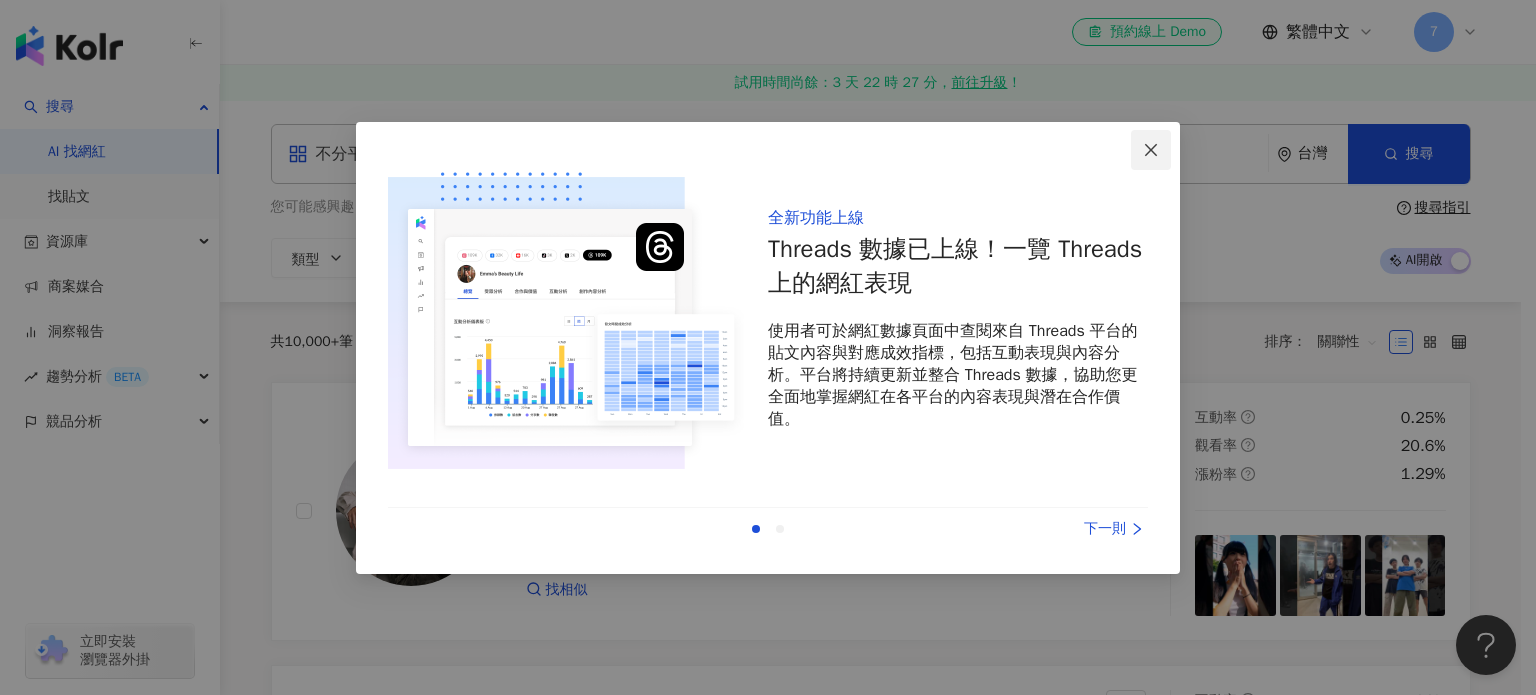 click at bounding box center [1151, 150] 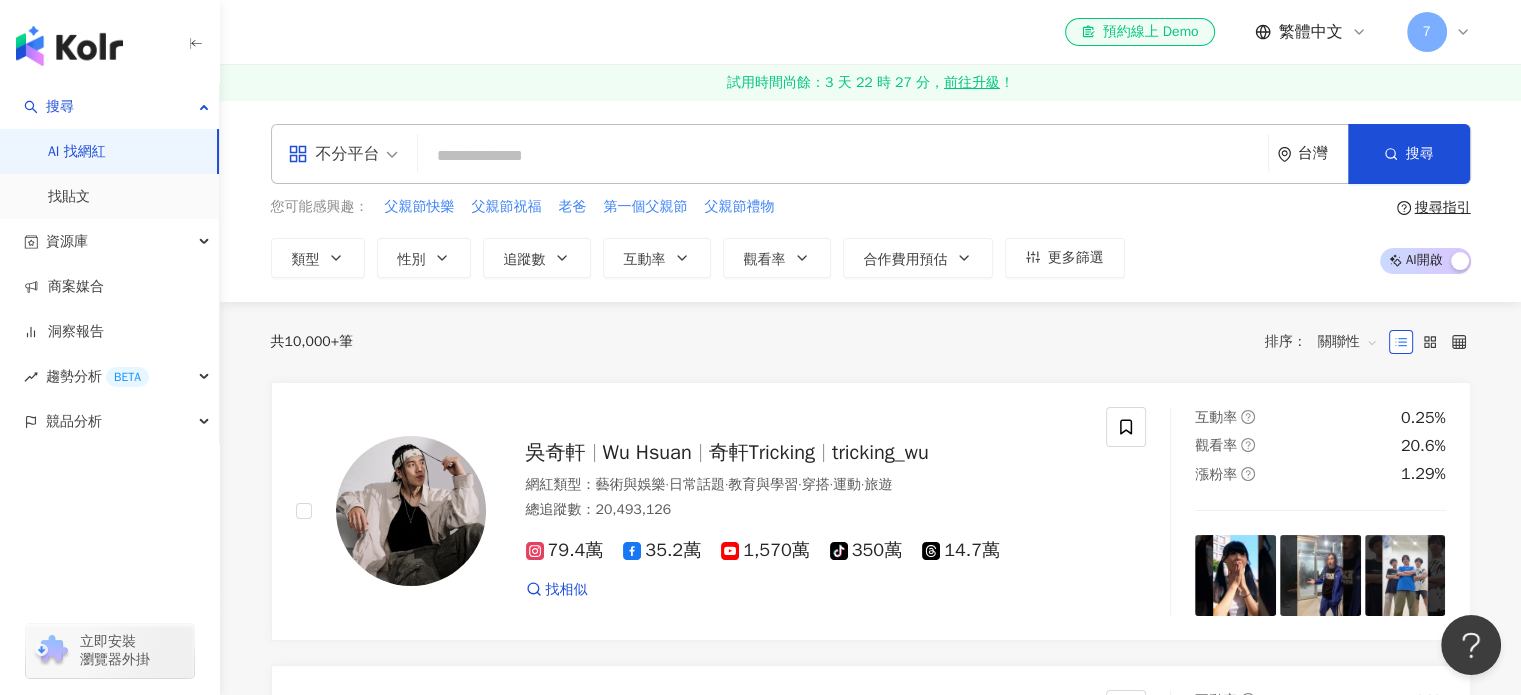 click at bounding box center (843, 156) 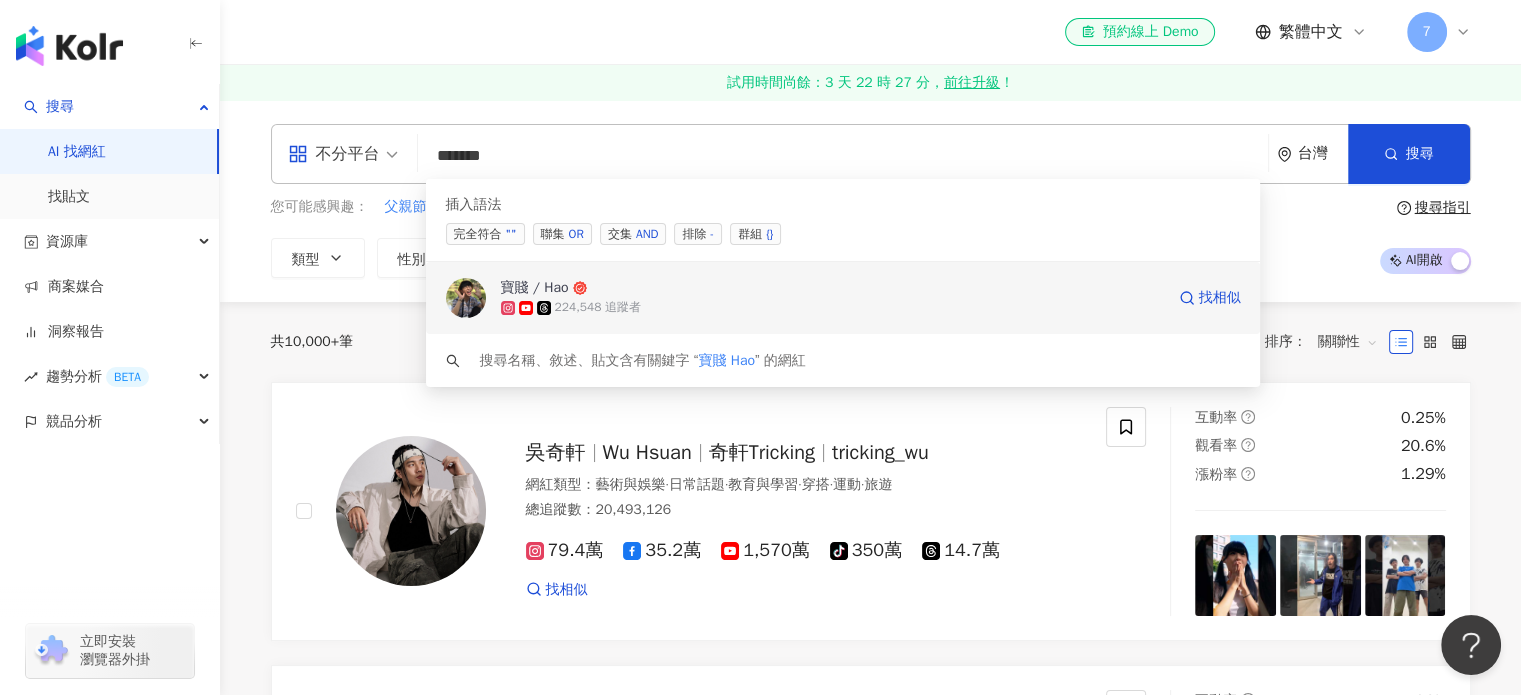 click on "寶賤 / Hao" at bounding box center [832, 288] 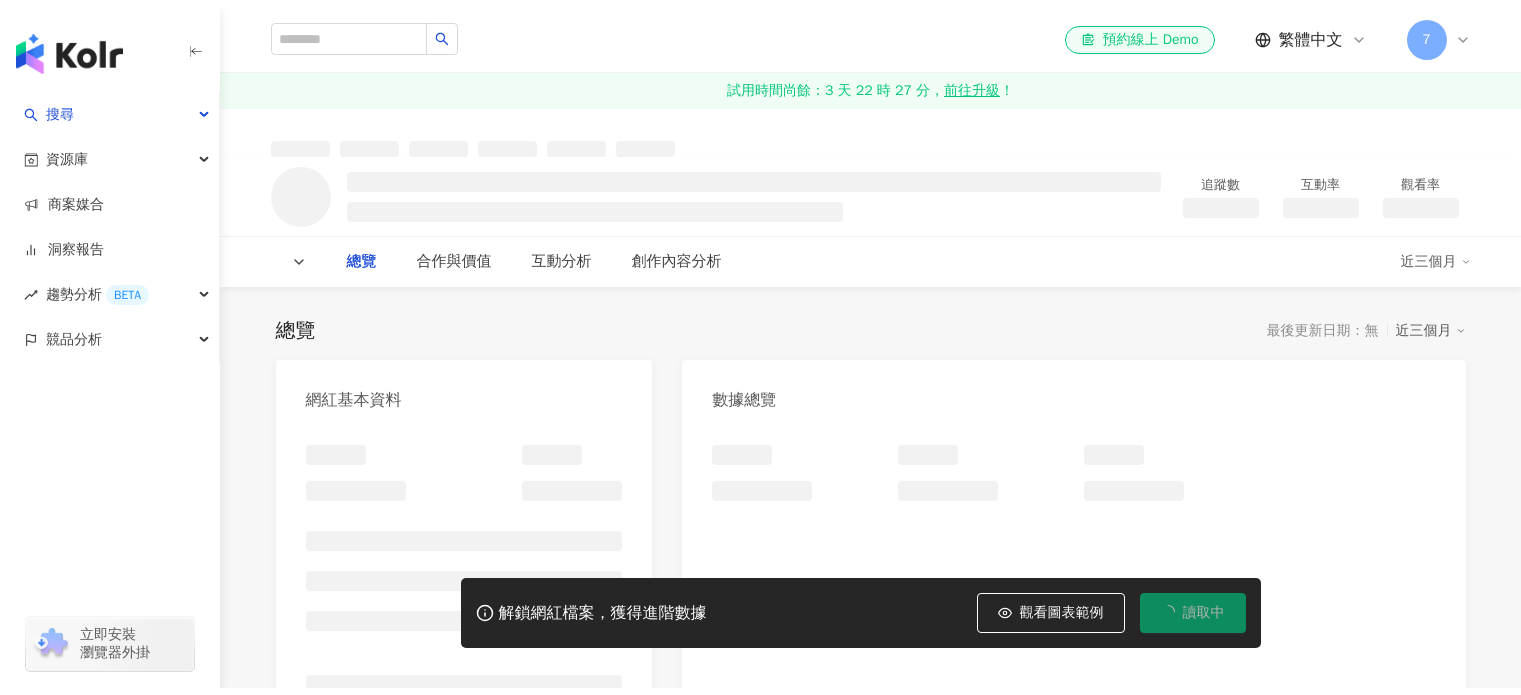 scroll, scrollTop: 0, scrollLeft: 0, axis: both 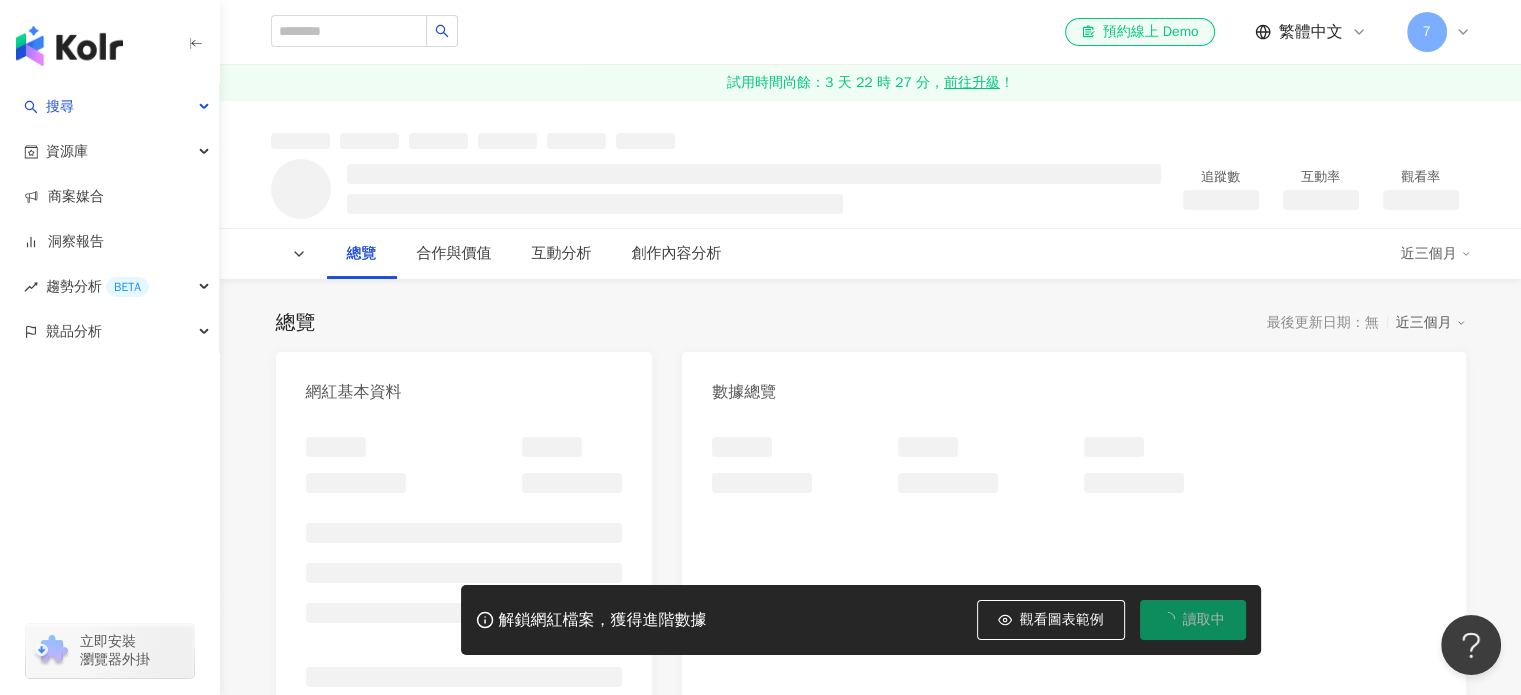 click on "讀取中" at bounding box center [1204, 620] 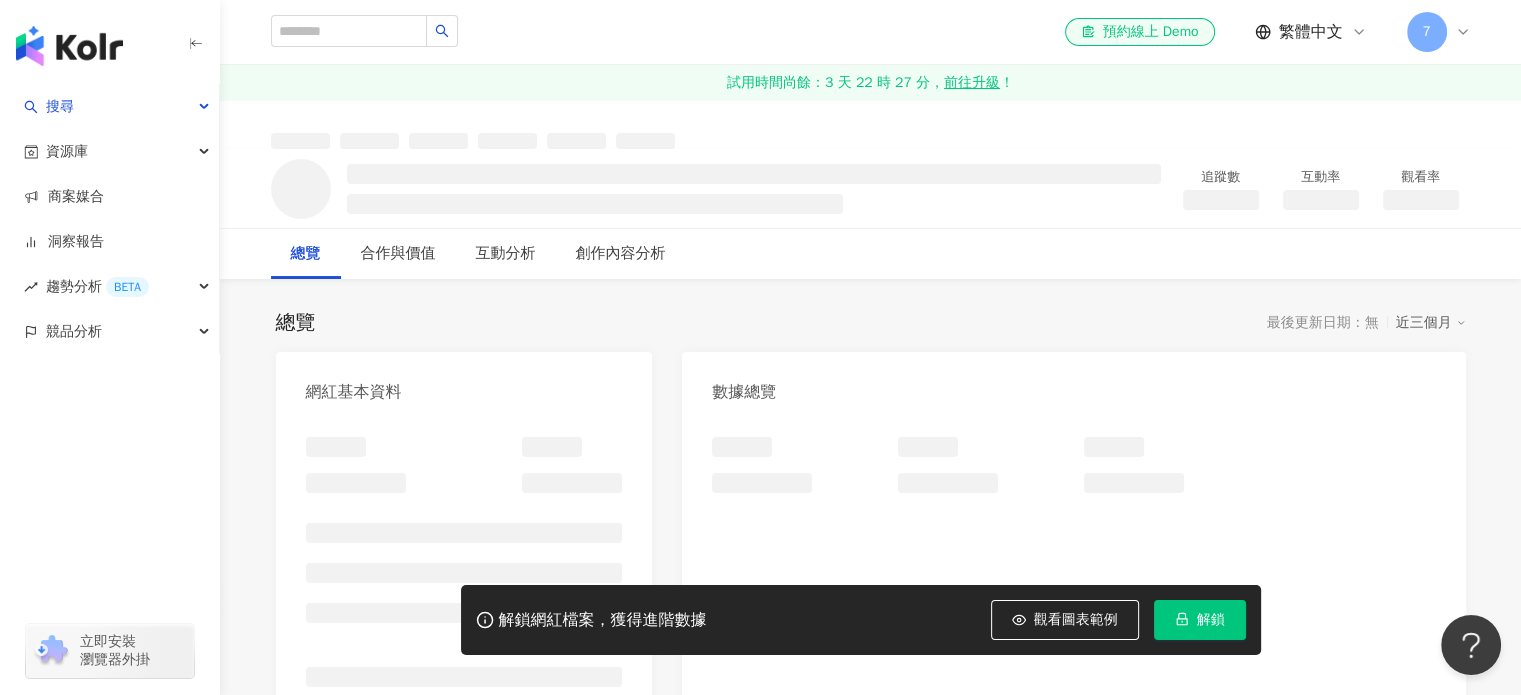 drag, startPoint x: 1210, startPoint y: 626, endPoint x: 958, endPoint y: 419, distance: 326.11807 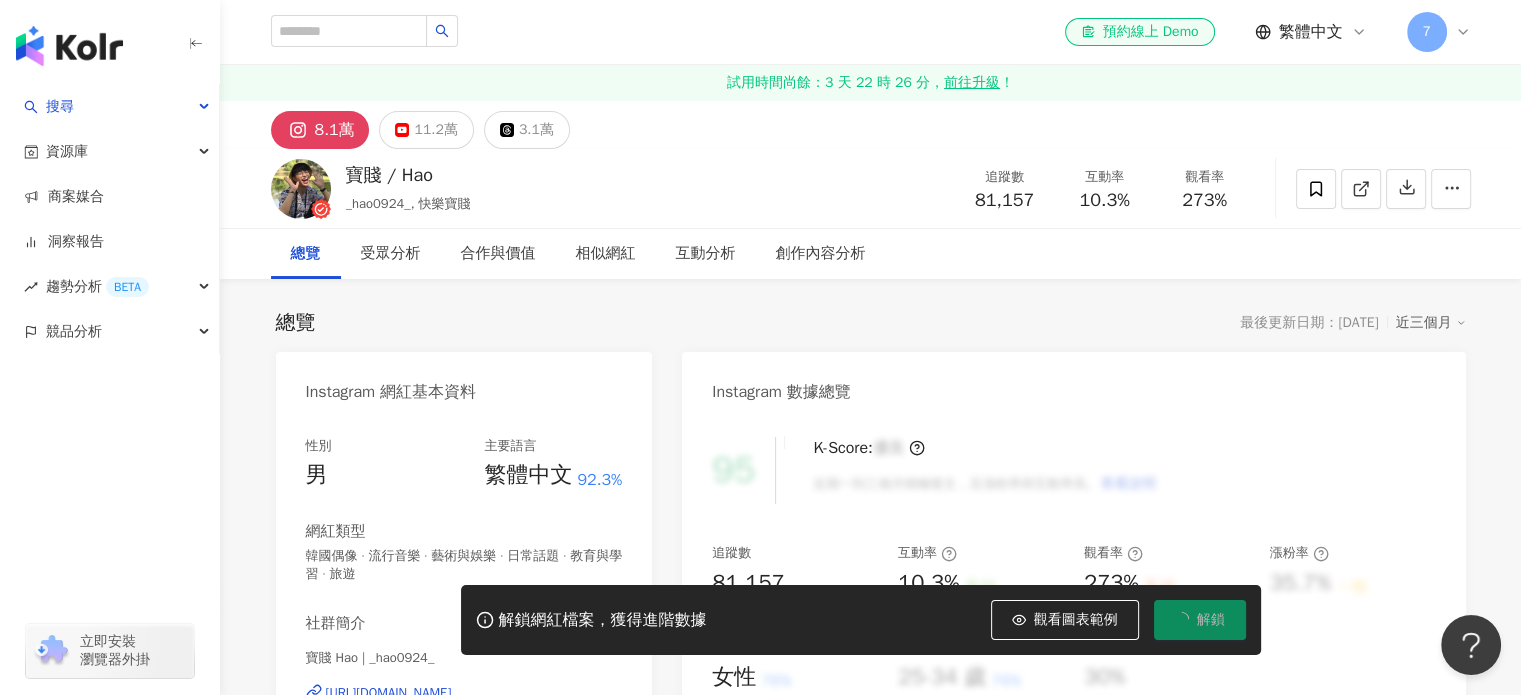 click on "互動分析" at bounding box center [706, 254] 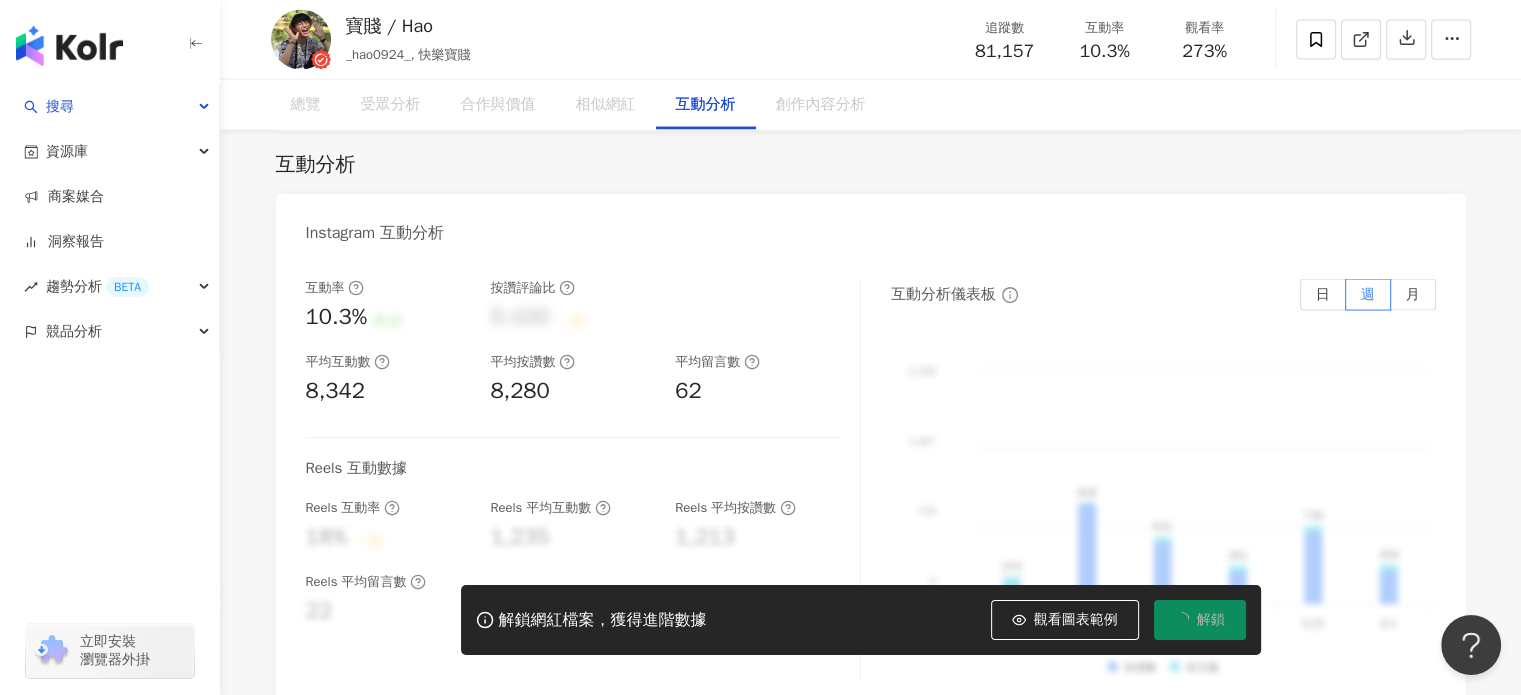 scroll, scrollTop: 3925, scrollLeft: 0, axis: vertical 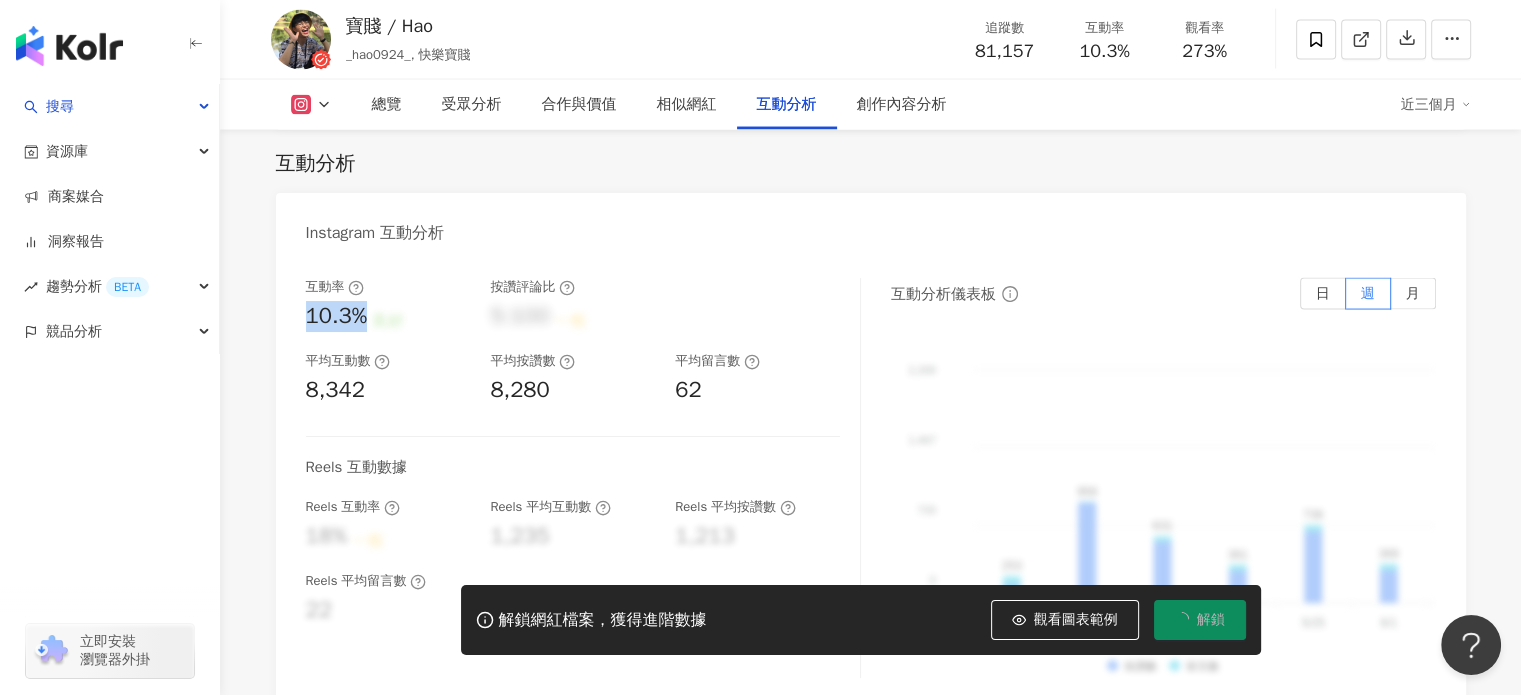 drag, startPoint x: 300, startPoint y: 315, endPoint x: 364, endPoint y: 315, distance: 64 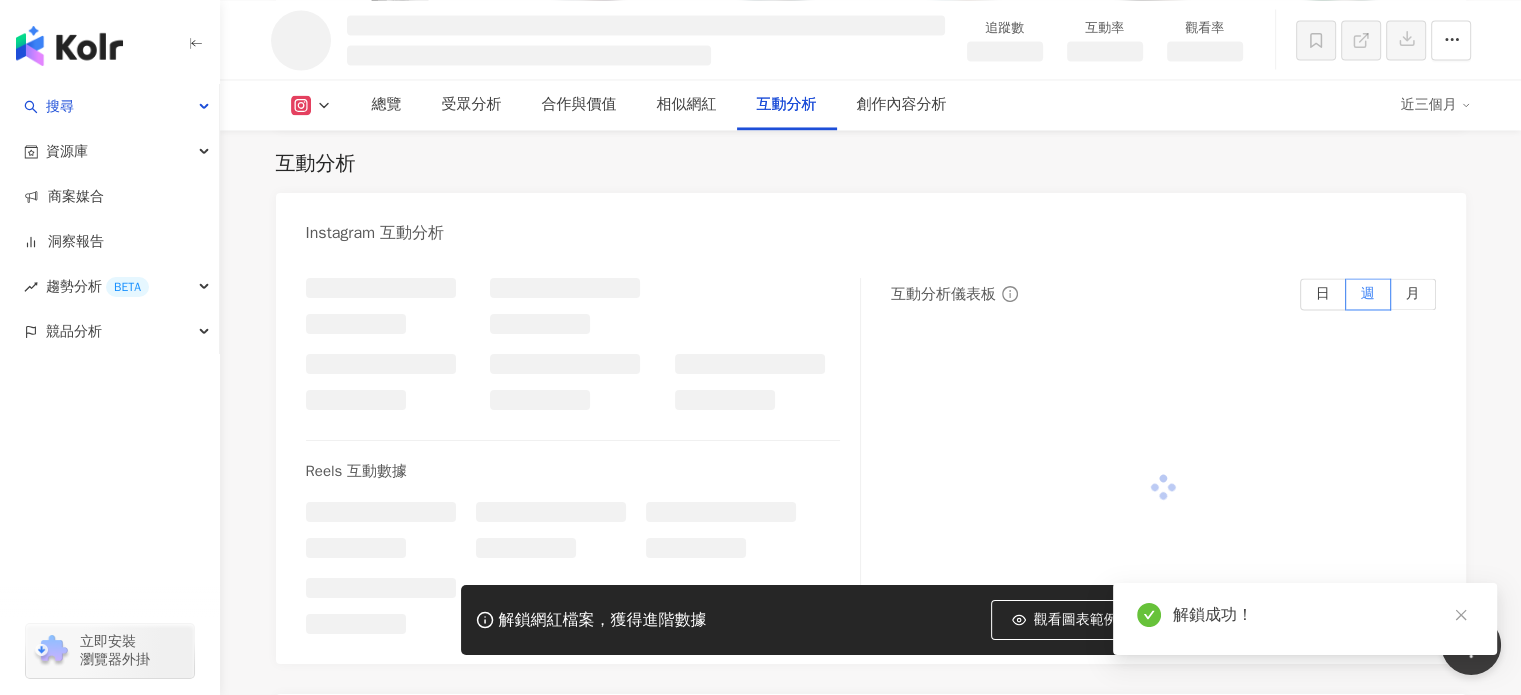 scroll, scrollTop: 3396, scrollLeft: 0, axis: vertical 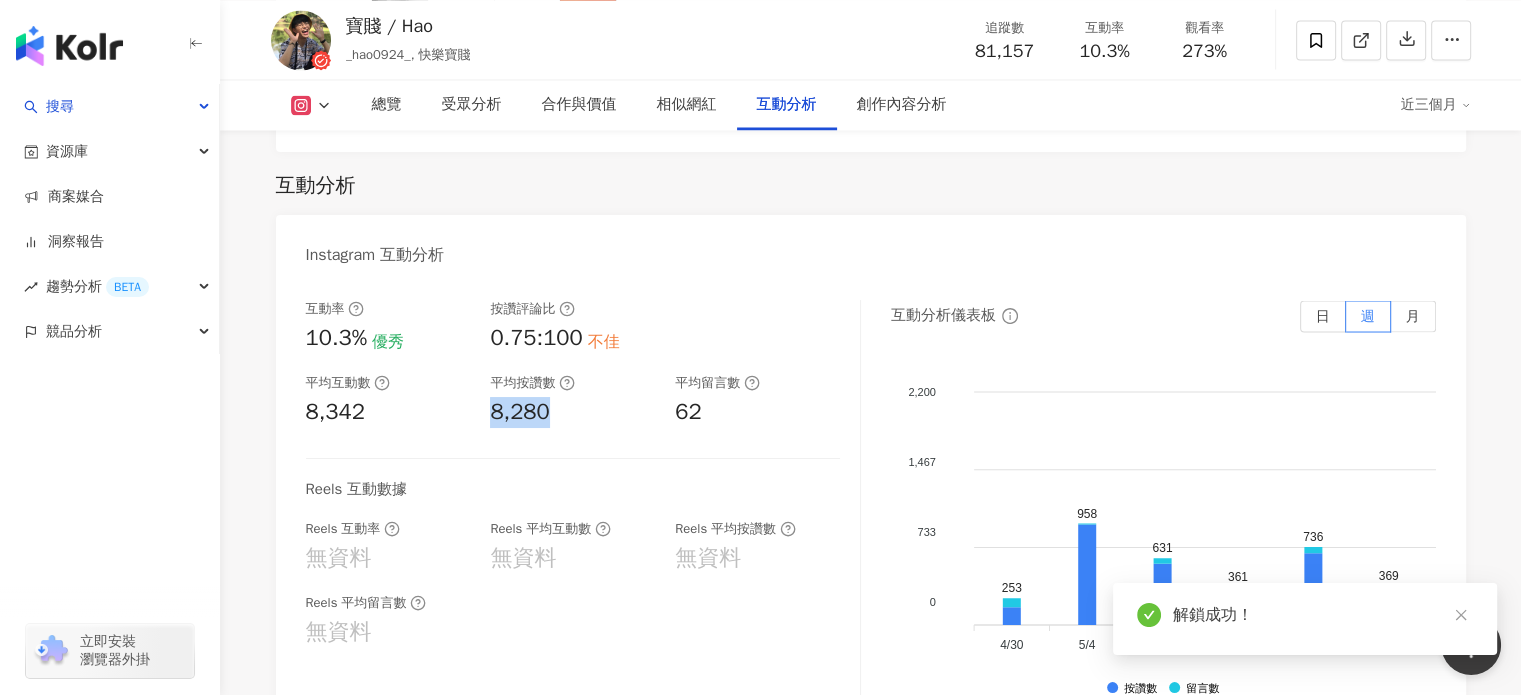 drag, startPoint x: 488, startPoint y: 394, endPoint x: 549, endPoint y: 390, distance: 61.13101 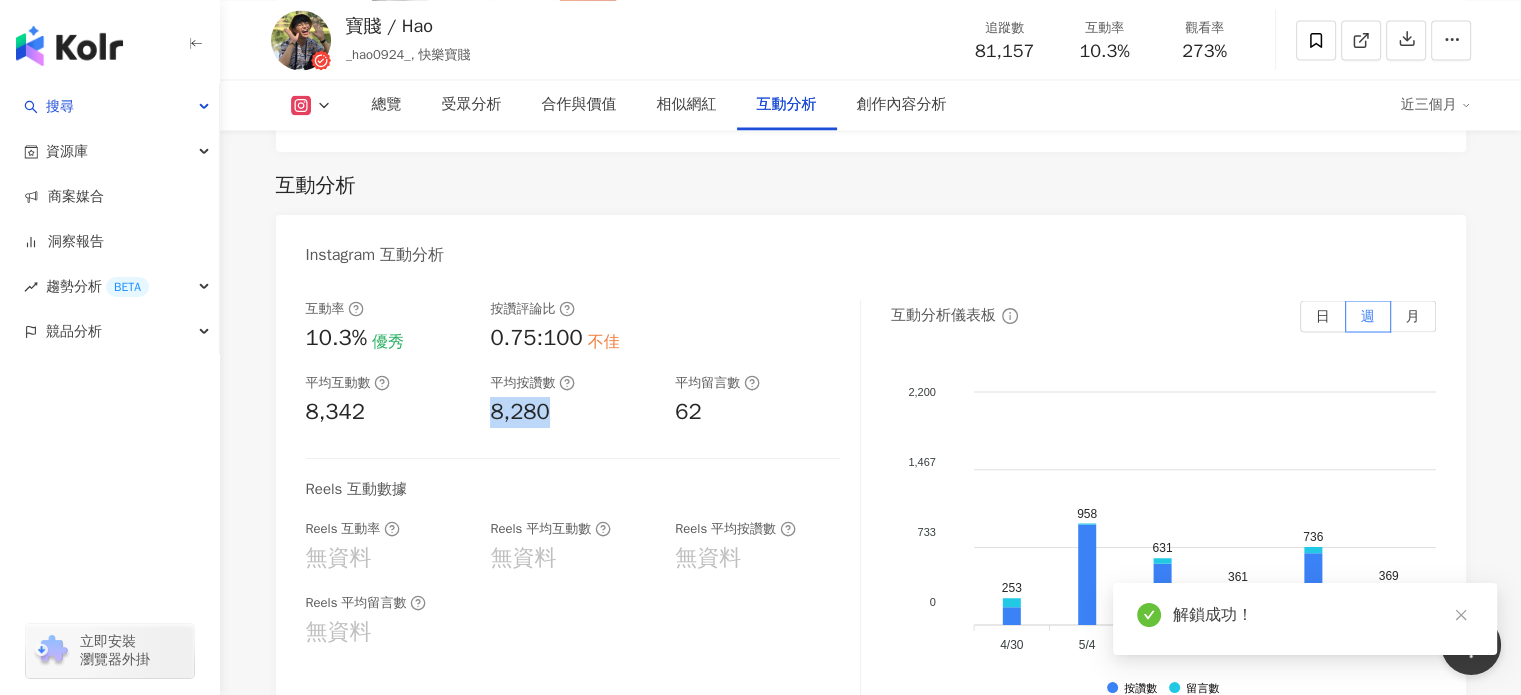 click on "互動率   10.3% 優秀 按讚評論比   0.75:100 不佳 平均互動數    8,342 平均按讚數   8,280 平均留言數   62" at bounding box center [573, 364] 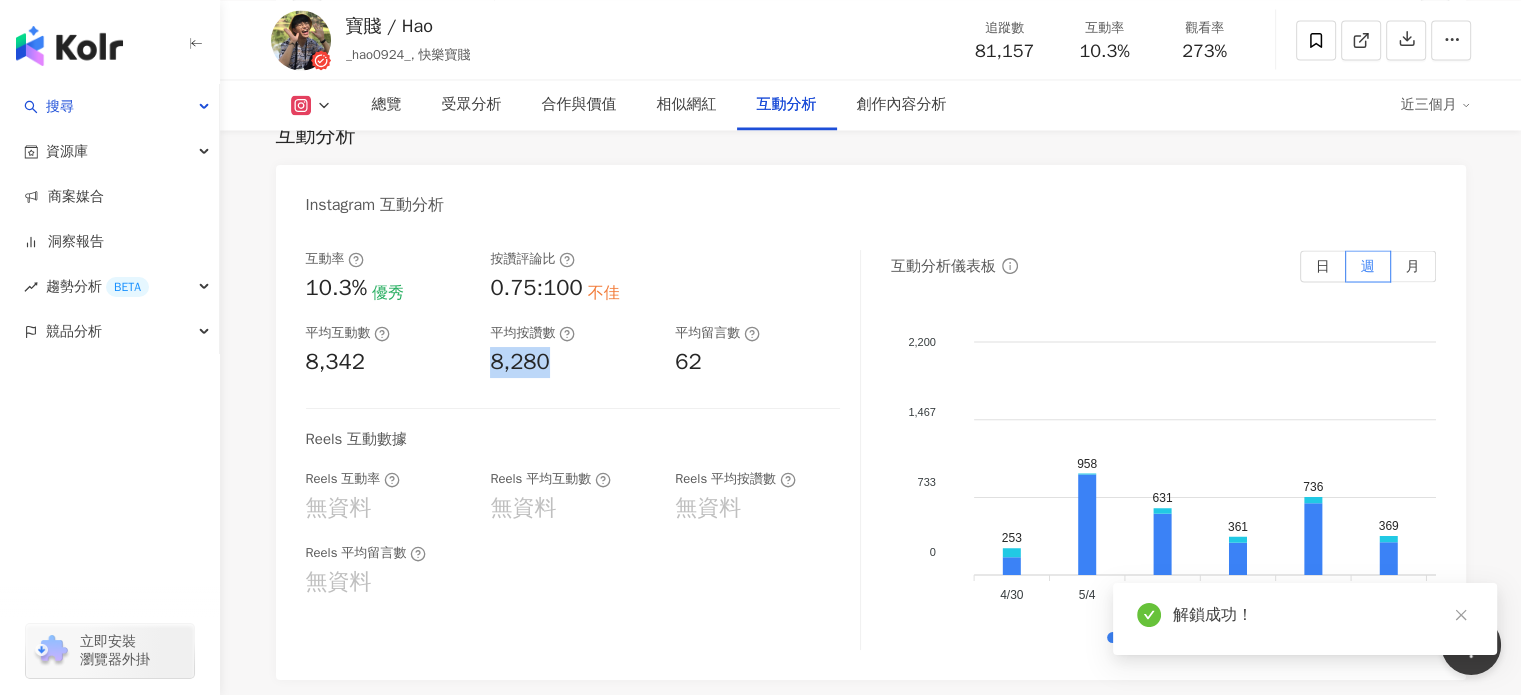 click on "互動率   10.3% 優秀 按讚評論比   0.75:100 不佳 平均互動數    8,342 平均按讚數   8,280 平均留言數   62 Reels 互動數據 Reels 互動率   無資料 Reels 平均互動數   無資料 Reels 平均按讚數   無資料 Reels 平均留言數   無資料 互動分析儀表板 日 週 月 2,200 2,200 1,467 1,467 733 733 0 0 253 958 631 361 736 369 807 1,066 569 575 153 1,032 171 580 4/30 4/30 253 958 631 361 736 369 807 1,066 569 575 153 1,032 171 580 4/30 4/30 5/4 5/4 5/11 5/11 5/18 5/18 5/25 5/25 6/1 6/1 6/8 6/8 6/15 6/15 6/22 6/22 6/29 6/29 7/6 7/6 7/13 7/13 7/20 7/20 7/27 7/27   按讚數     留言數" at bounding box center [871, 455] 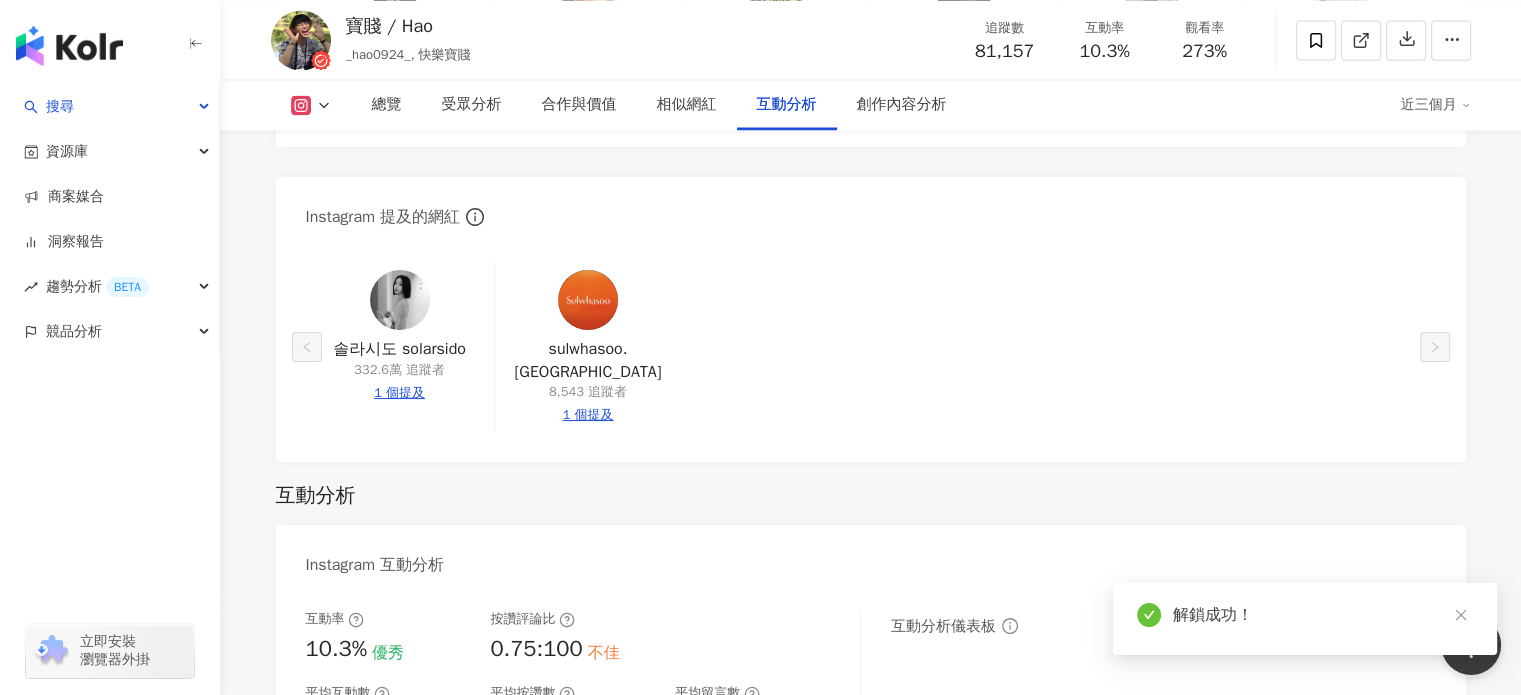 scroll, scrollTop: 3970, scrollLeft: 0, axis: vertical 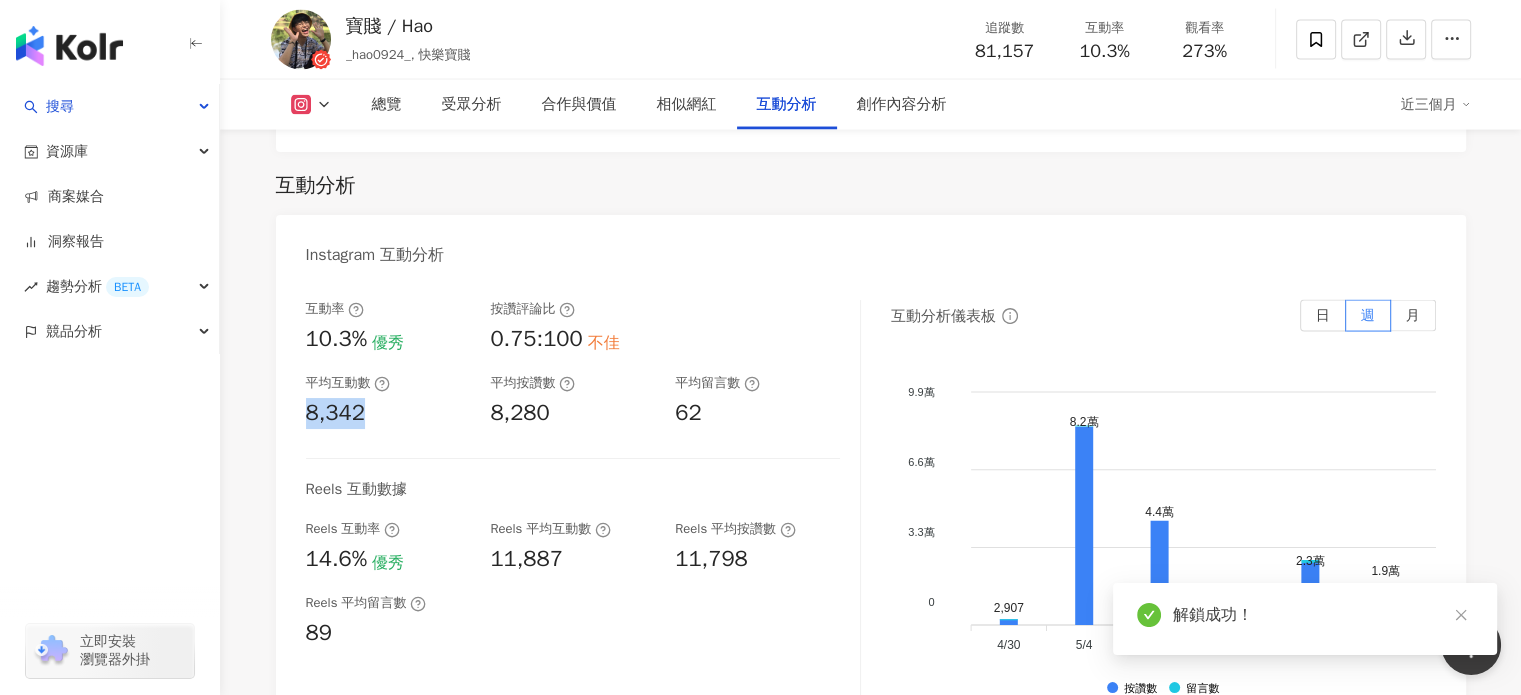 copy on "8,342" 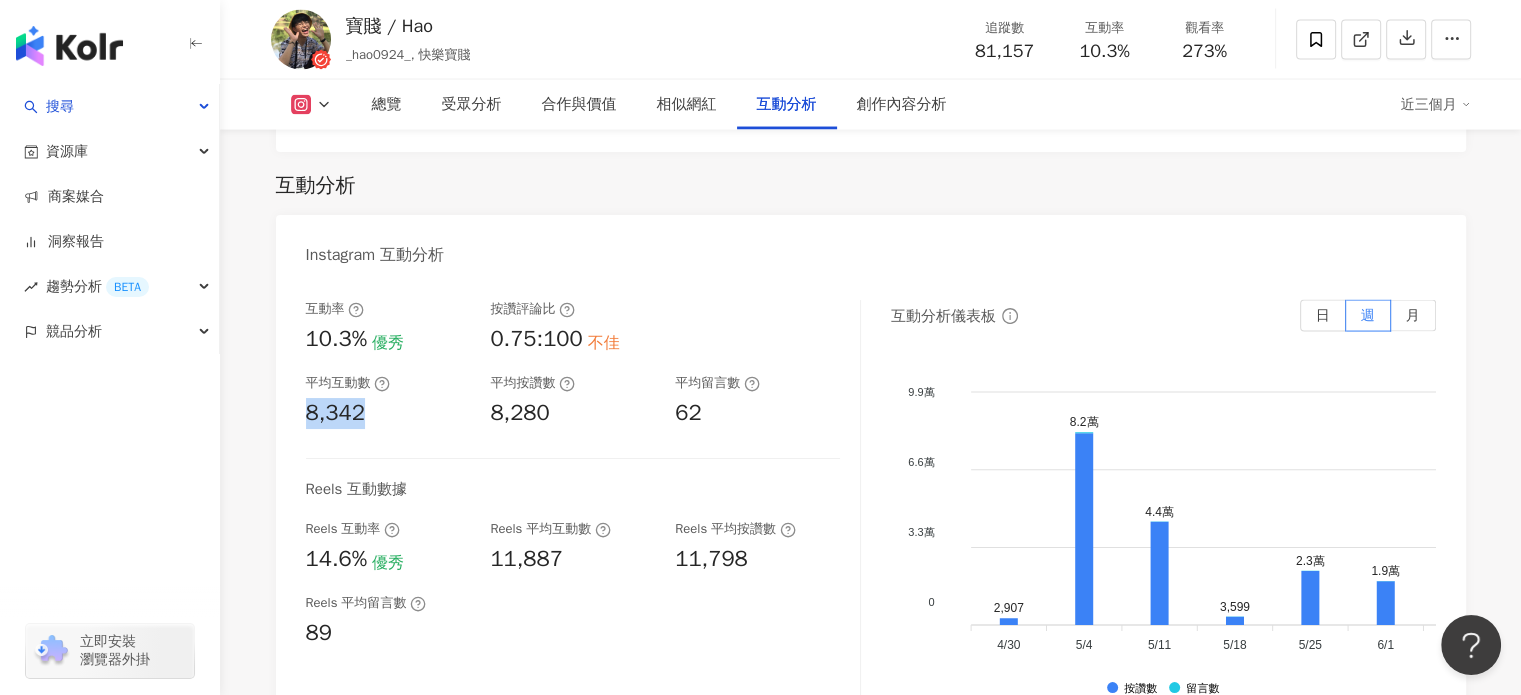 click 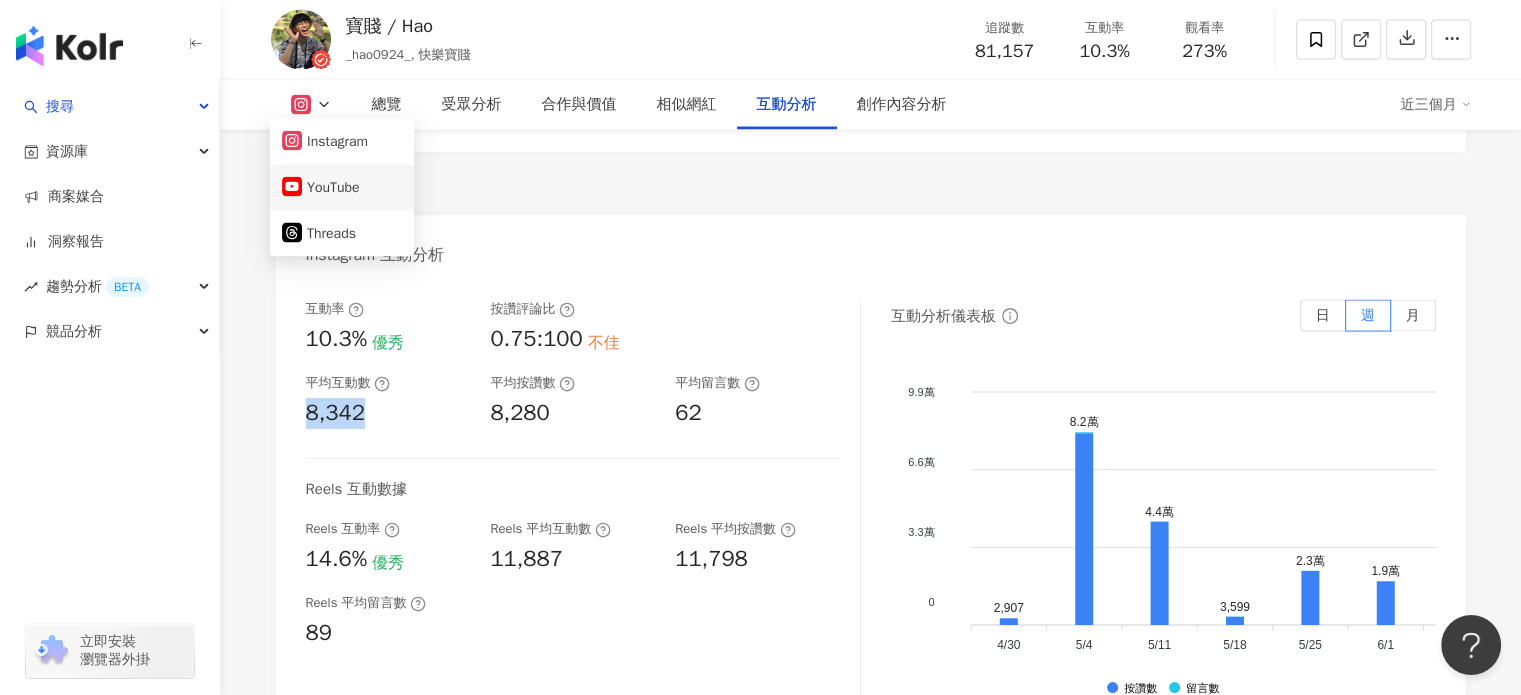 click on "YouTube" at bounding box center [342, 188] 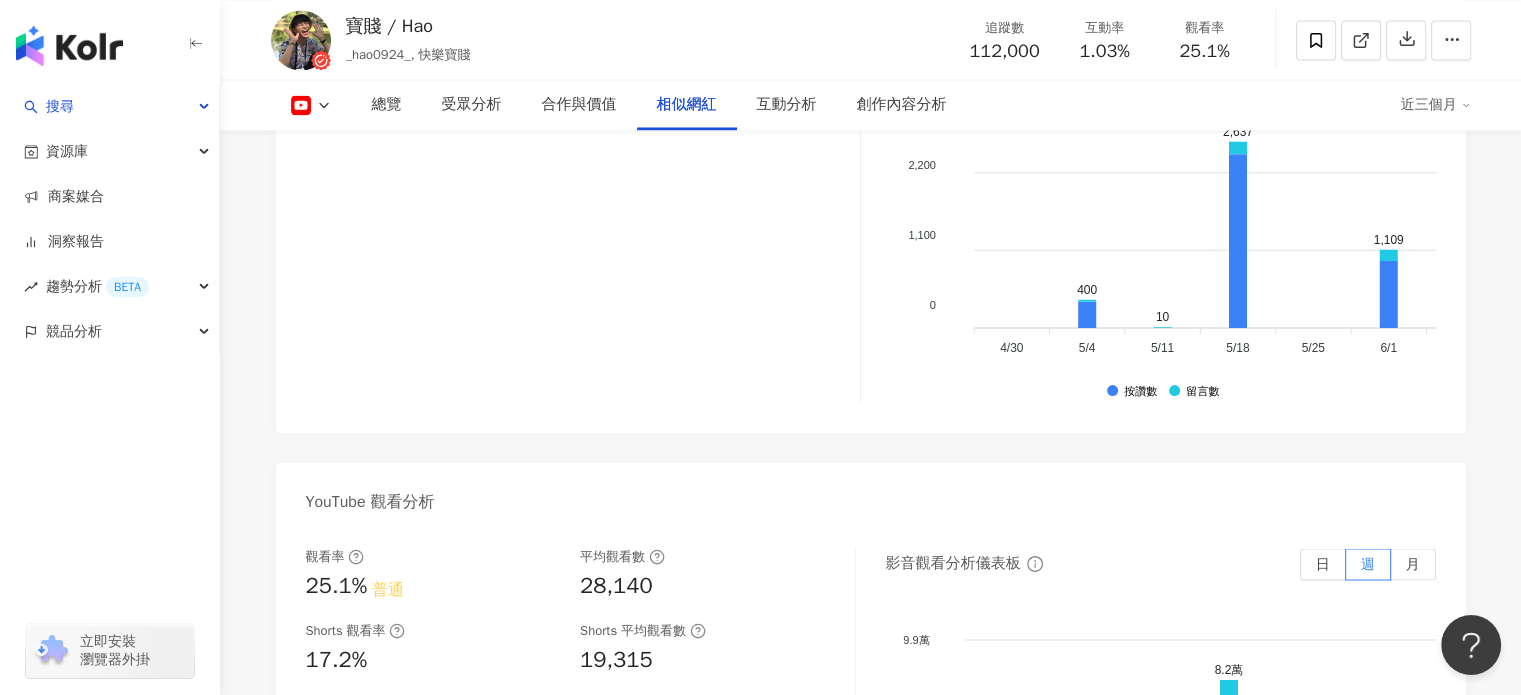 scroll, scrollTop: 3113, scrollLeft: 0, axis: vertical 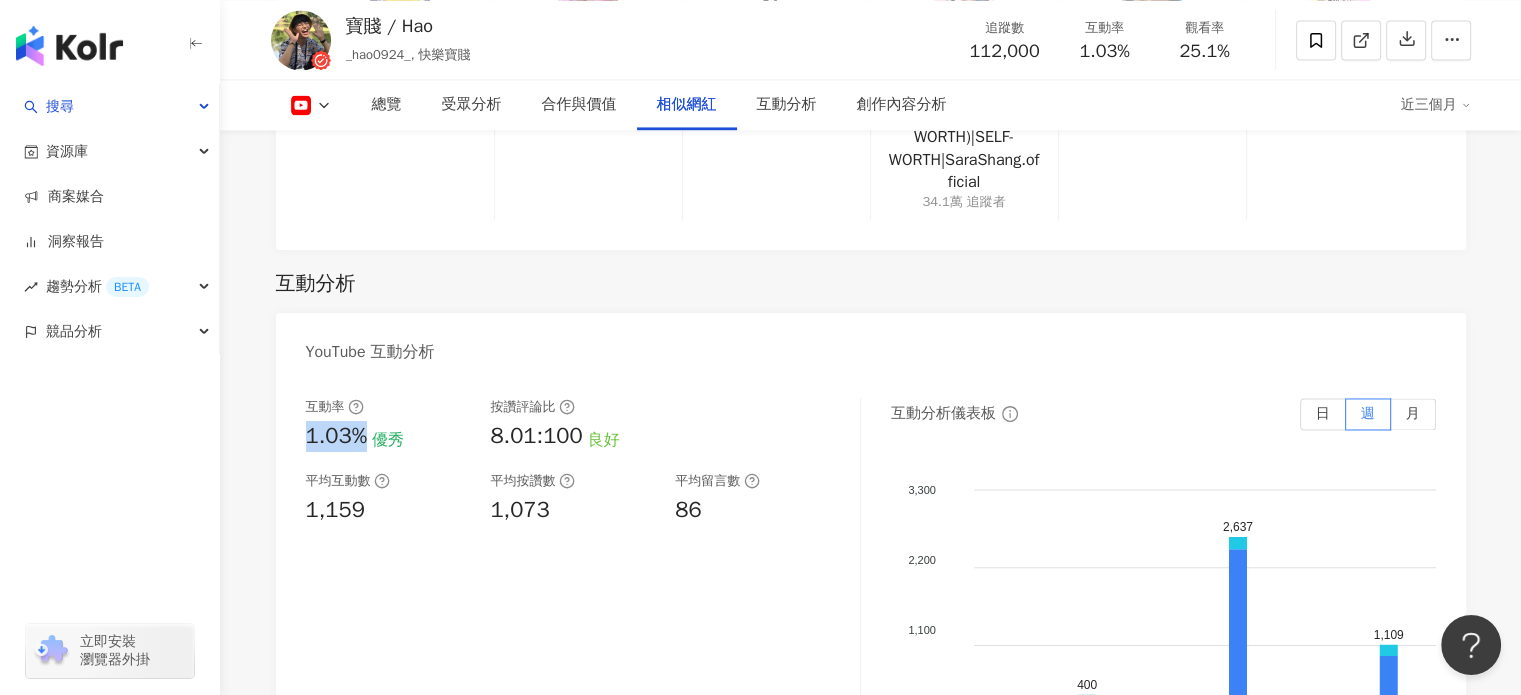 drag, startPoint x: 331, startPoint y: 427, endPoint x: 368, endPoint y: 428, distance: 37.01351 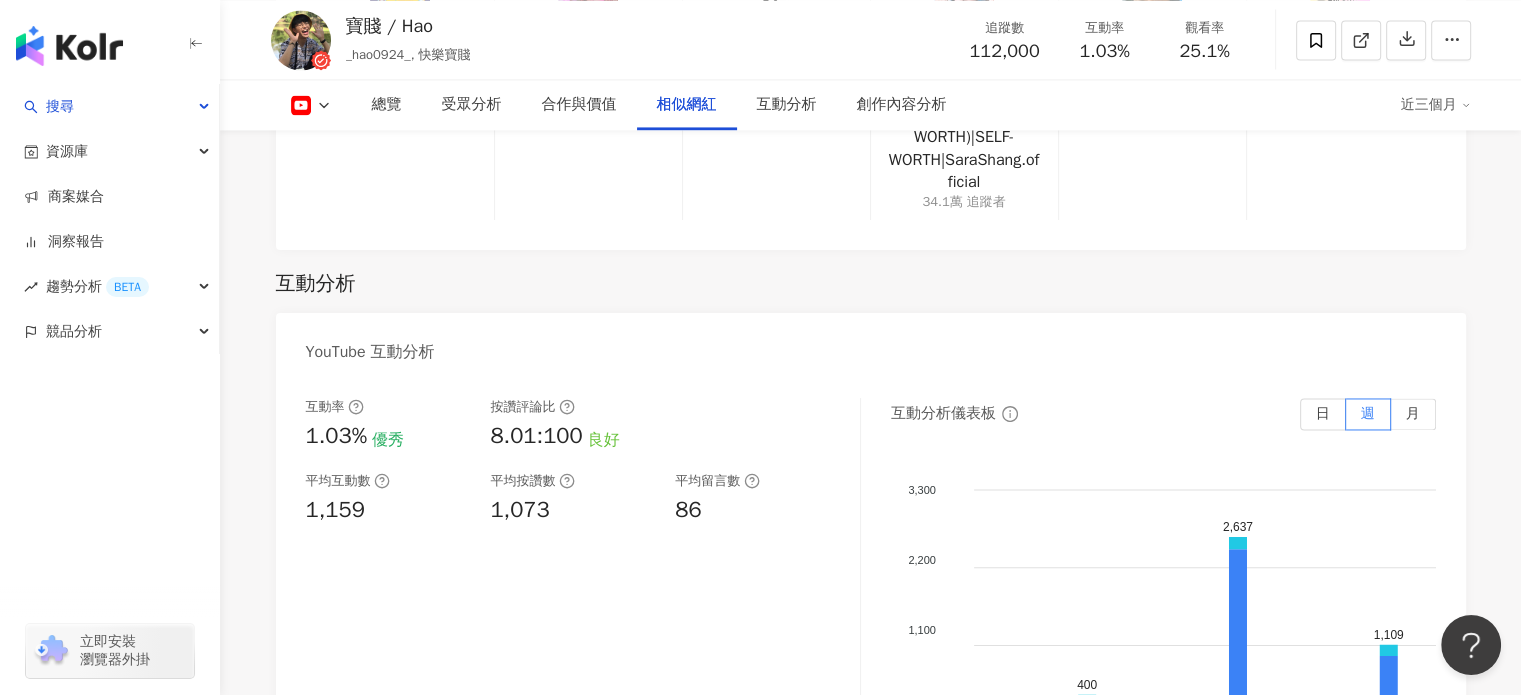 click on "1,159" at bounding box center (335, 510) 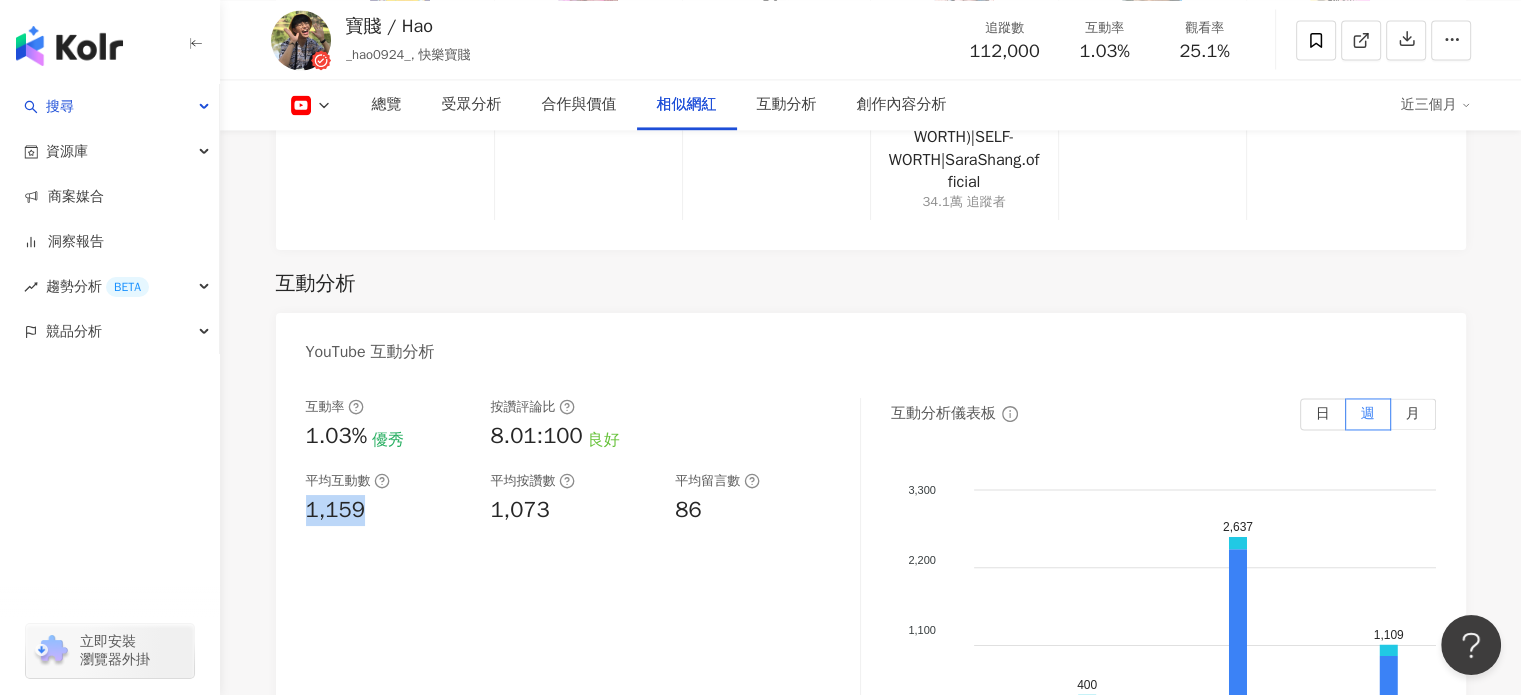drag, startPoint x: 309, startPoint y: 489, endPoint x: 368, endPoint y: 493, distance: 59.135437 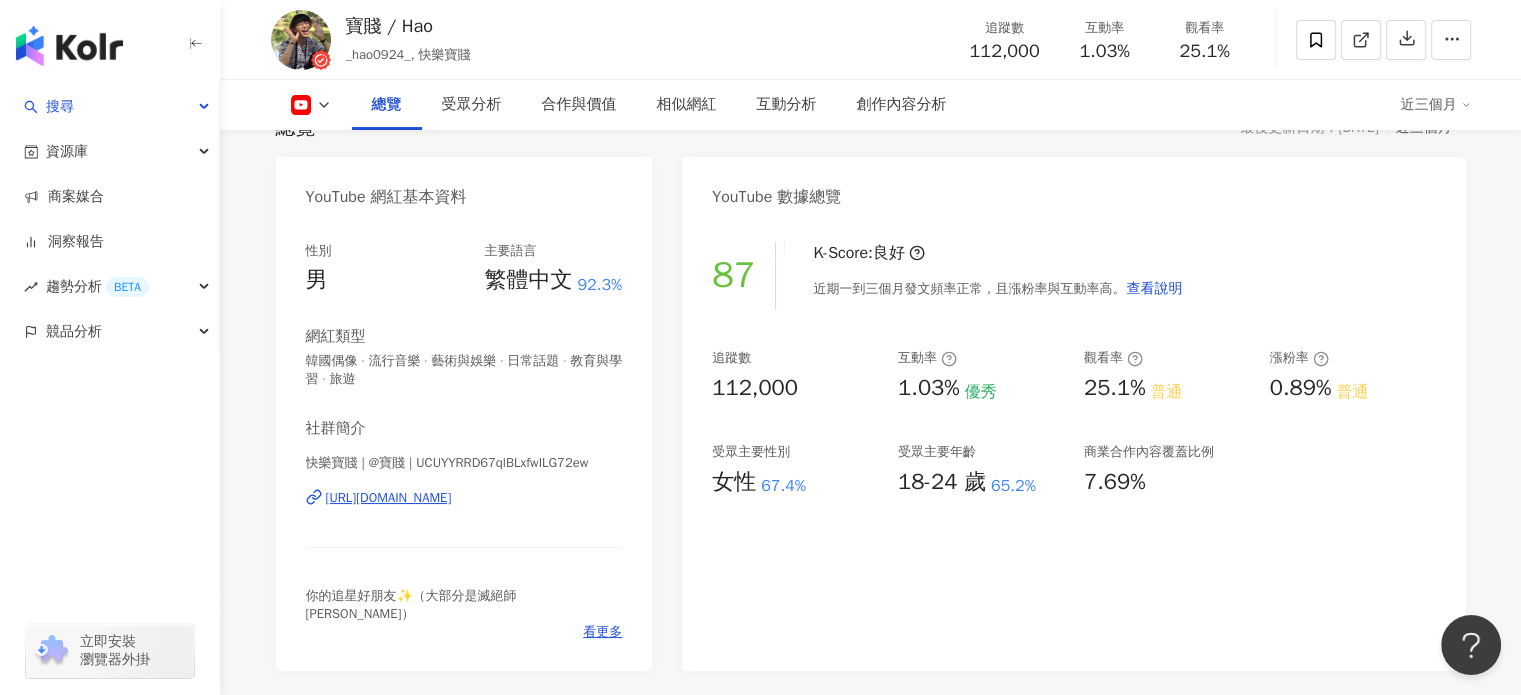 scroll, scrollTop: 199, scrollLeft: 0, axis: vertical 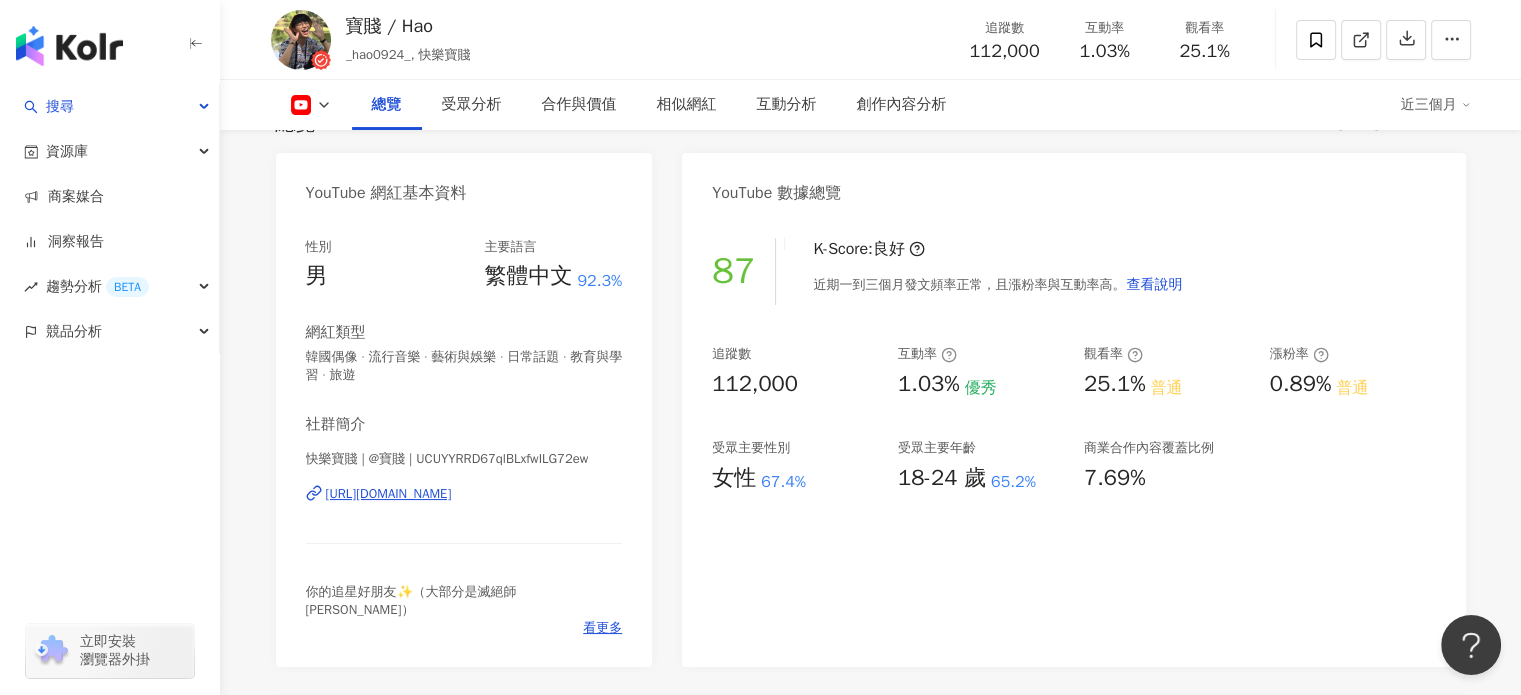 click on "https://www.youtube.com/channel/UCUYYRRD67qlBLxfwILG72ew" at bounding box center (389, 494) 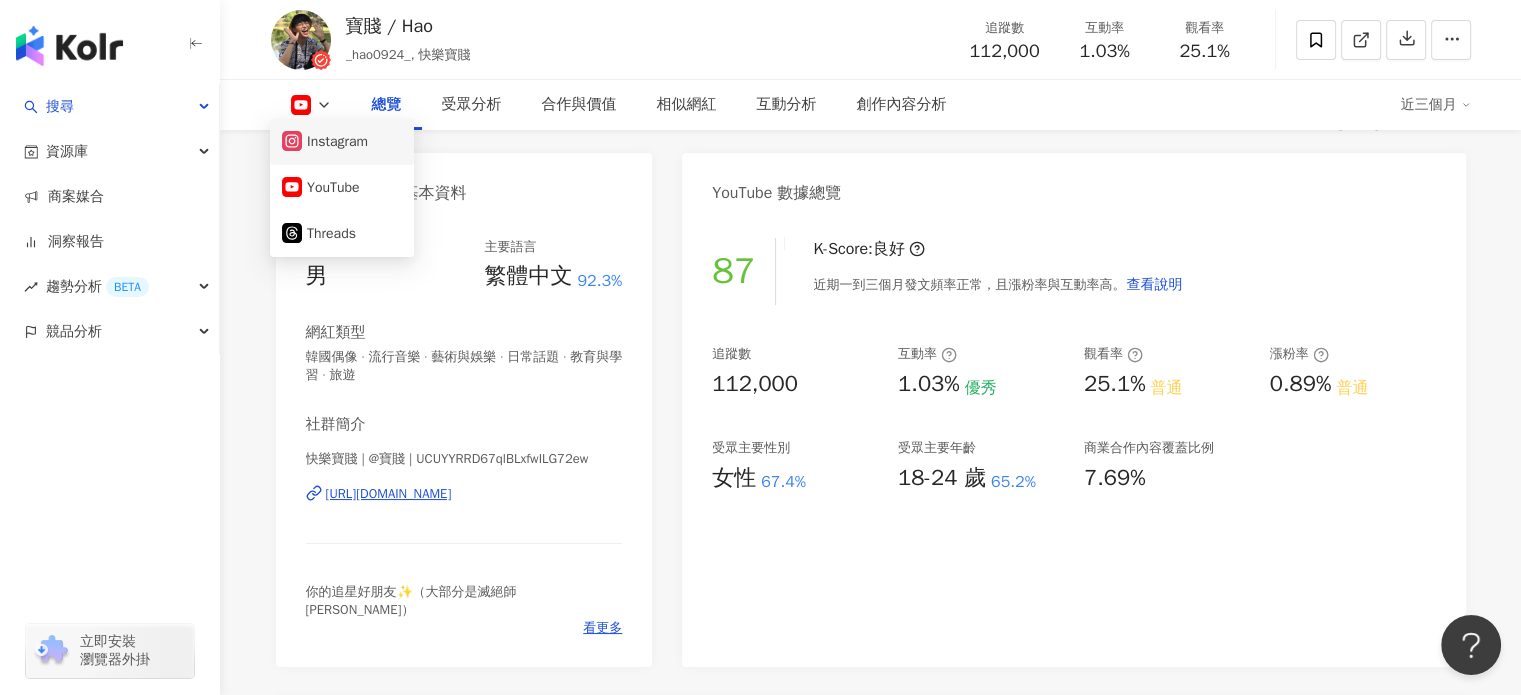click on "Instagram" at bounding box center (342, 142) 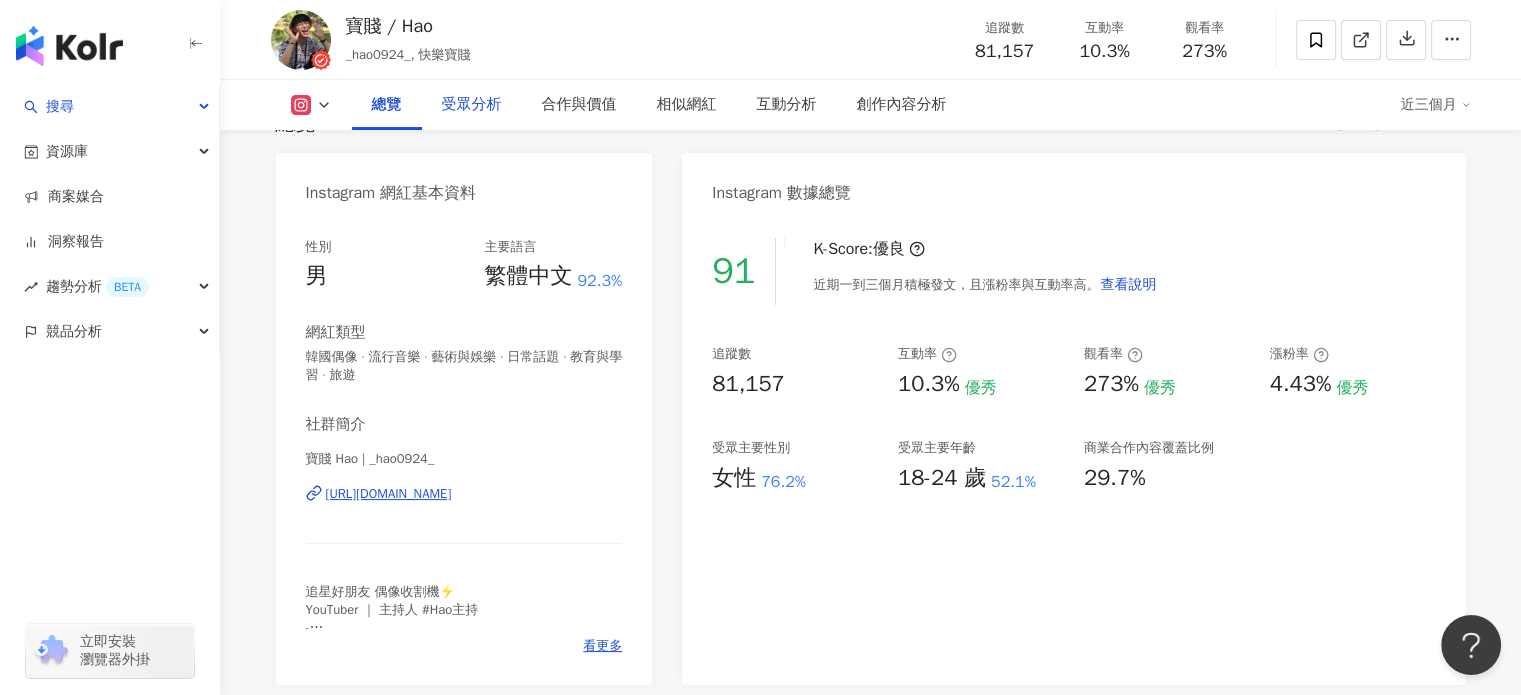 drag, startPoint x: 495, startPoint y: 104, endPoint x: 599, endPoint y: 136, distance: 108.81177 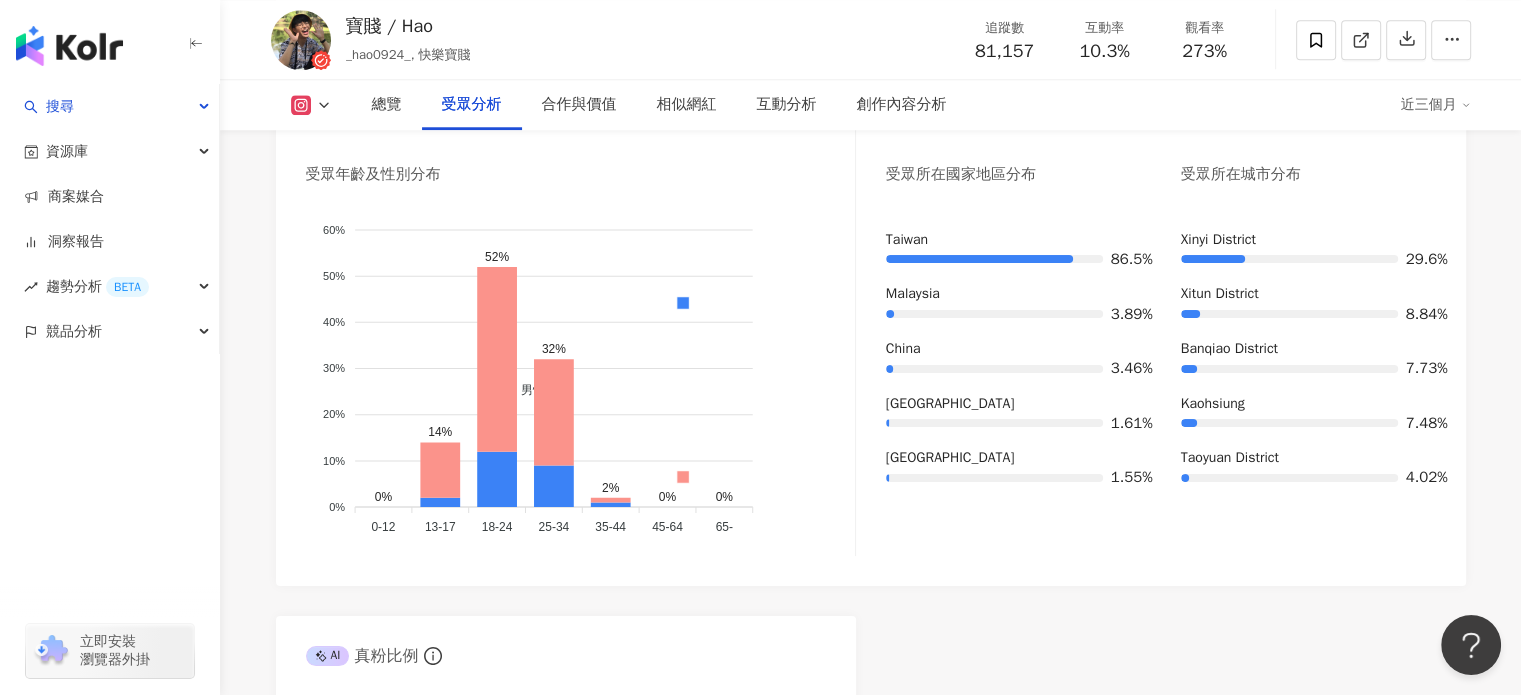 scroll, scrollTop: 1962, scrollLeft: 0, axis: vertical 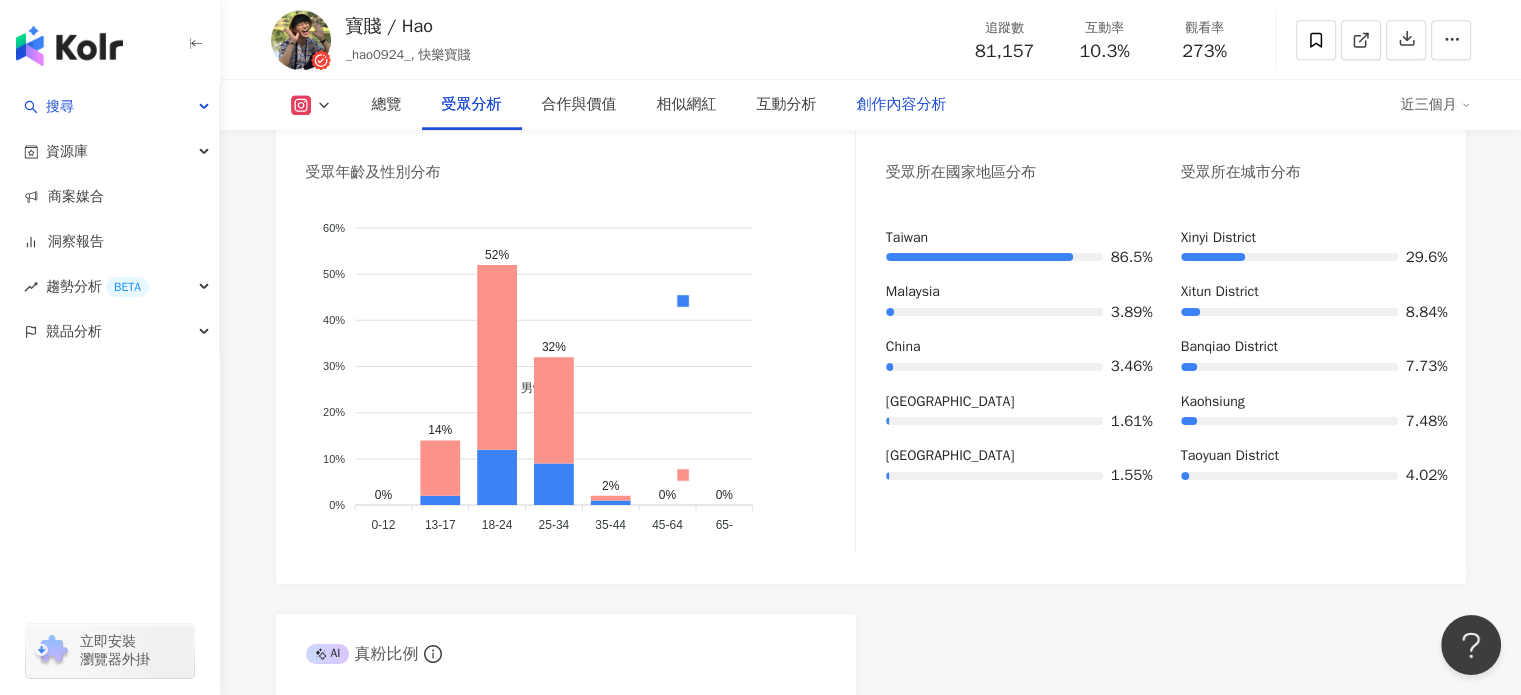 click on "創作內容分析" at bounding box center (902, 105) 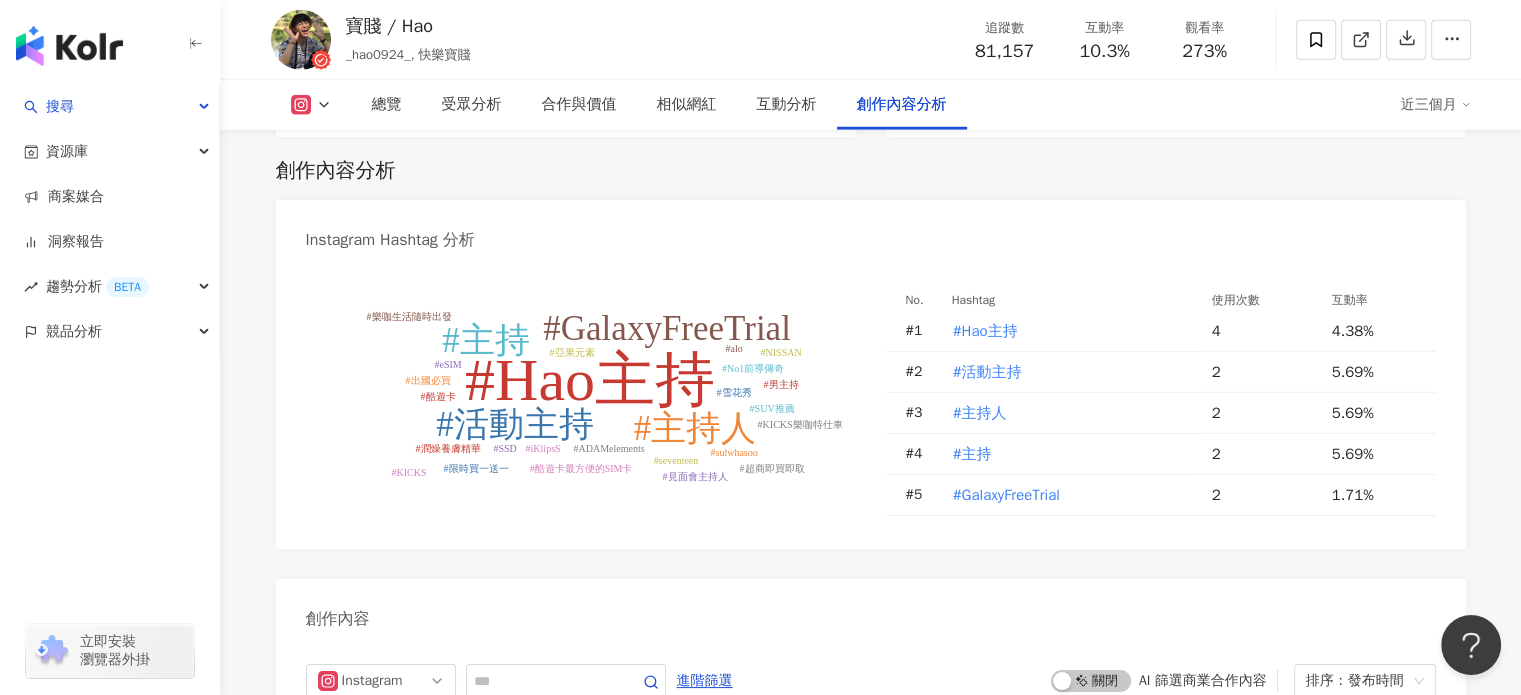 scroll, scrollTop: 6137, scrollLeft: 0, axis: vertical 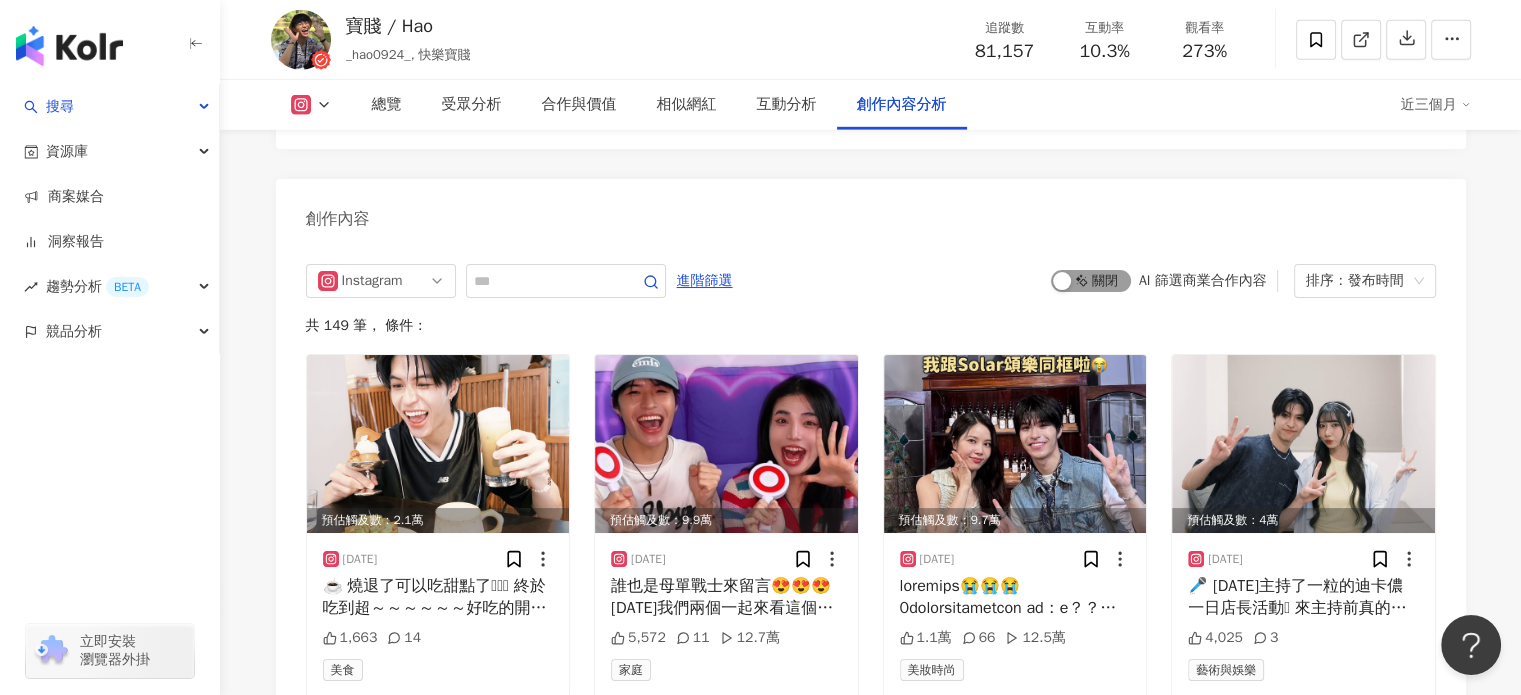 click on "啟動 關閉" at bounding box center (1091, 281) 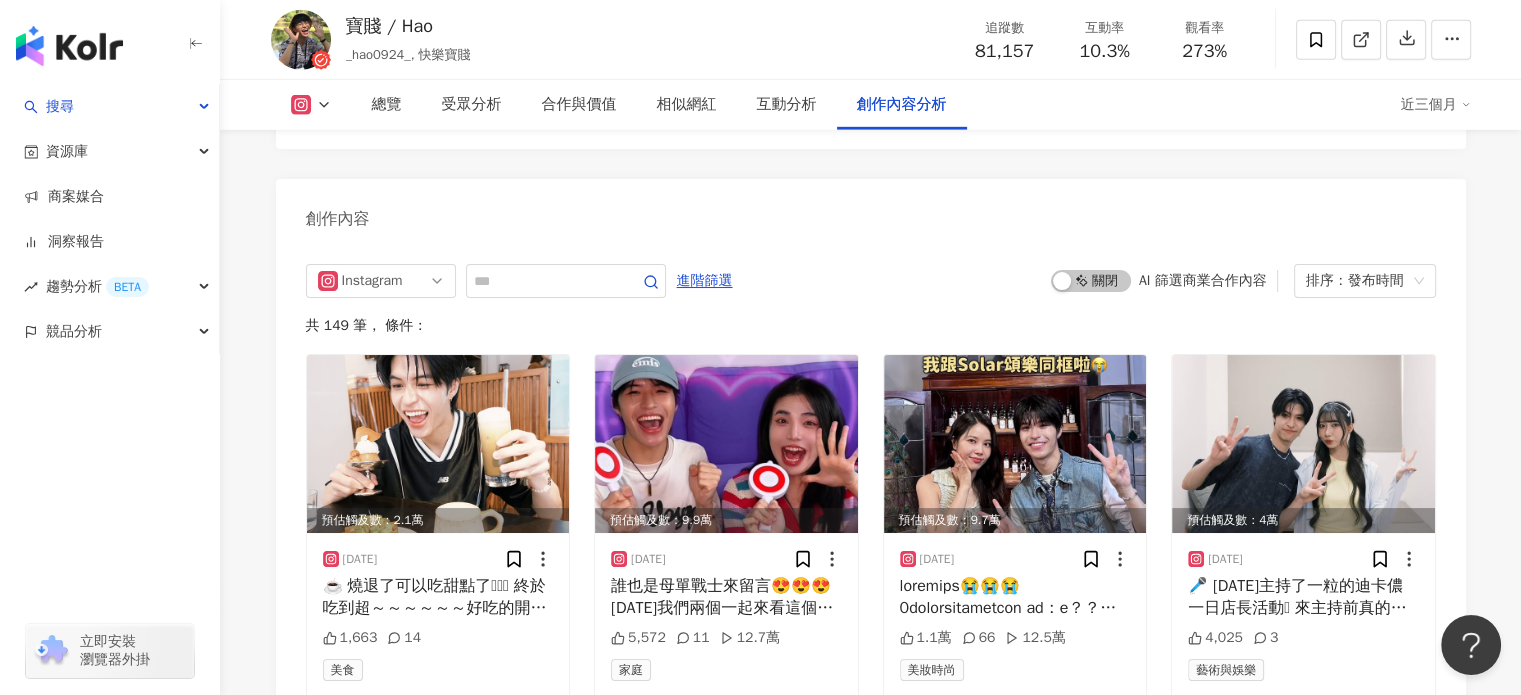click on "啟動 關閉" at bounding box center (1091, 281) 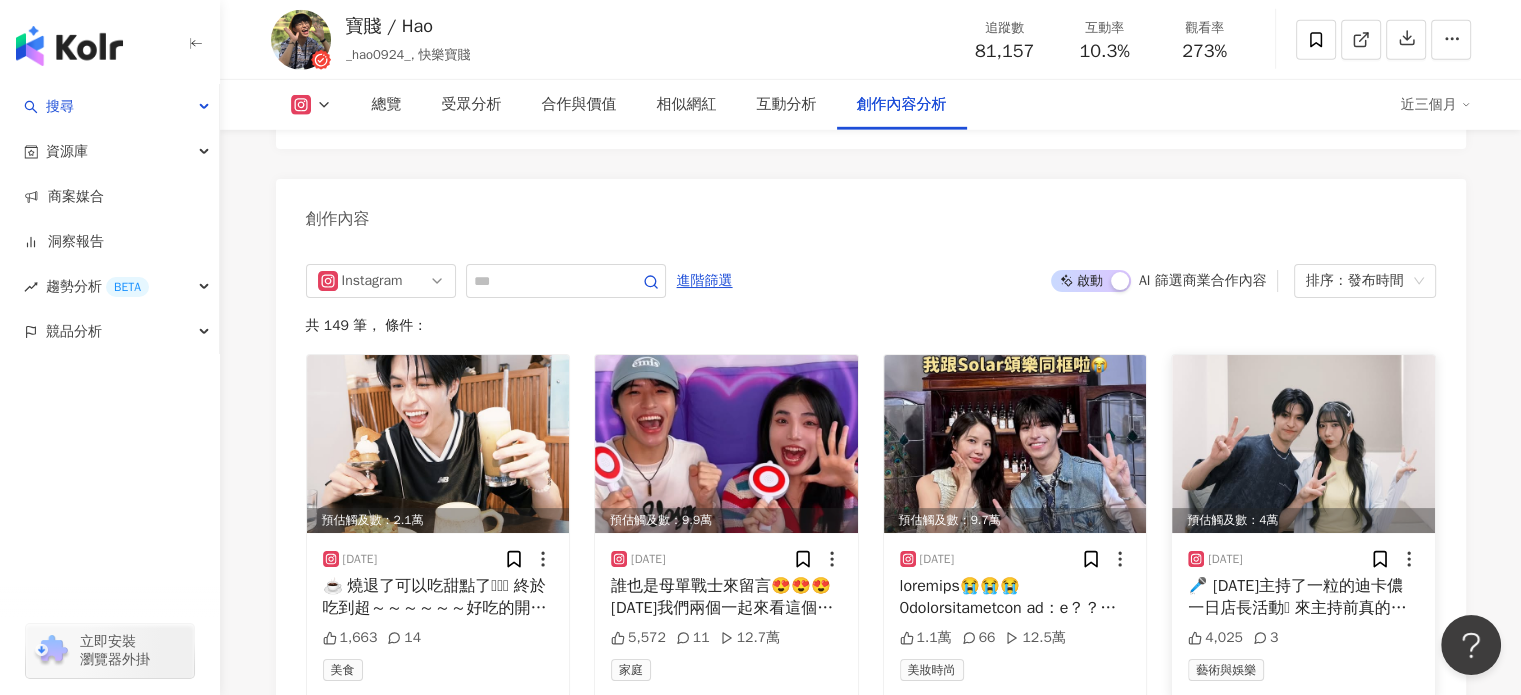 scroll, scrollTop: 6178, scrollLeft: 0, axis: vertical 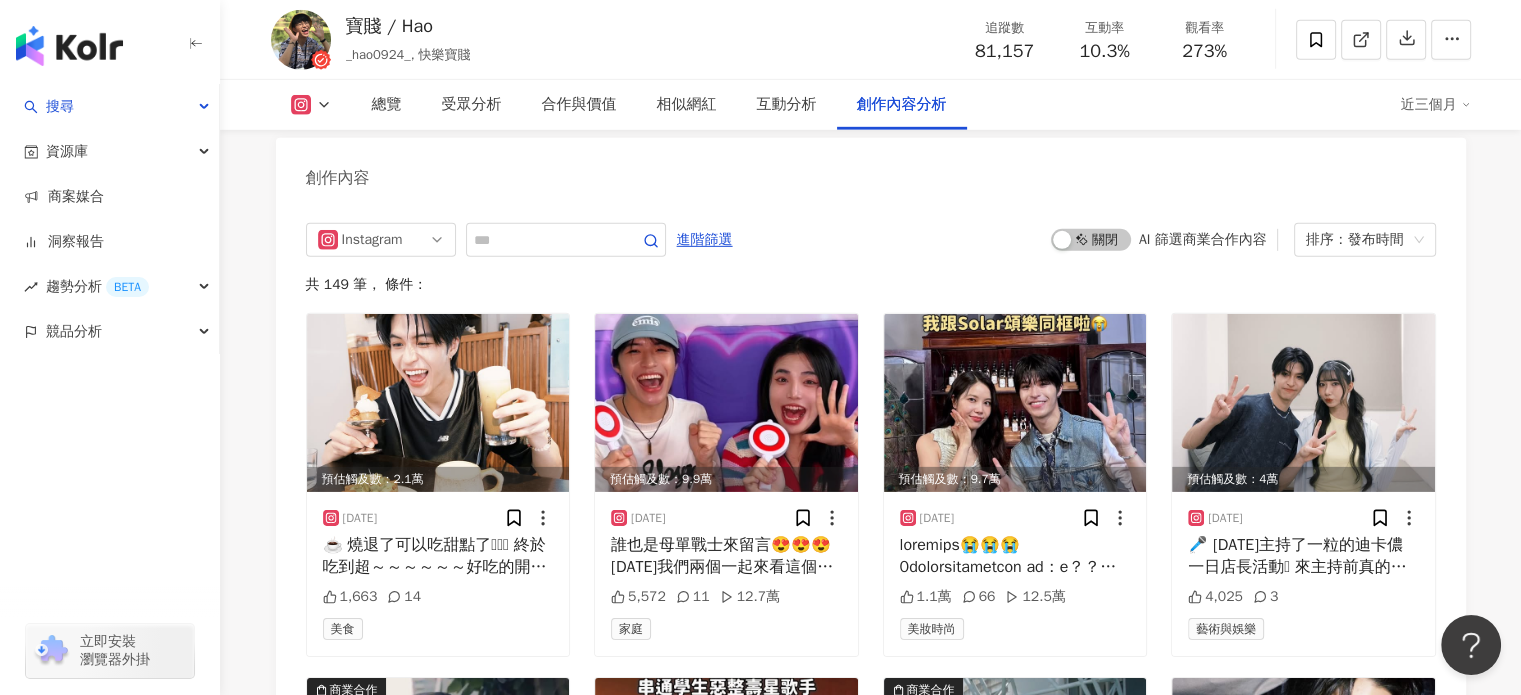 type 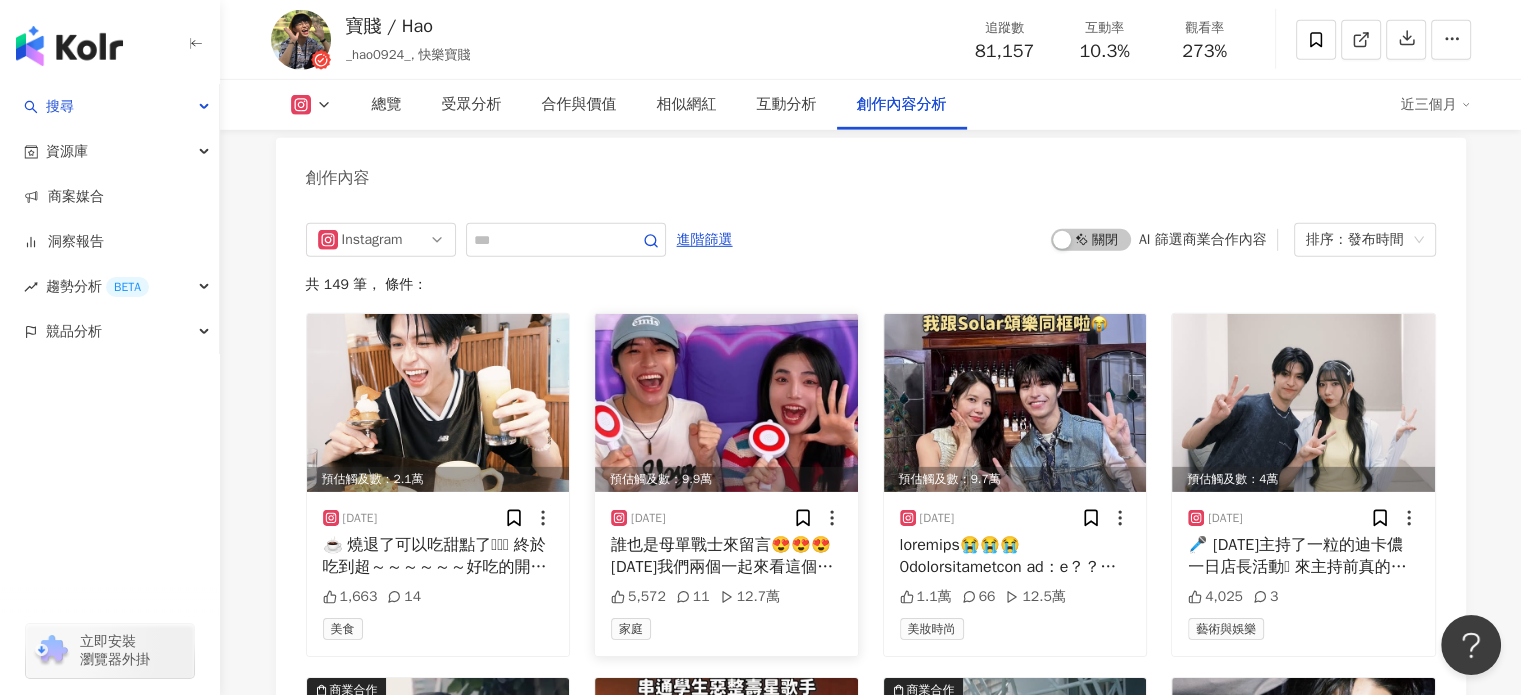 click at bounding box center [726, 403] 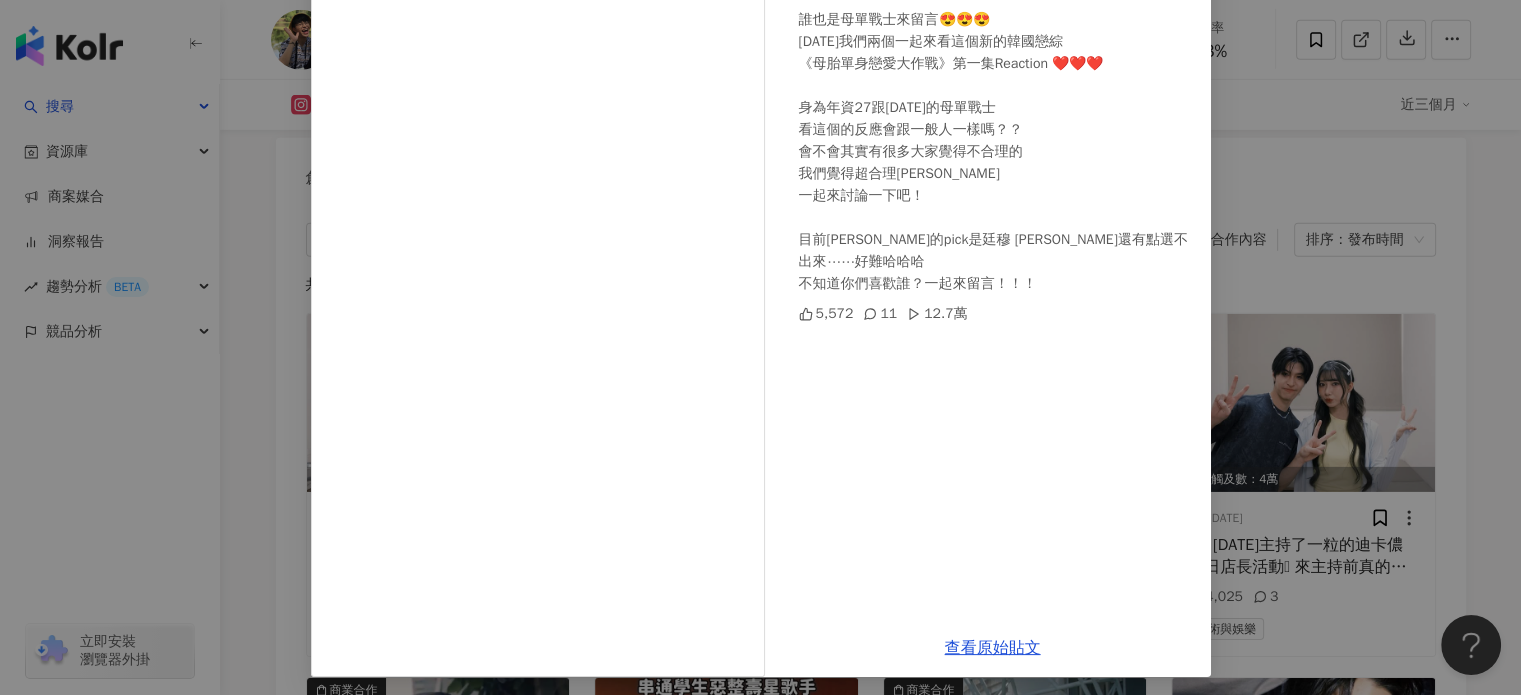 scroll, scrollTop: 199, scrollLeft: 0, axis: vertical 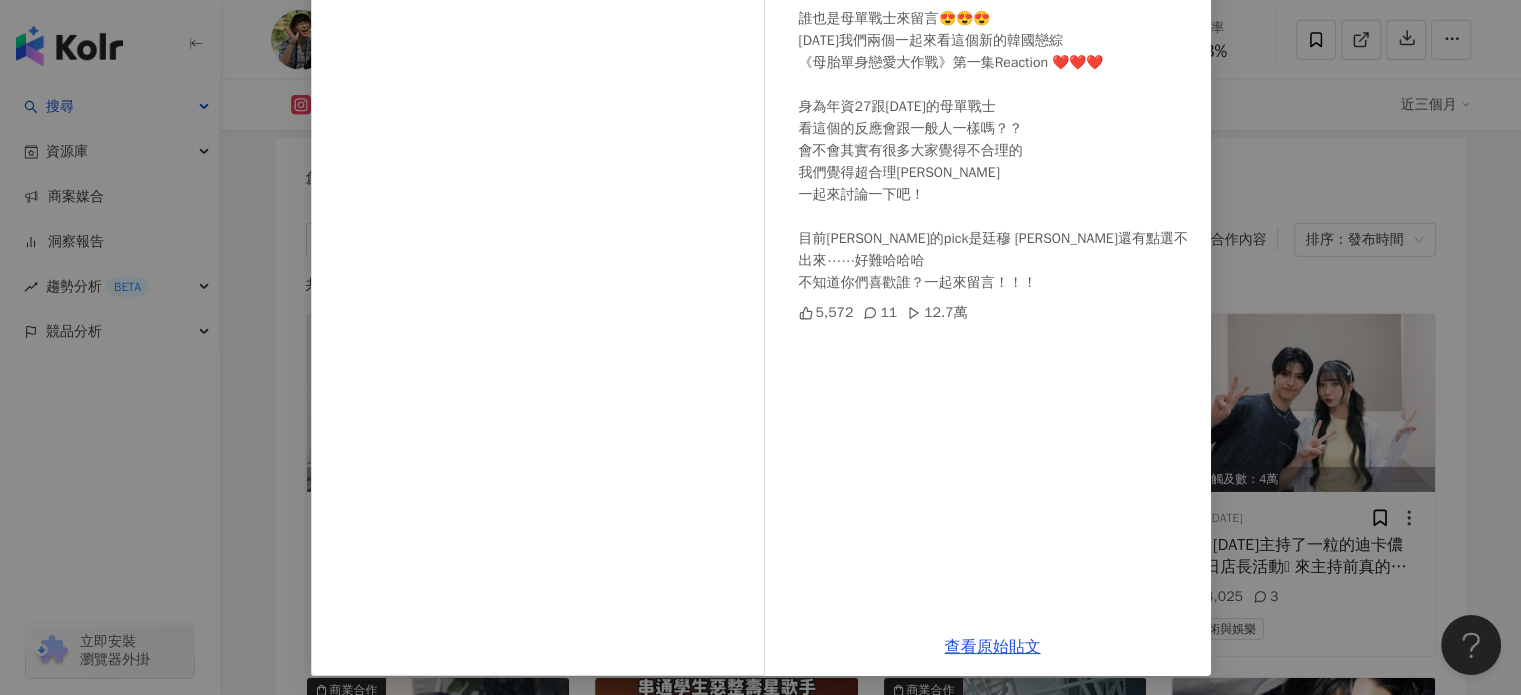 click on "寶賤 / Hao 2025/7/15 誰也是母單戰士來留言😍😍😍
今天我們兩個一起來看這個新的韓國戀綜
《母胎單身戀愛大作戰》第一集Reaction ❤️❤️❤️
身為年資27跟23年的母單戰士
看這個的反應會跟一般人一樣嗎？？
會不會其實有很多大家覺得不合理的
我們覺得超合理哈哈哈哈哈🤣
一起來討論一下吧！
目前高登的pick是廷穆 李陶
寶賤還有點選不出來⋯⋯好難哈哈哈
不知道你們喜歡誰？一起來留言！！！ 5,572 11 12.7萬 查看原始貼文" at bounding box center [760, 347] 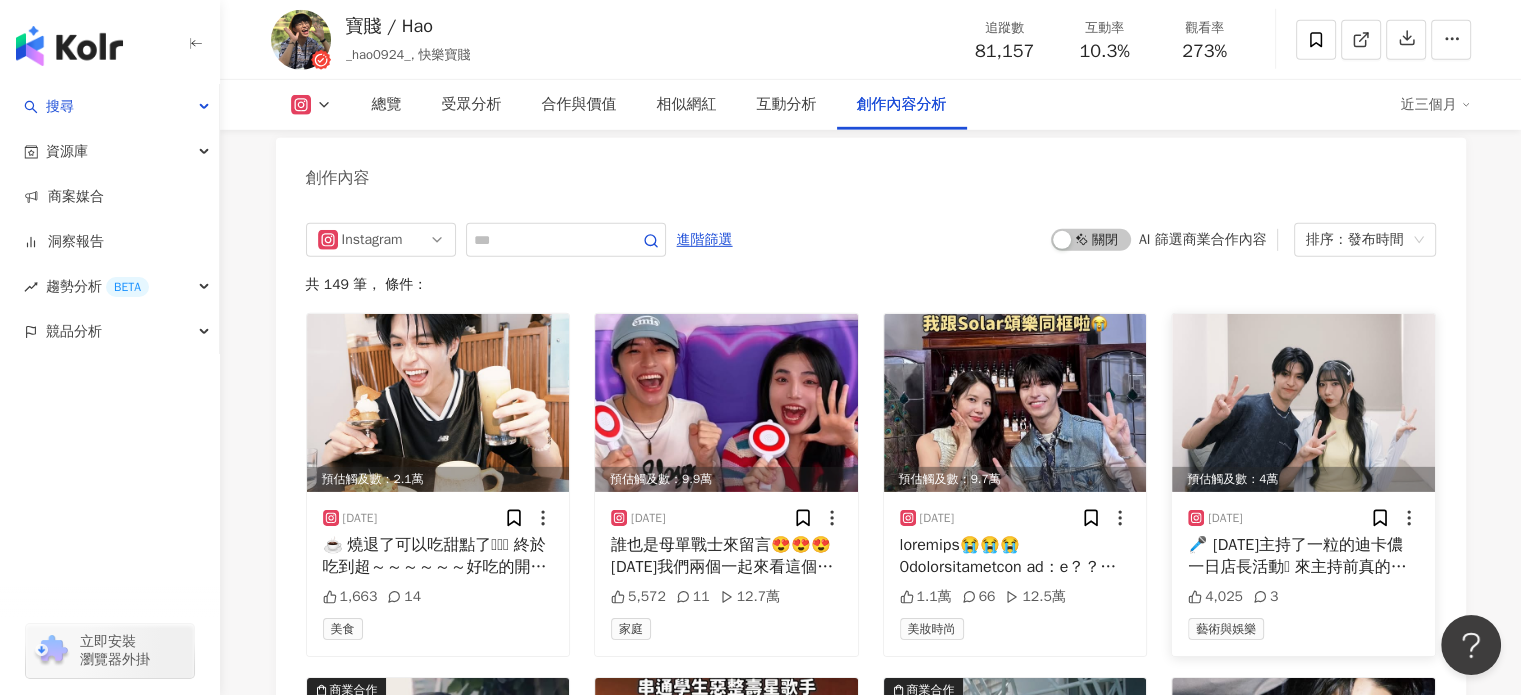 click at bounding box center (1303, 403) 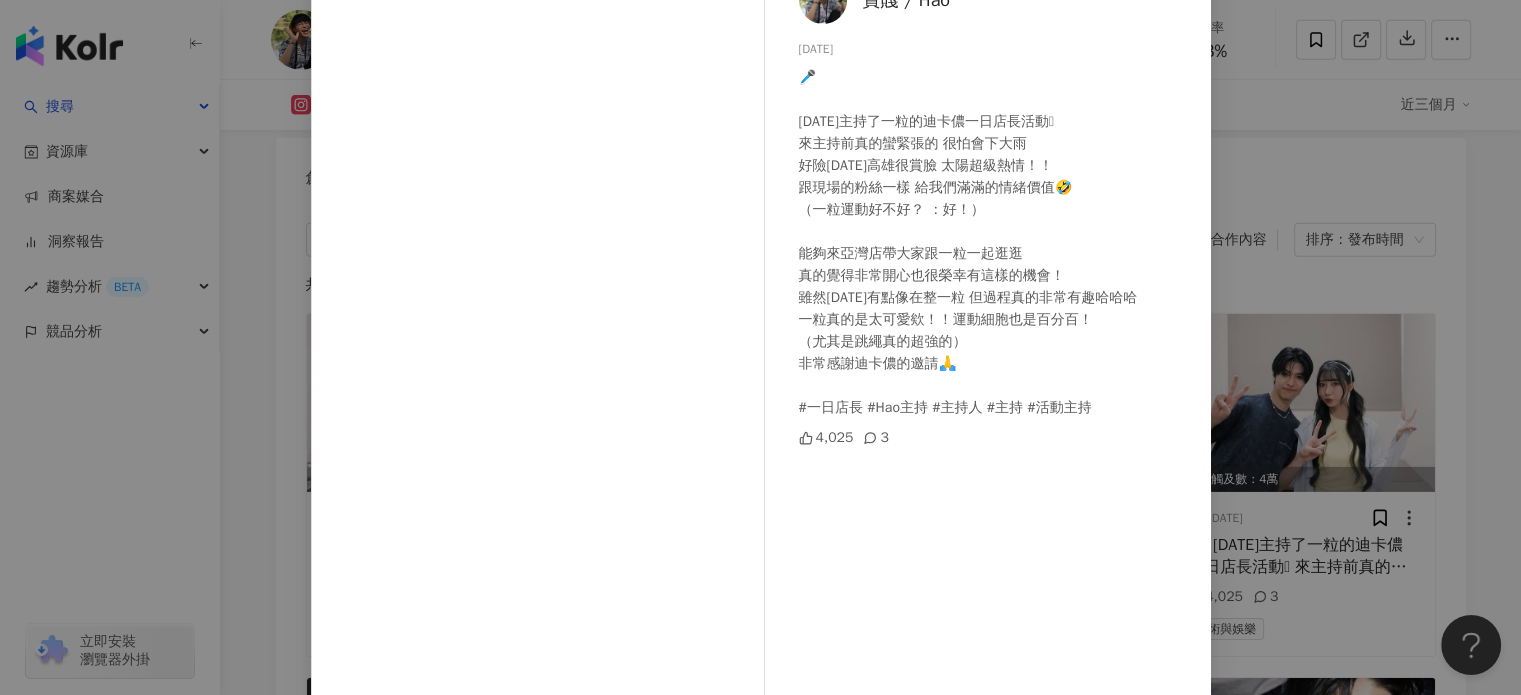scroll, scrollTop: 148, scrollLeft: 0, axis: vertical 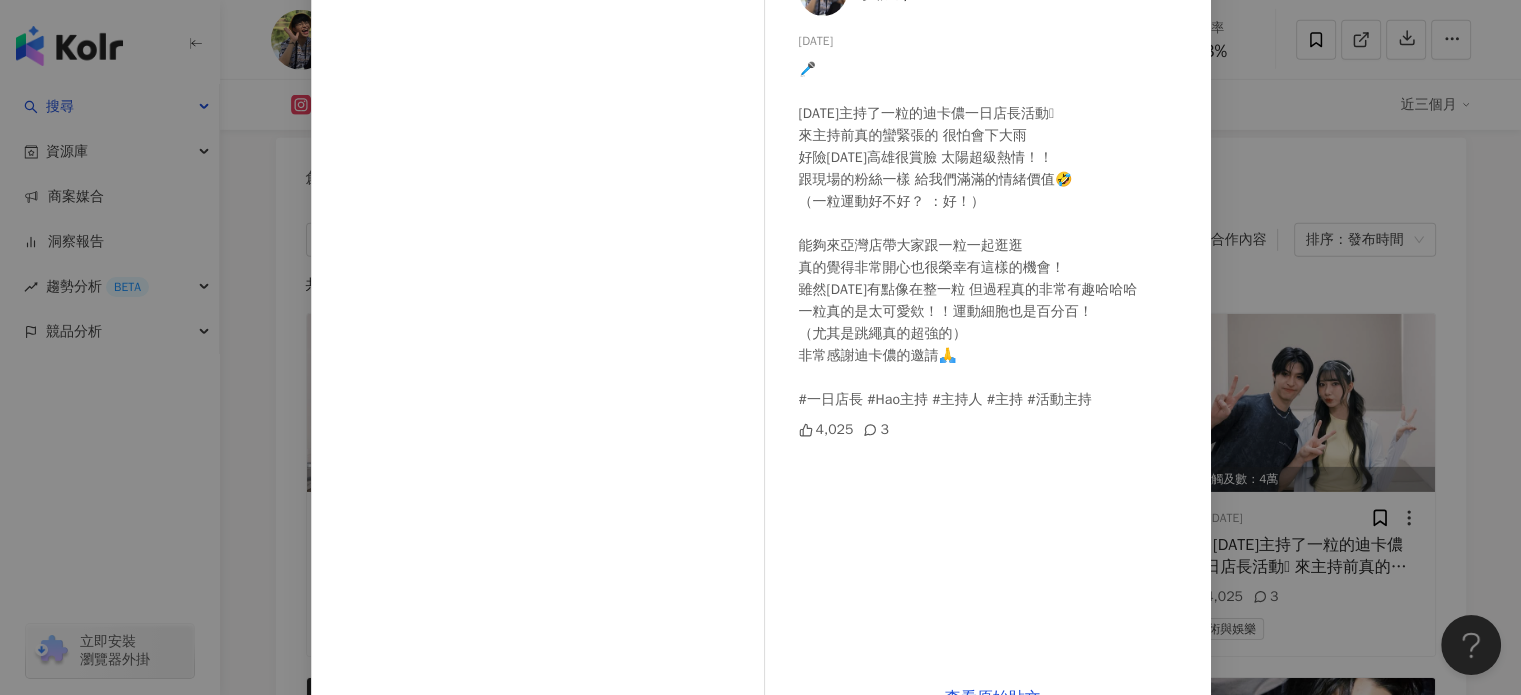 click on "寶賤 / Hao 2025/7/12 🎤
今天主持了一粒的迪卡儂一日店長活動🫶
來主持前真的蠻緊張的 很怕會下大雨
好險今天高雄很賞臉 太陽超級熱情！！
跟現場的粉絲一樣 給我們滿滿的情緒價值🤣
（一粒運動好不好？ ：好！）
能夠來亞灣店帶大家跟一粒一起逛逛
真的覺得非常開心也很榮幸有這樣的機會！
雖然今天有點像在整一粒 但過程真的非常有趣哈哈哈
一粒真的是太可愛欸！！運動細胞也是百分百！
（尤其是跳繩真的超強的）
非常感謝迪卡儂的邀請🙏
#一日店長 #Hao主持 #主持人 #主持 #活動主持 4,025 3 查看原始貼文" at bounding box center (760, 347) 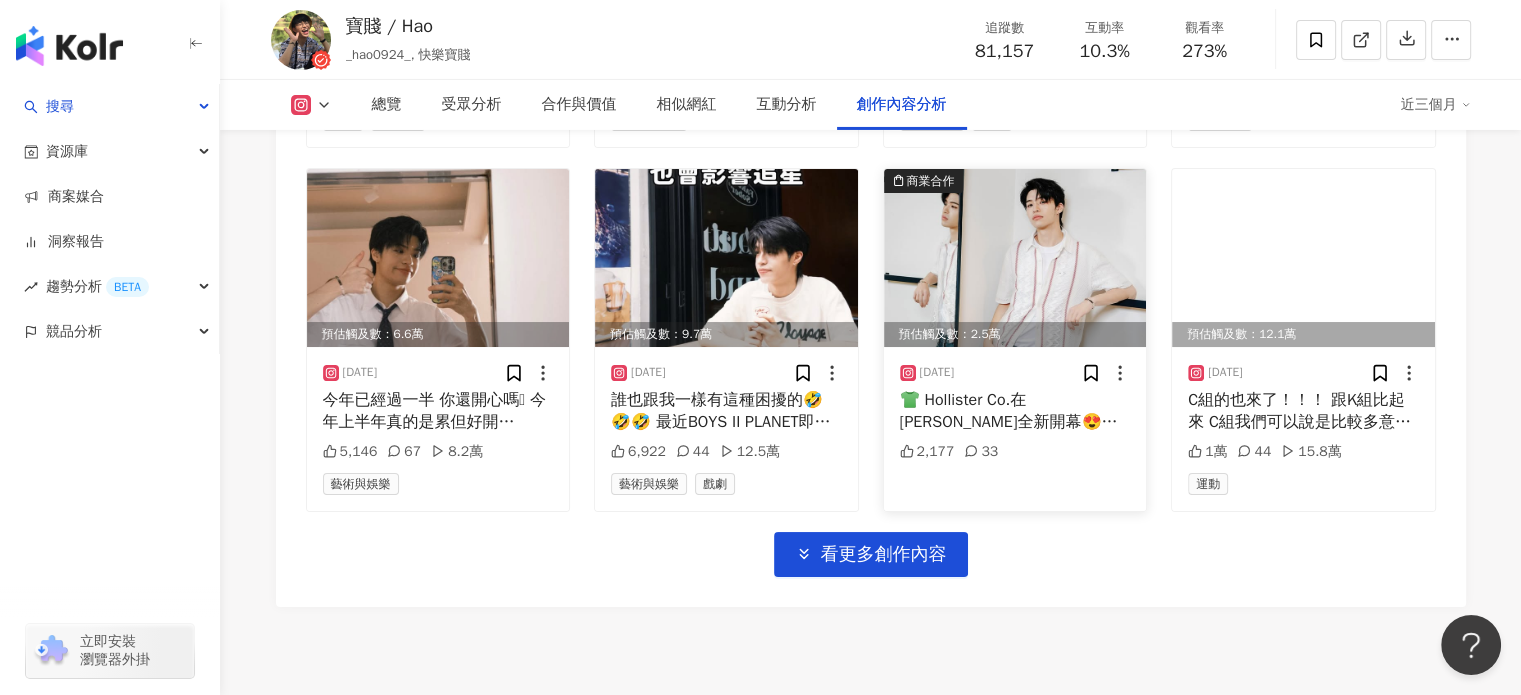scroll, scrollTop: 7053, scrollLeft: 0, axis: vertical 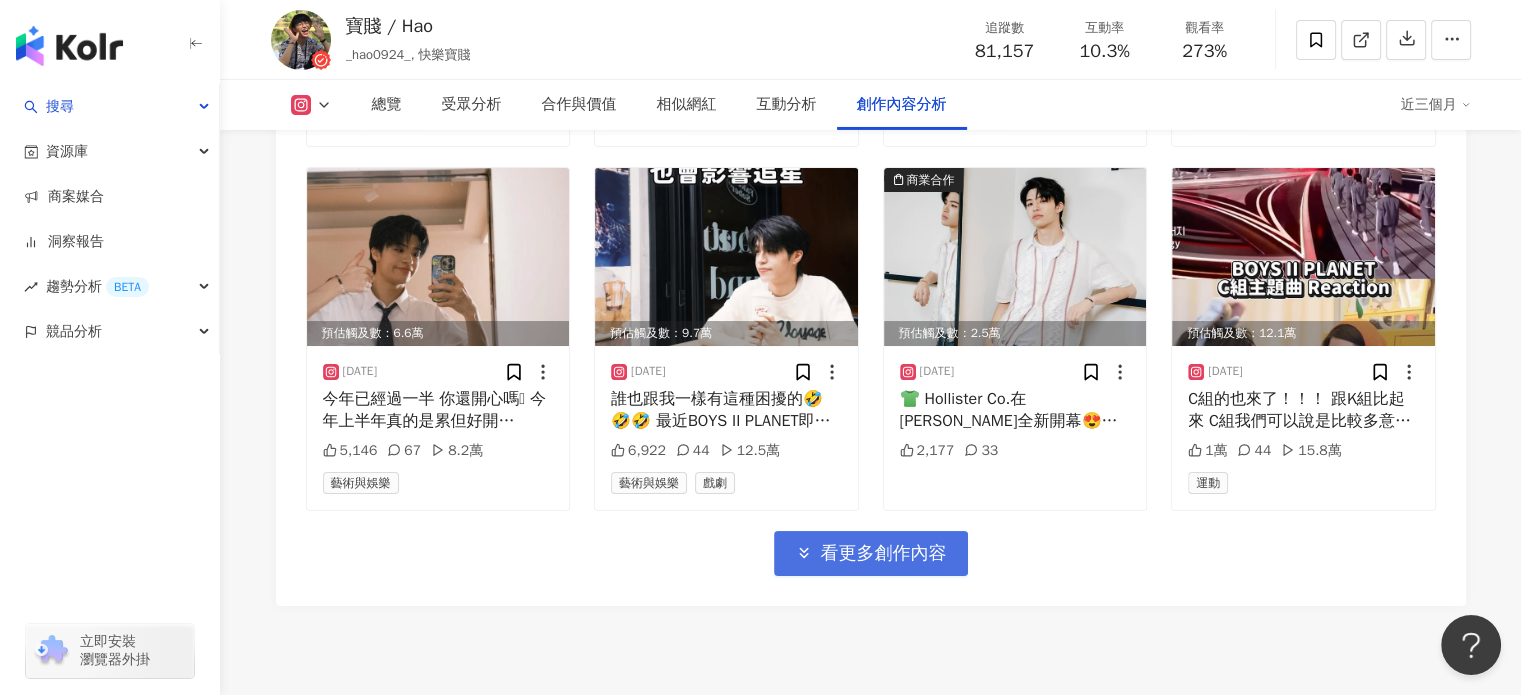 click on "看更多創作內容" at bounding box center [884, 554] 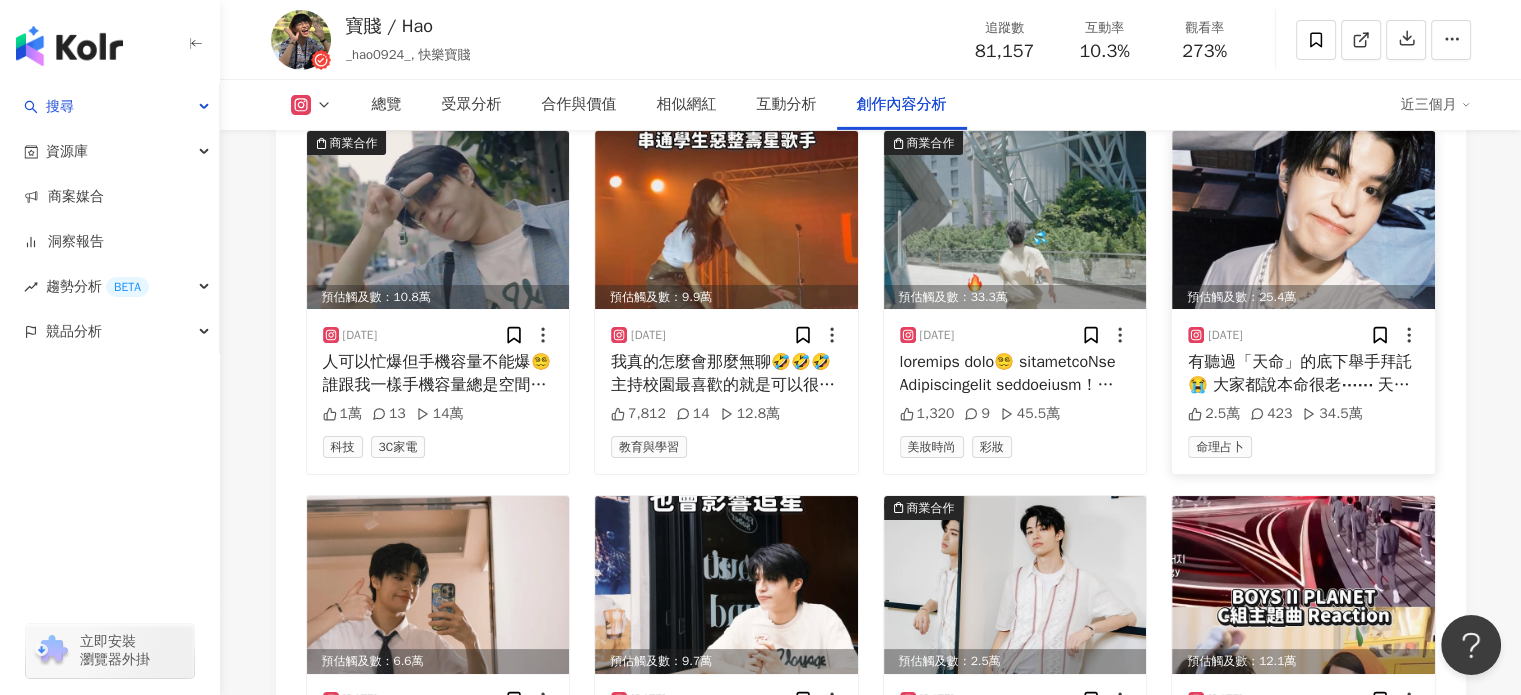 scroll, scrollTop: 6753, scrollLeft: 0, axis: vertical 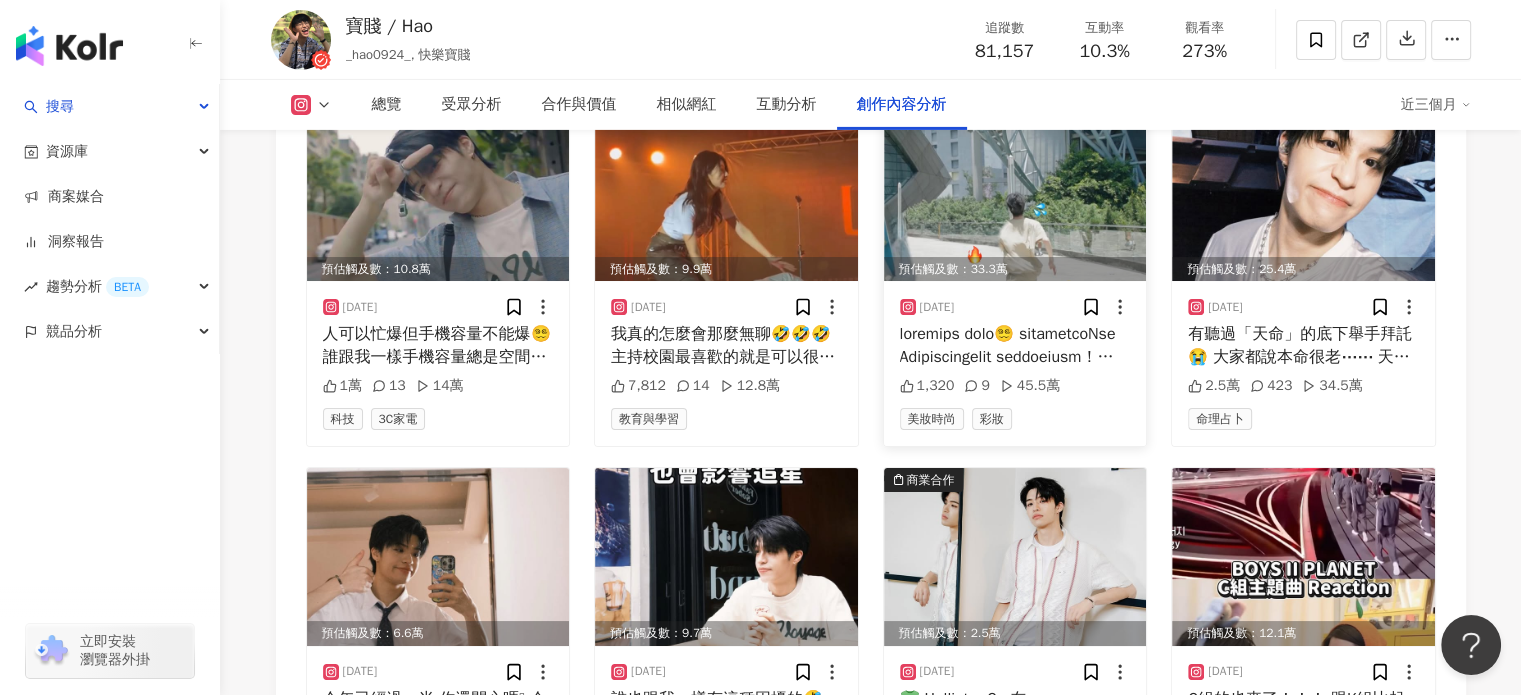 click at bounding box center (1015, 192) 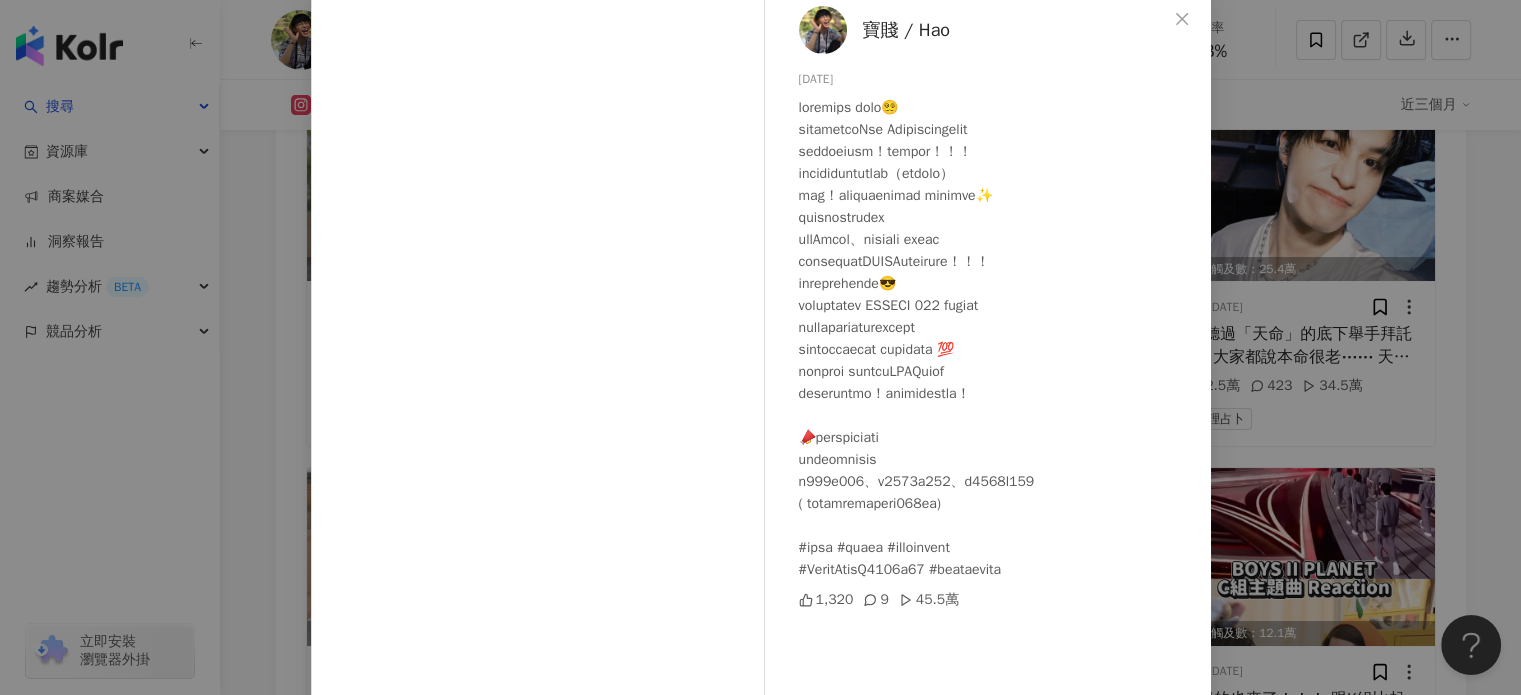 scroll, scrollTop: 204, scrollLeft: 0, axis: vertical 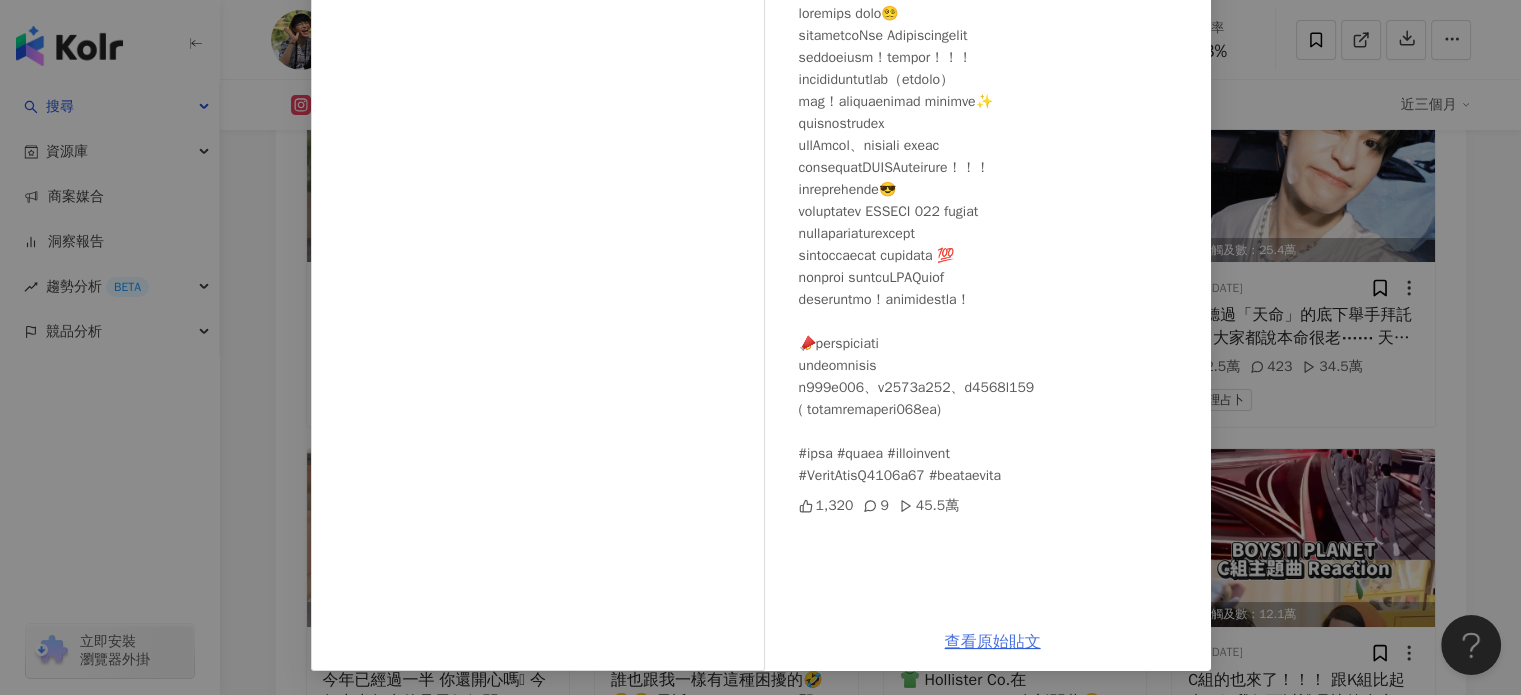 click on "查看原始貼文" at bounding box center (993, 642) 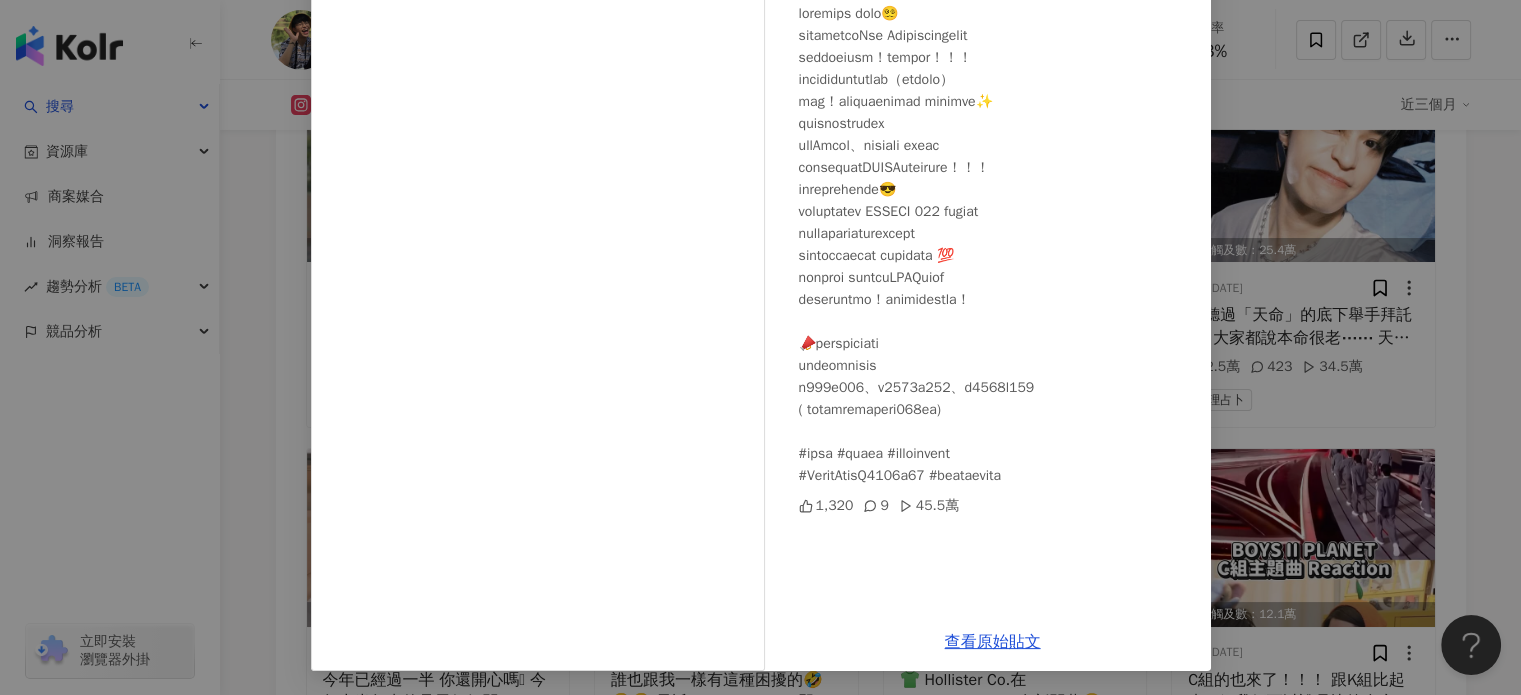 click on "寶賤 / Hao 2025/7/8 1,320 9 45.5萬 查看原始貼文" at bounding box center [760, 347] 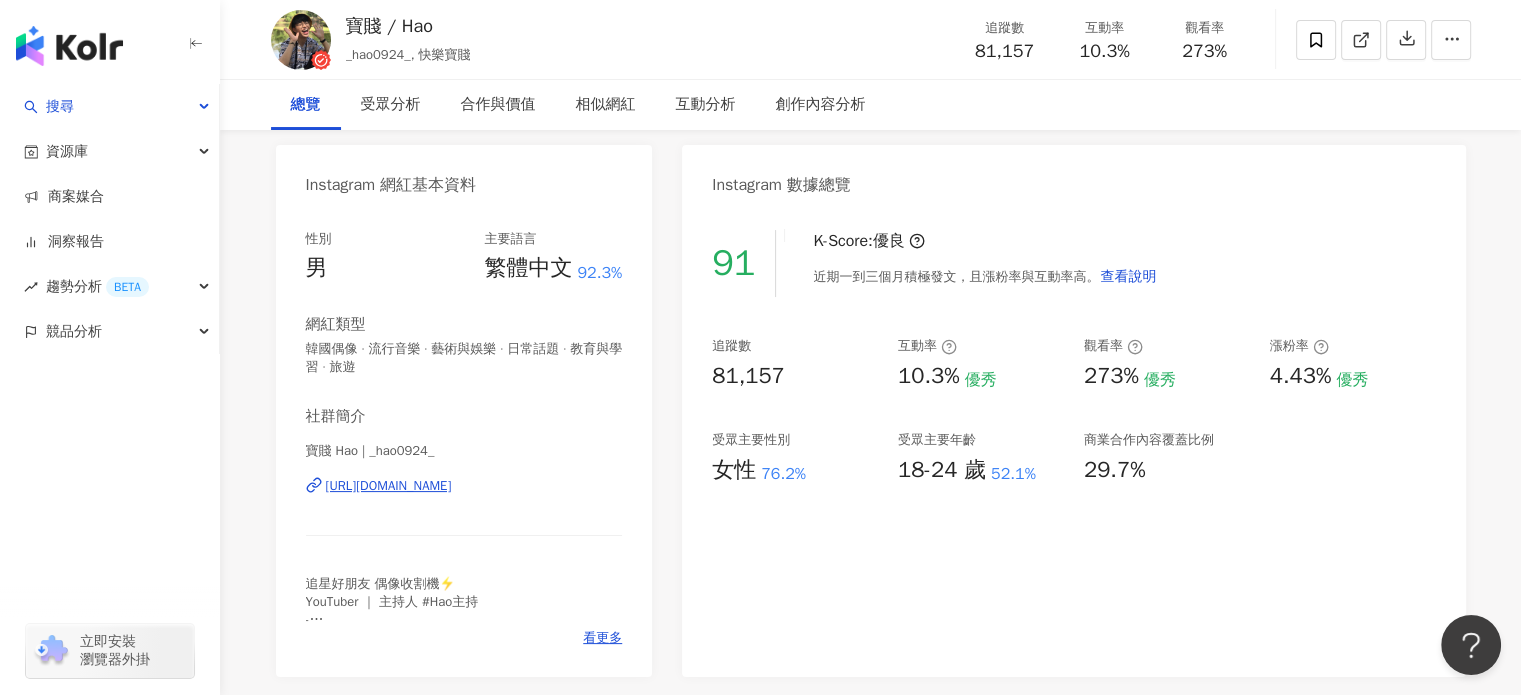 scroll, scrollTop: 0, scrollLeft: 0, axis: both 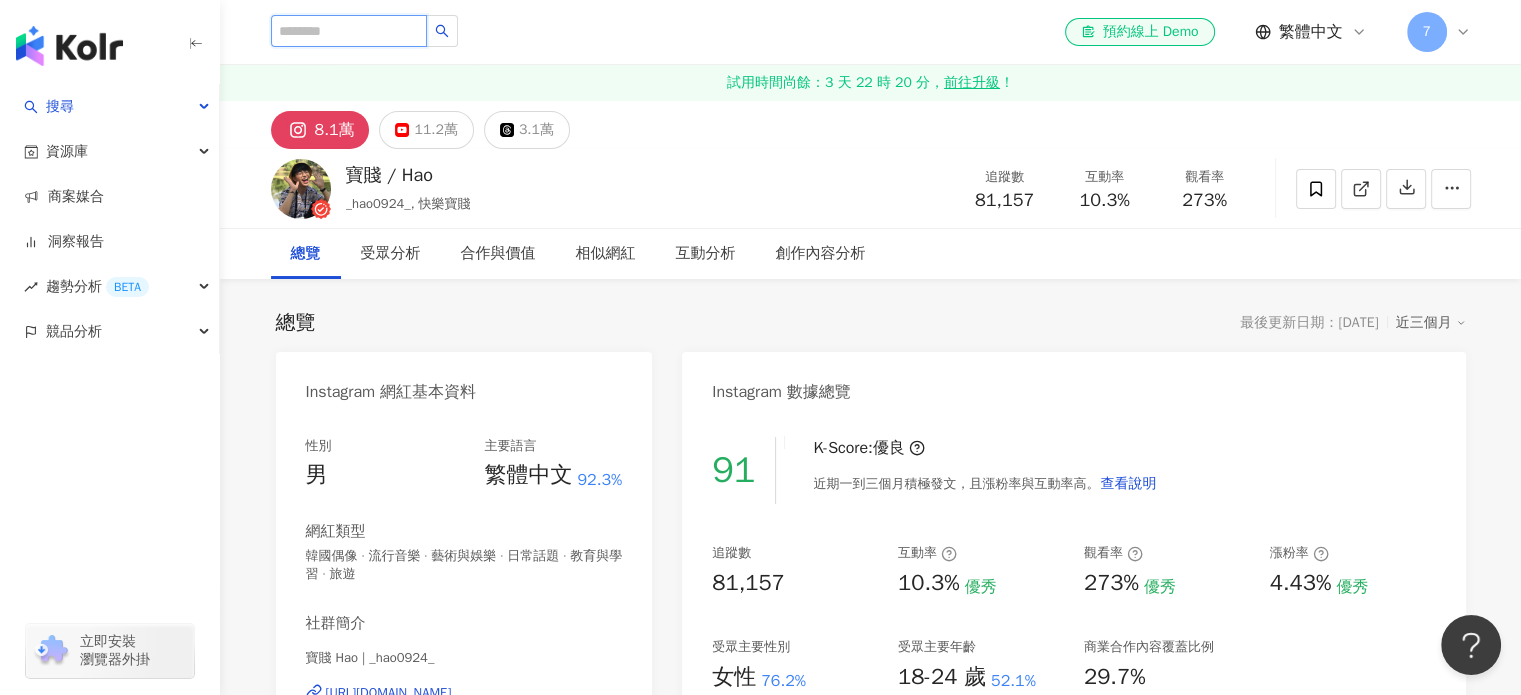 click at bounding box center [349, 31] 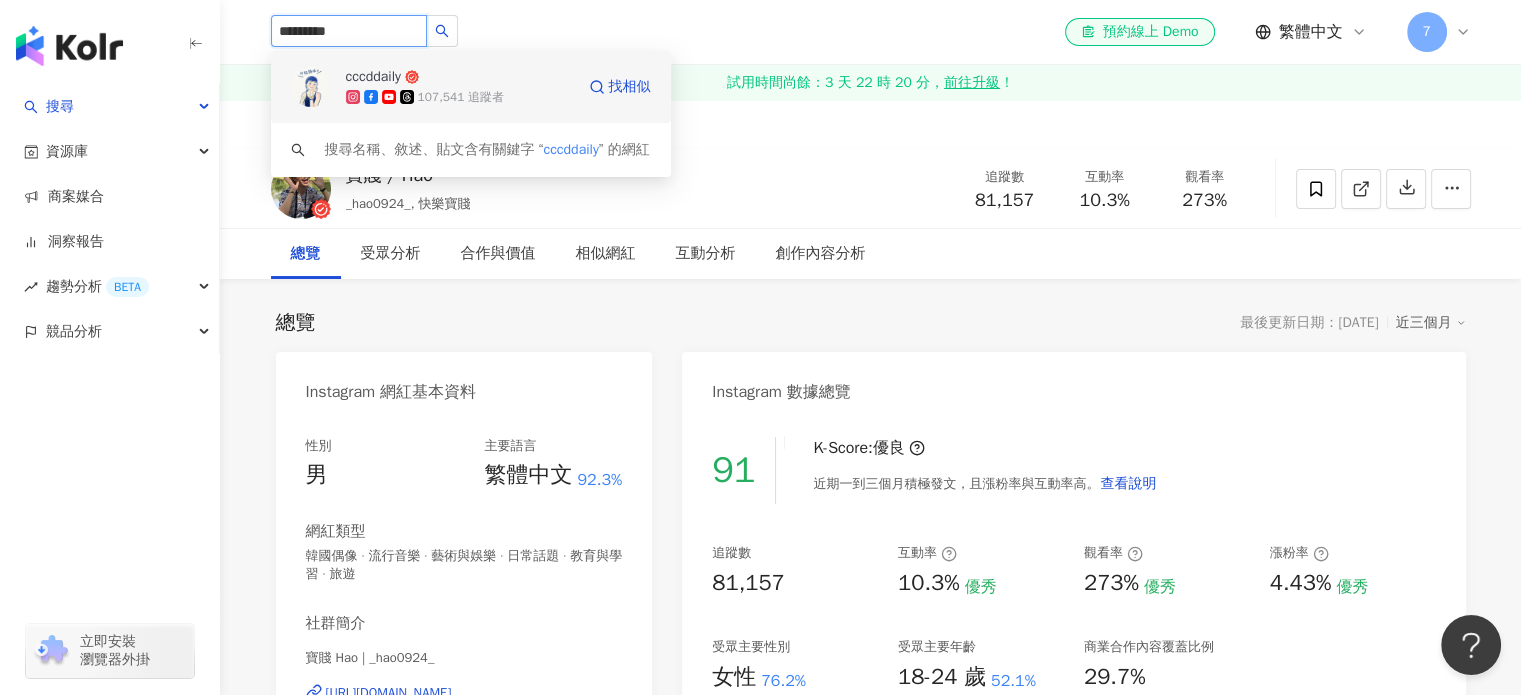 click on "107,541   追蹤者" at bounding box center (461, 97) 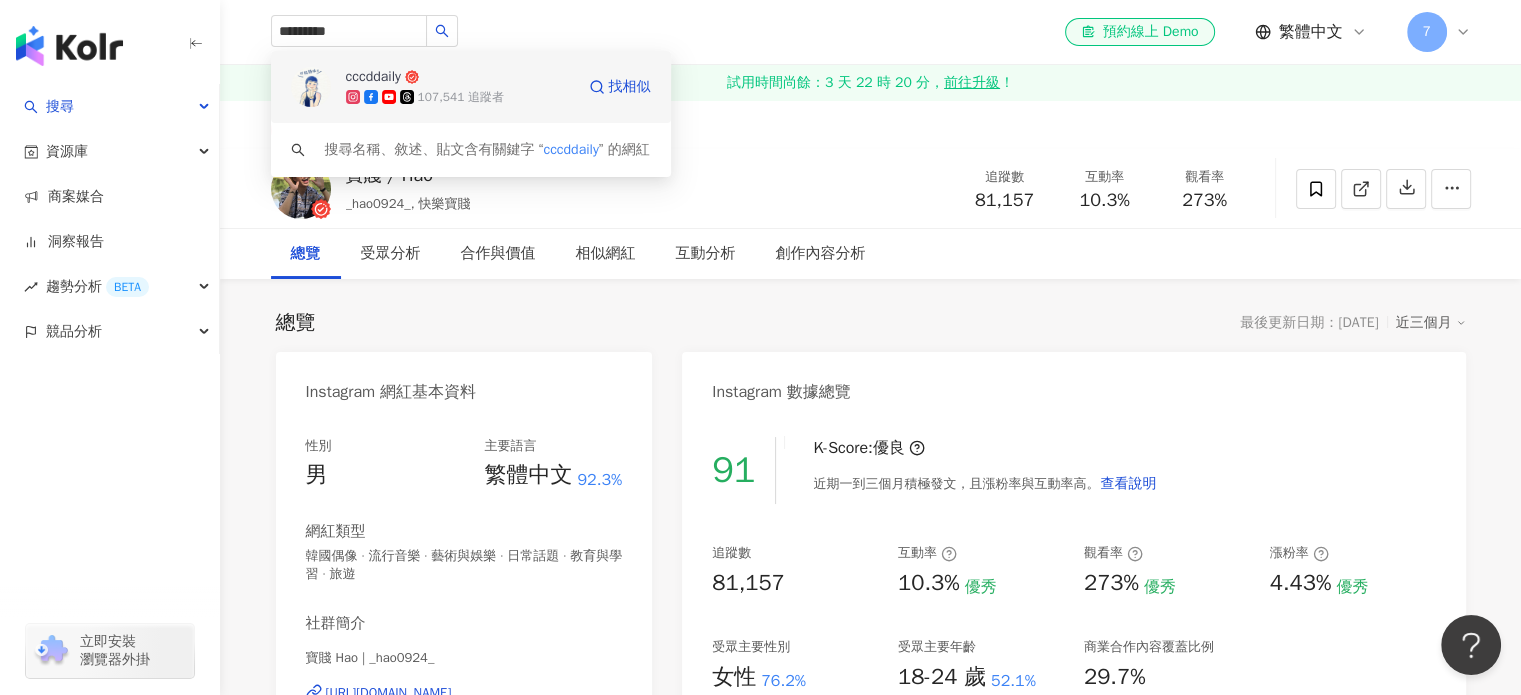 type 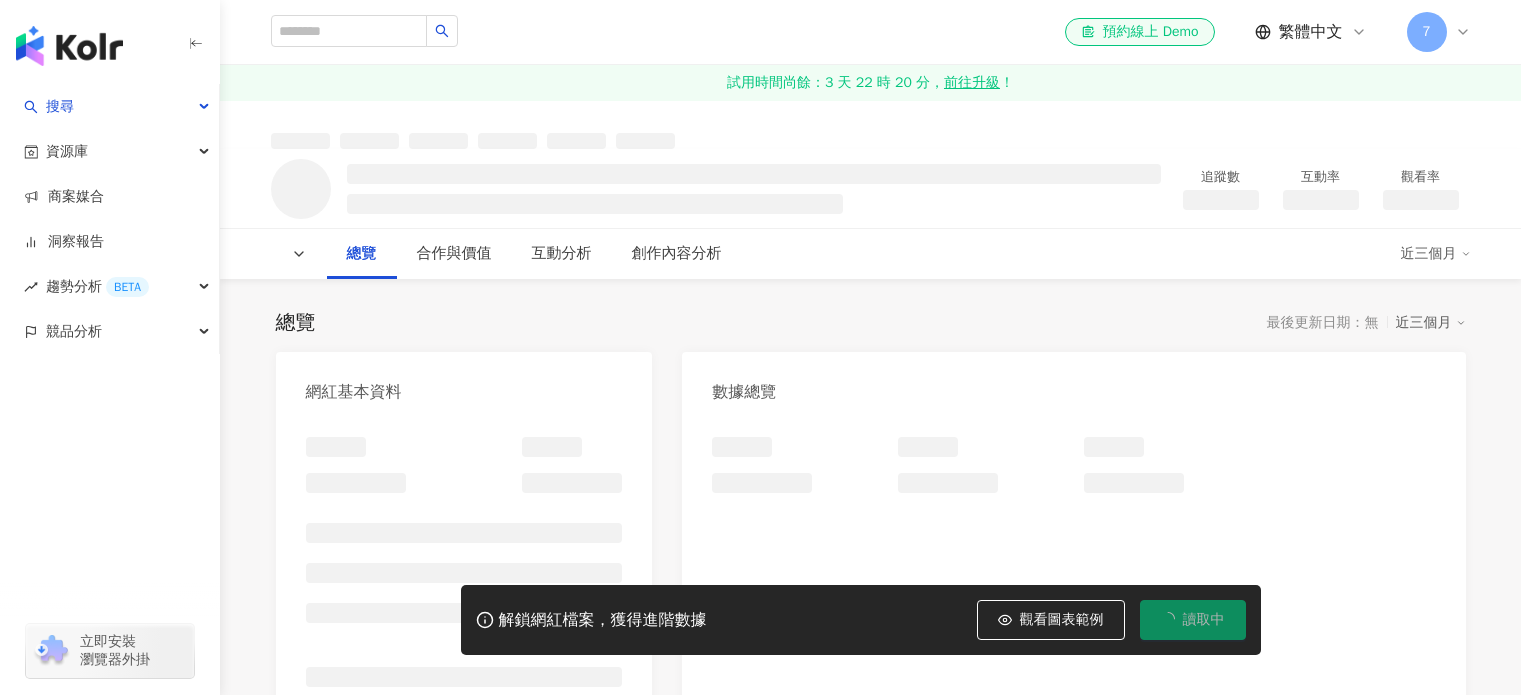 scroll, scrollTop: 0, scrollLeft: 0, axis: both 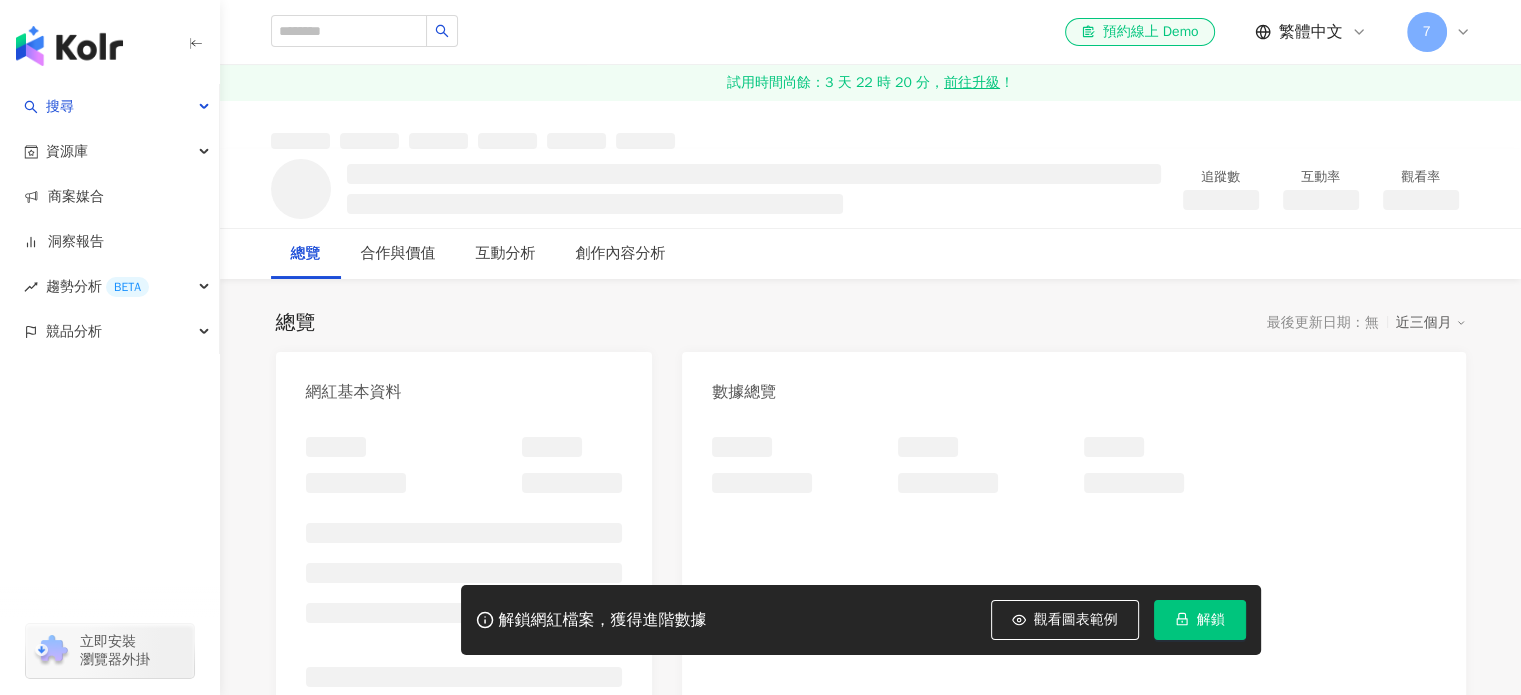 drag, startPoint x: 1199, startPoint y: 630, endPoint x: 1211, endPoint y: 623, distance: 13.892444 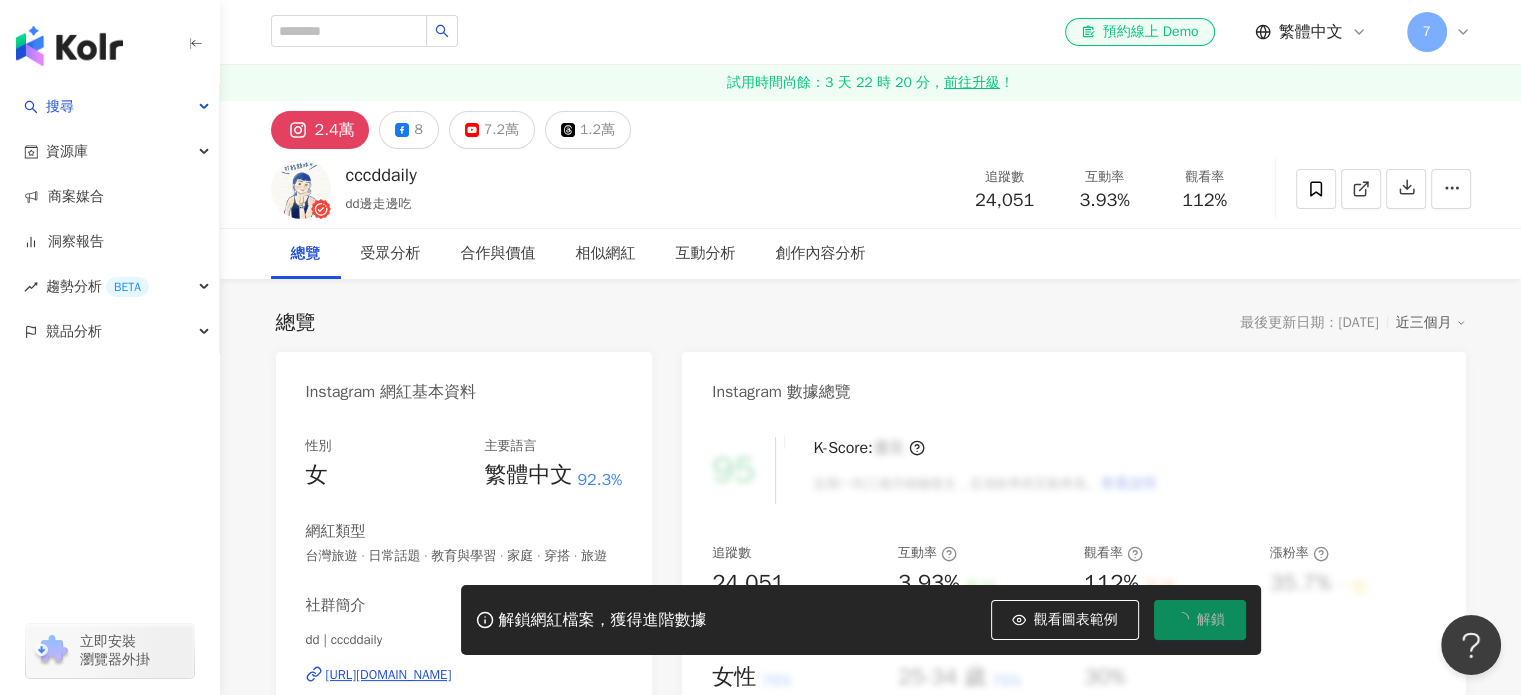 scroll, scrollTop: 0, scrollLeft: 0, axis: both 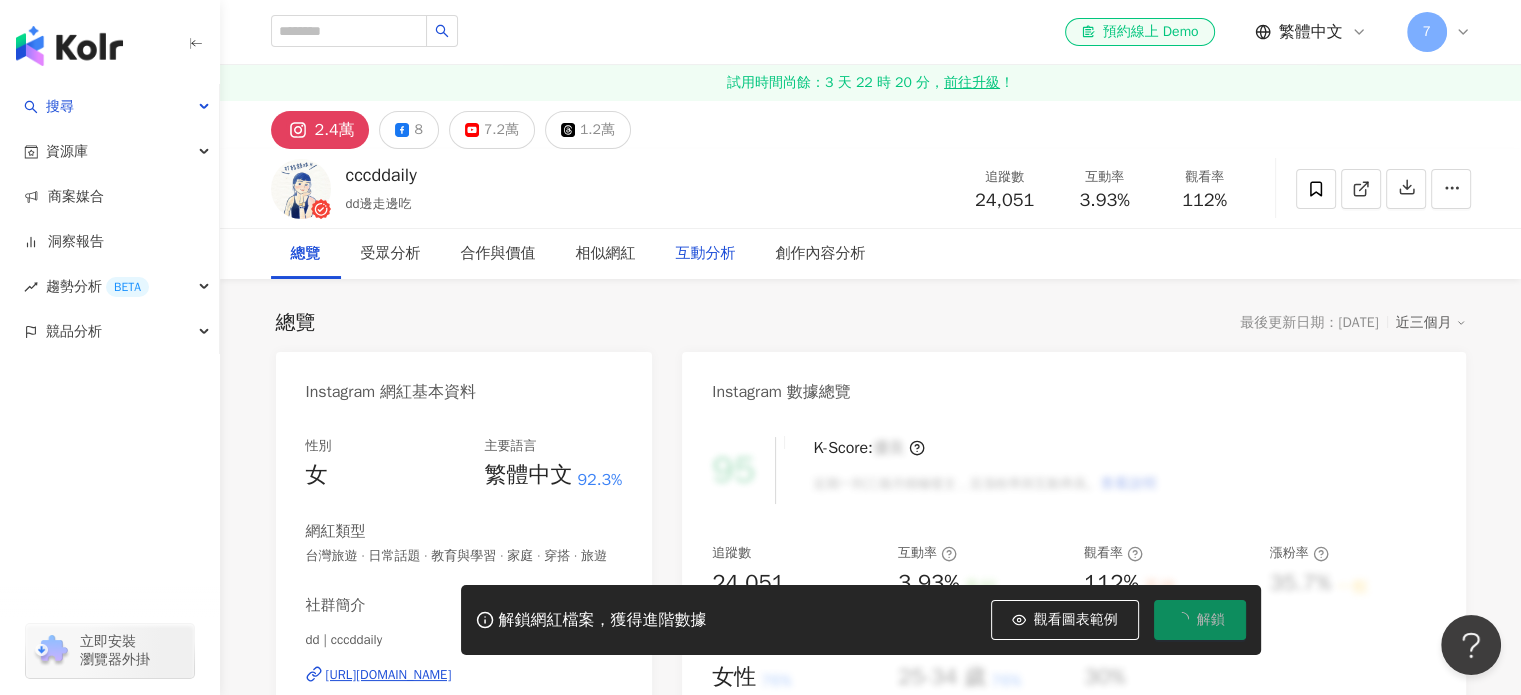 click on "互動分析" at bounding box center (706, 254) 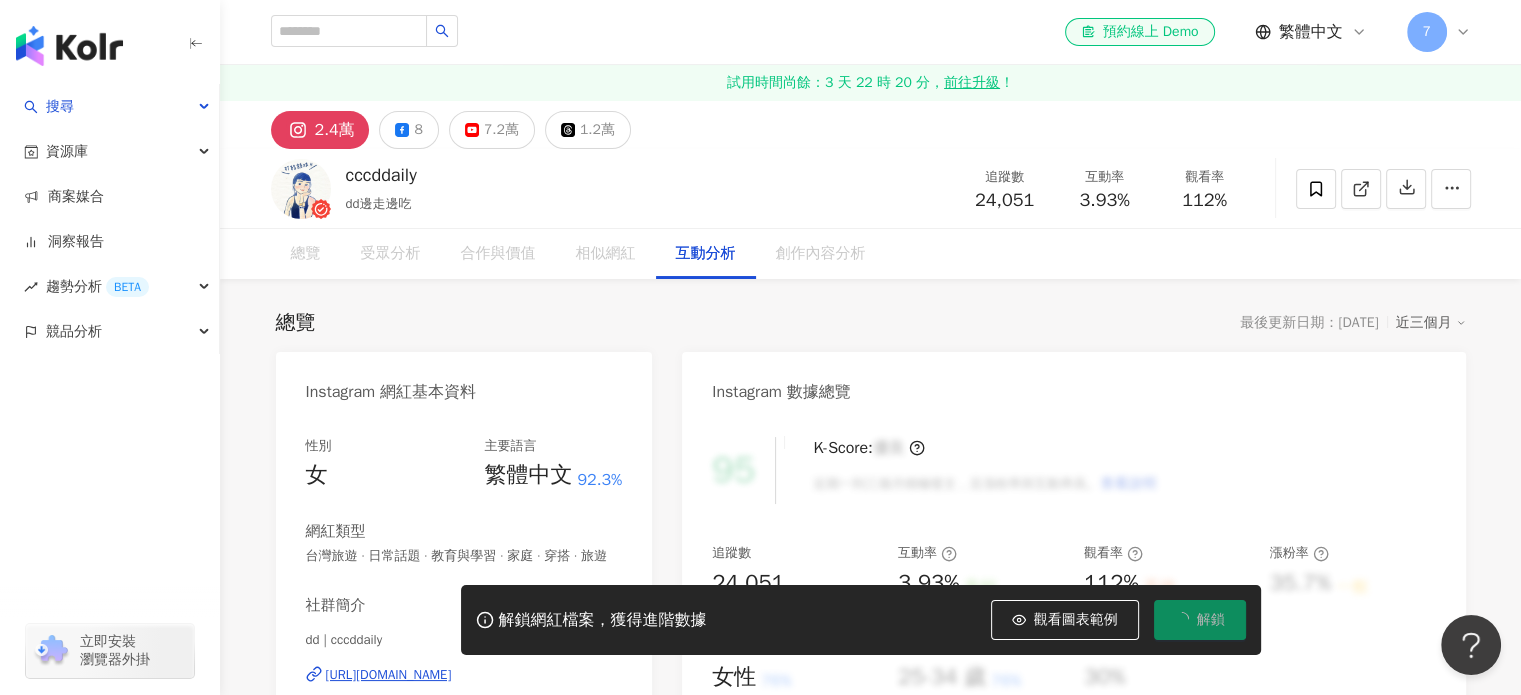 scroll, scrollTop: 3948, scrollLeft: 0, axis: vertical 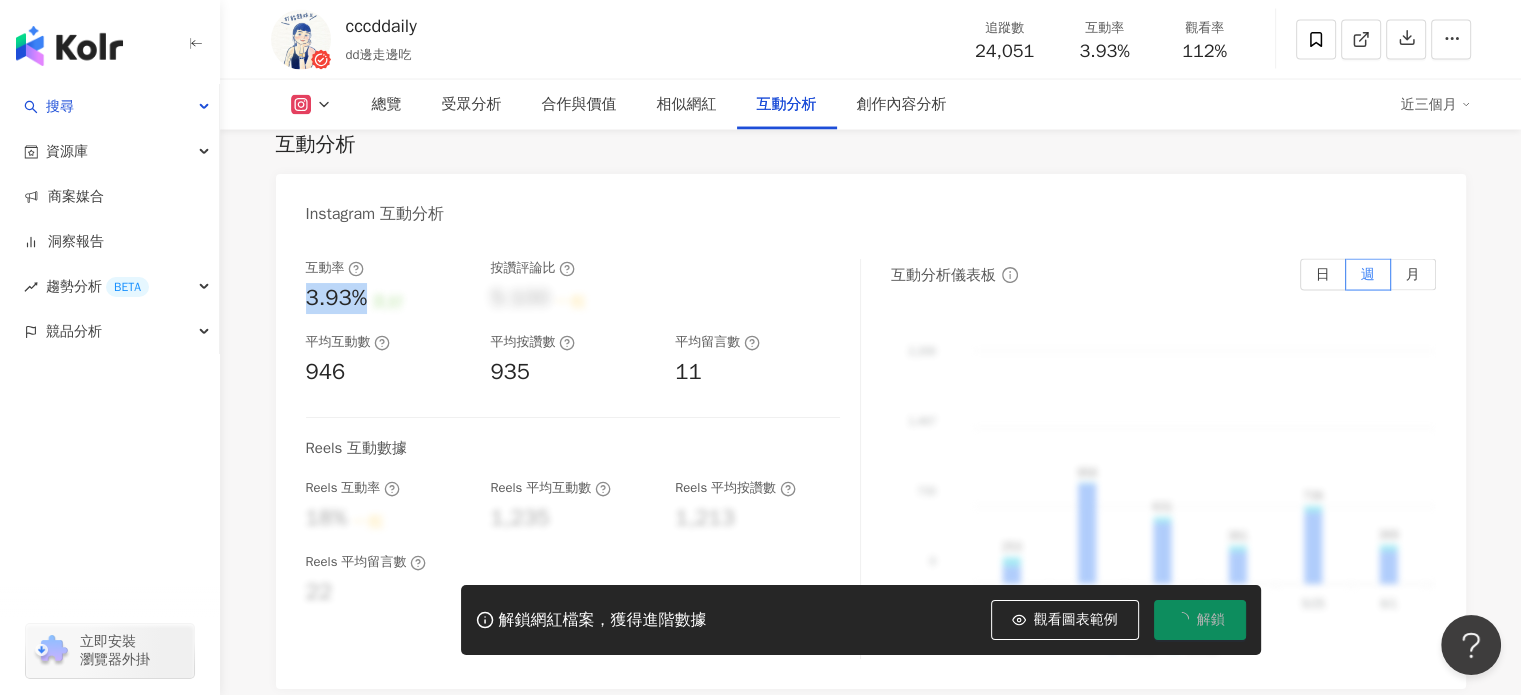 drag, startPoint x: 304, startPoint y: 317, endPoint x: 371, endPoint y: 319, distance: 67.02985 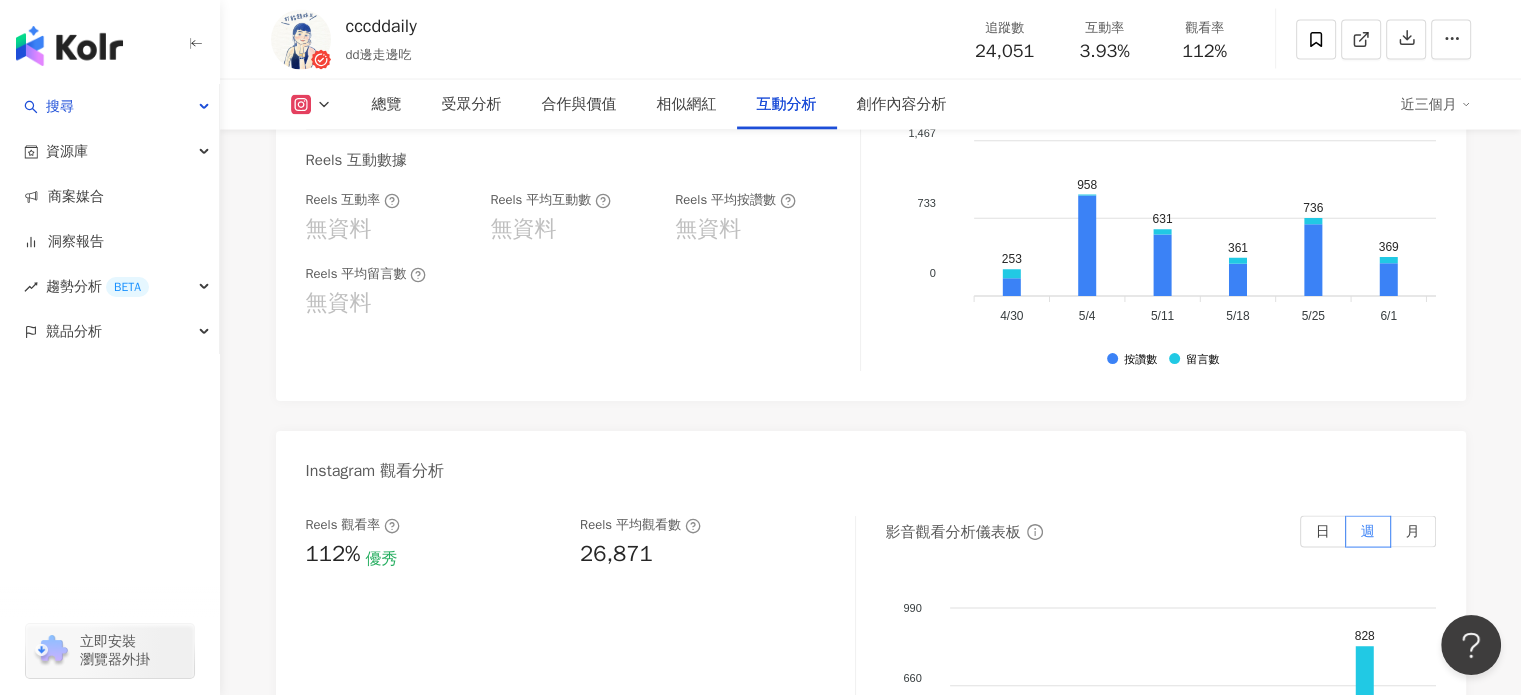 scroll, scrollTop: 3660, scrollLeft: 0, axis: vertical 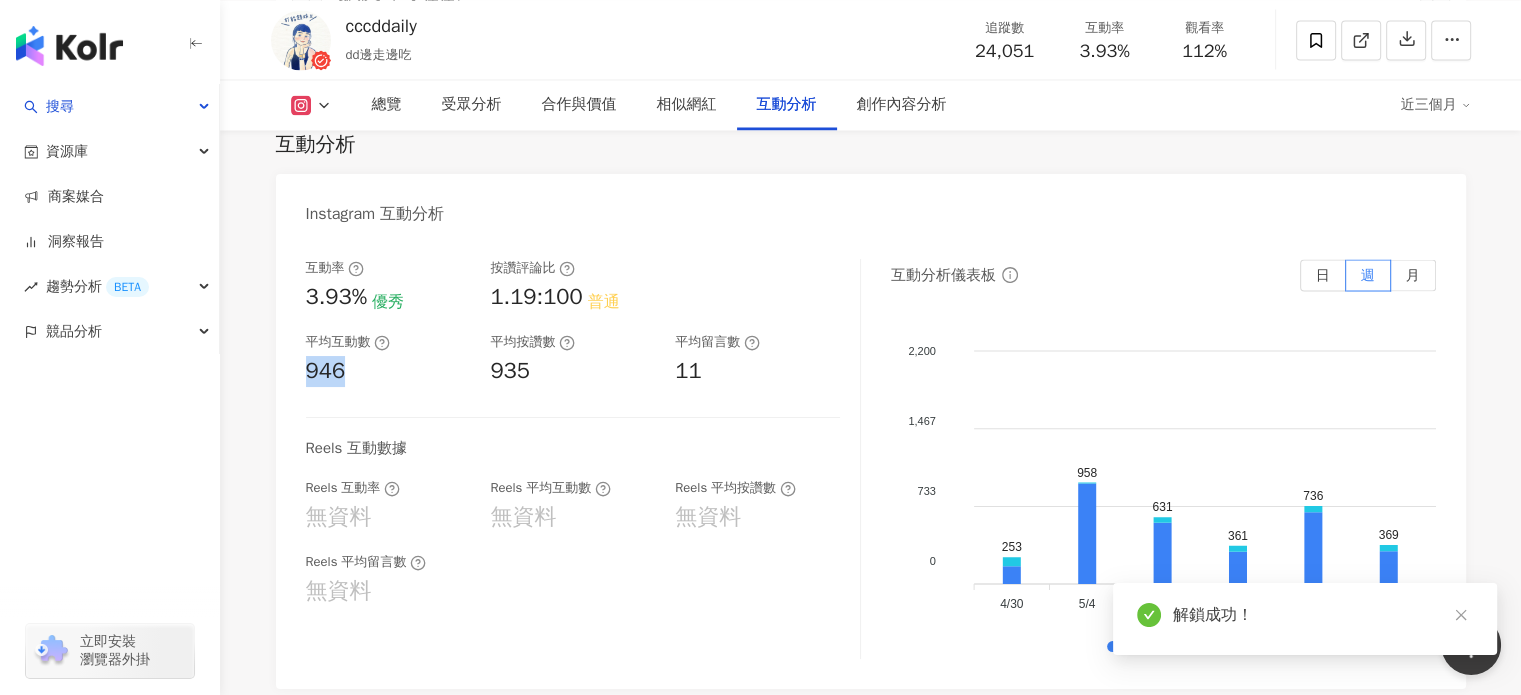 drag, startPoint x: 308, startPoint y: 395, endPoint x: 340, endPoint y: 398, distance: 32.140316 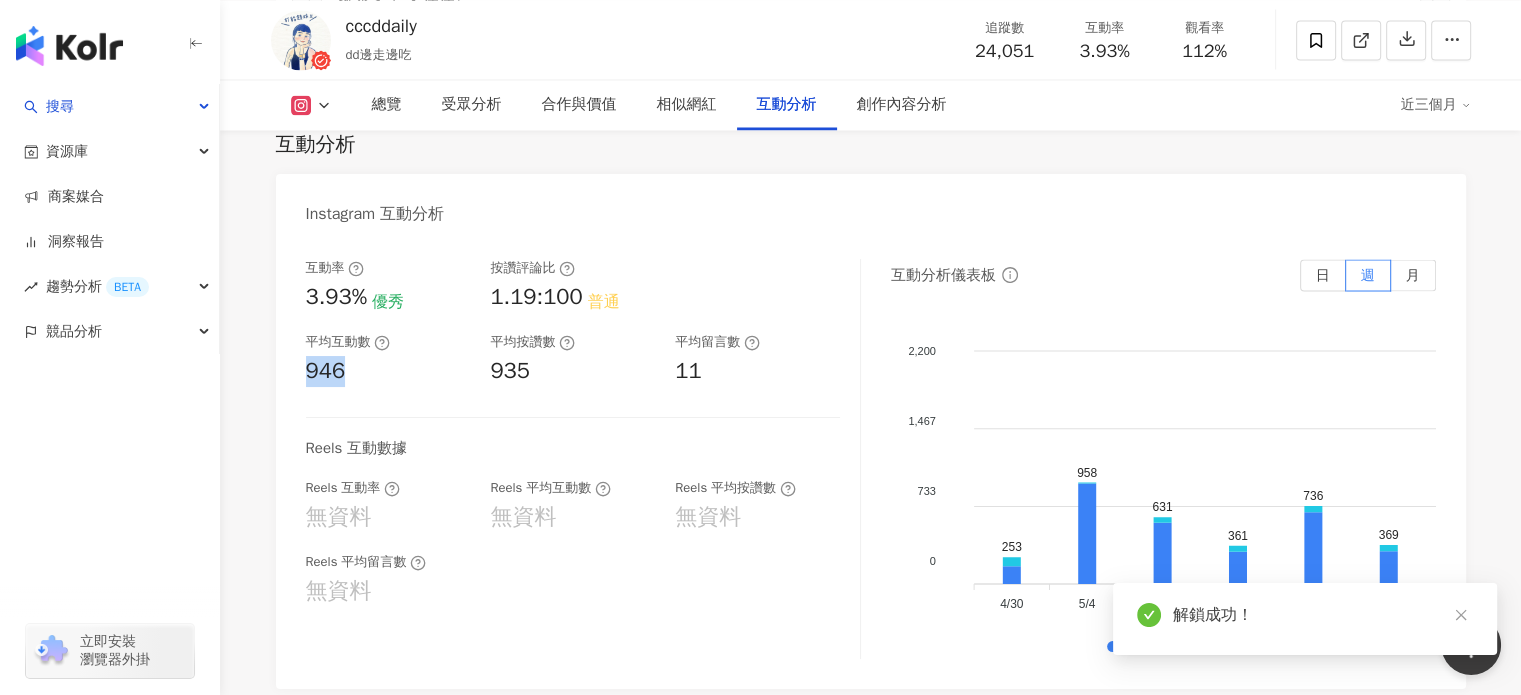 click on "946" at bounding box center (326, 371) 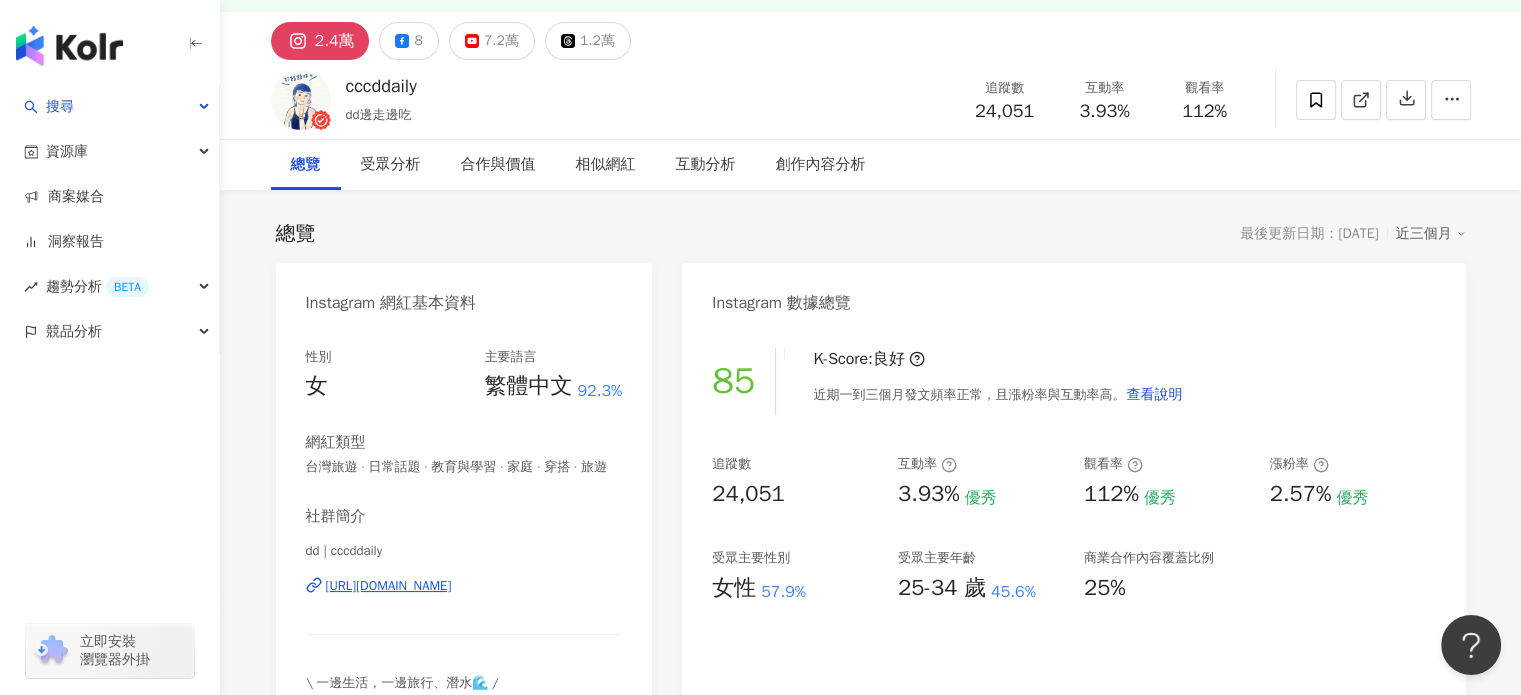 scroll, scrollTop: 96, scrollLeft: 0, axis: vertical 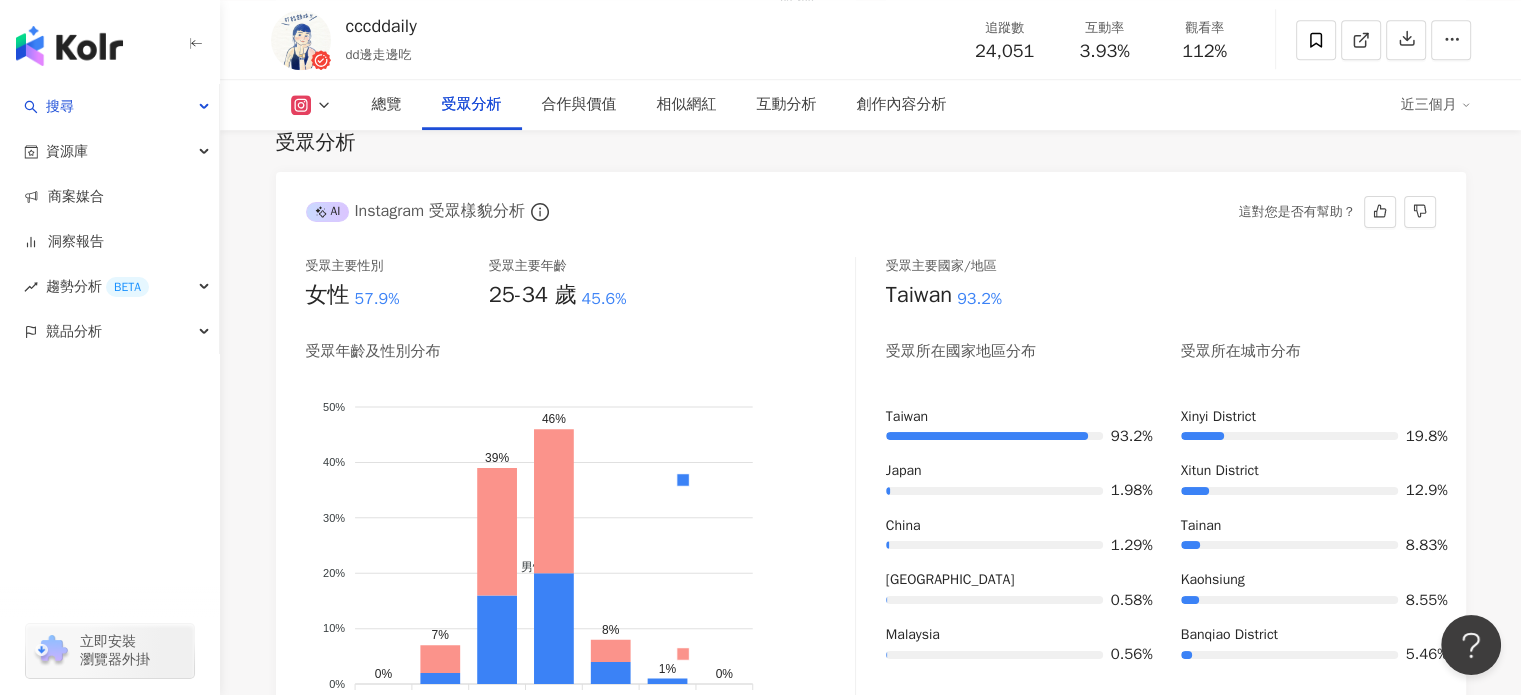 drag, startPoint x: 740, startPoint y: 545, endPoint x: 648, endPoint y: 503, distance: 101.133575 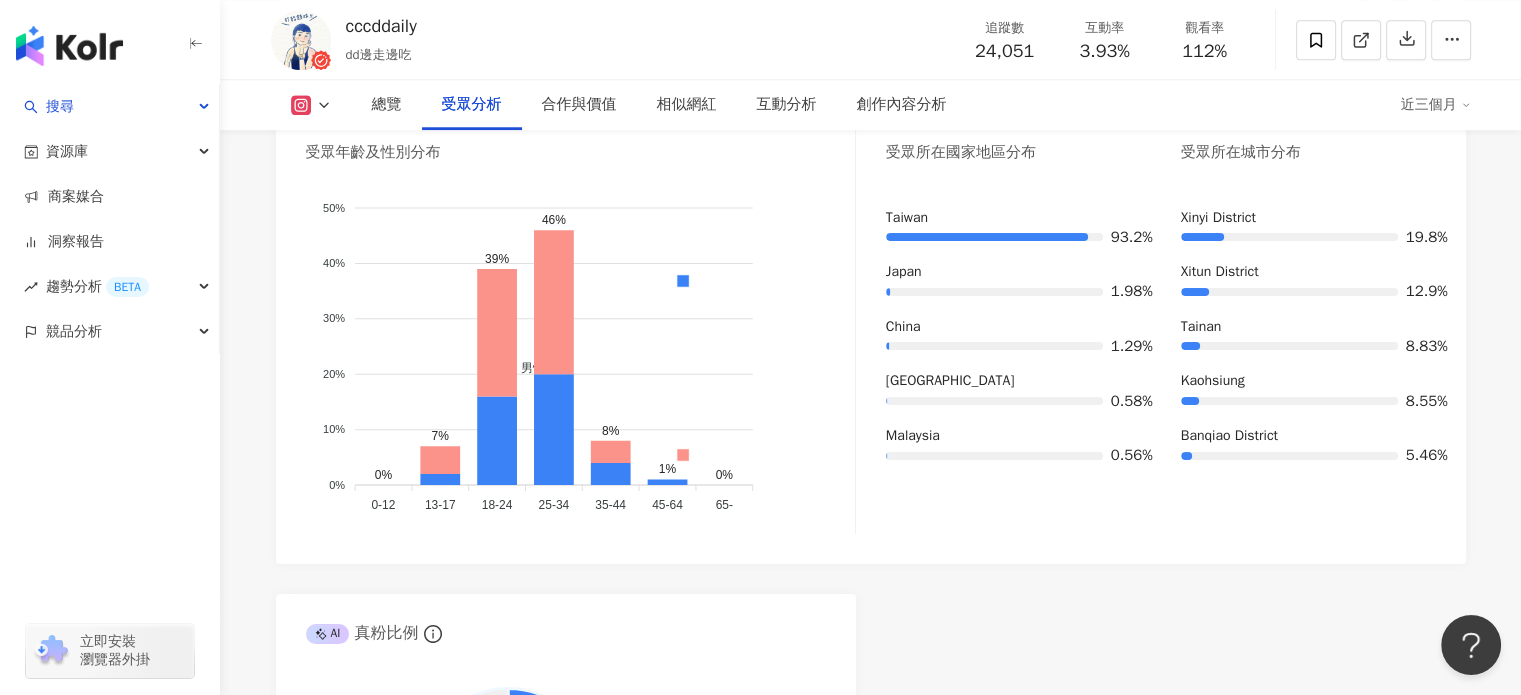 scroll, scrollTop: 1965, scrollLeft: 0, axis: vertical 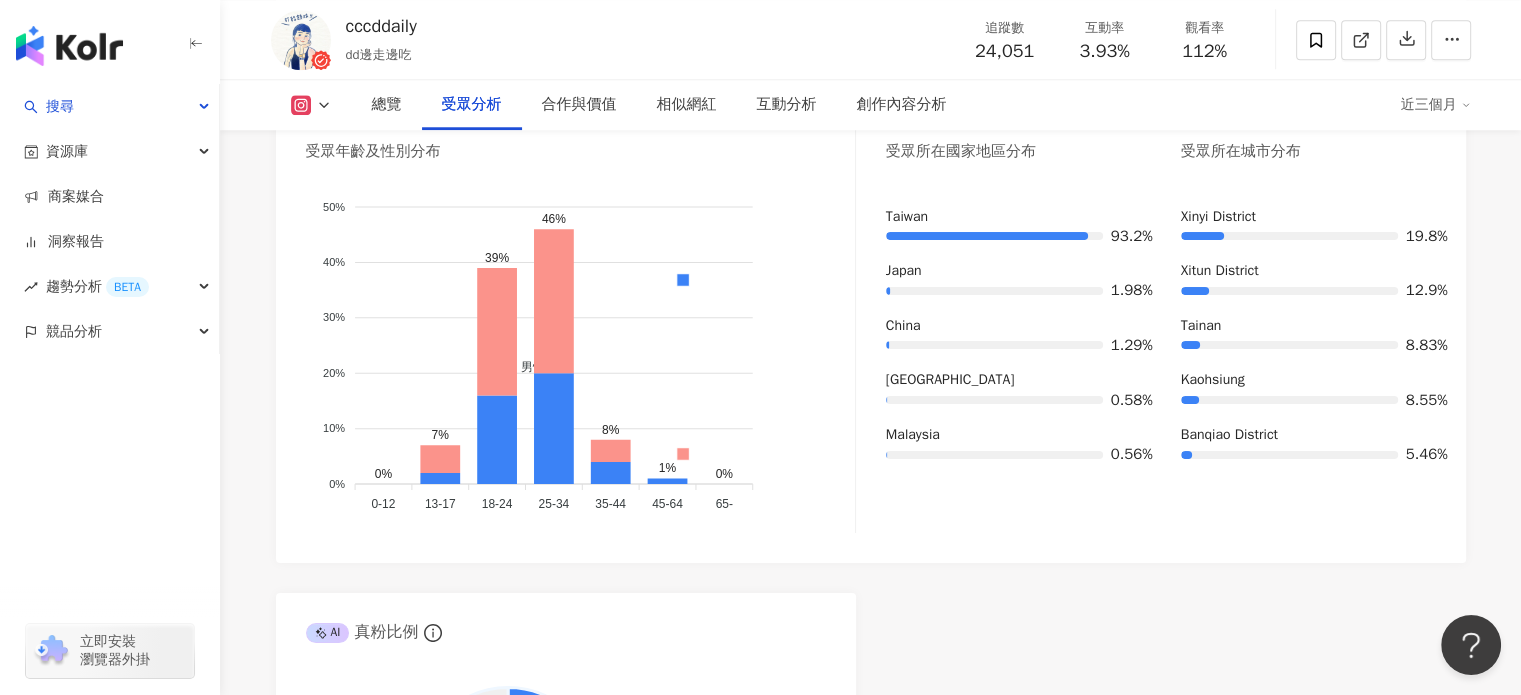 click 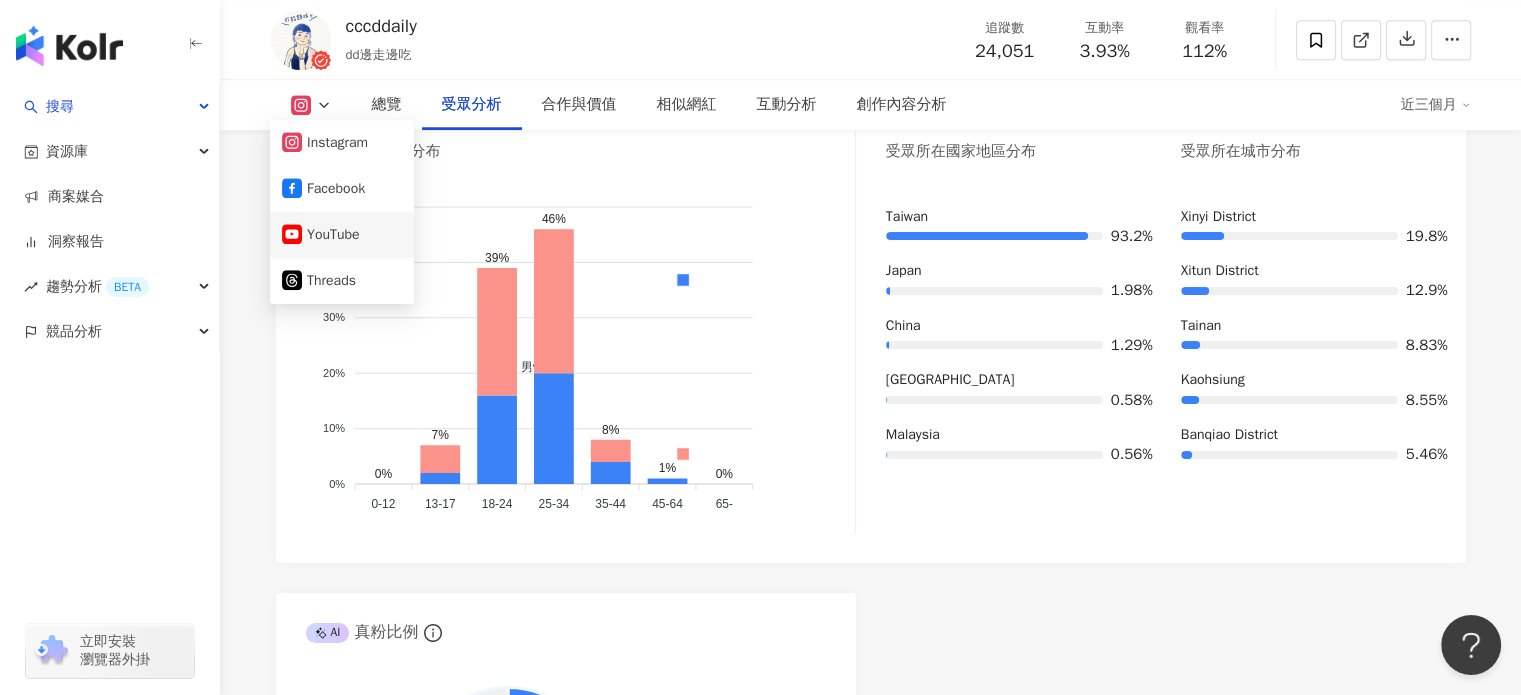 click on "YouTube" at bounding box center (342, 235) 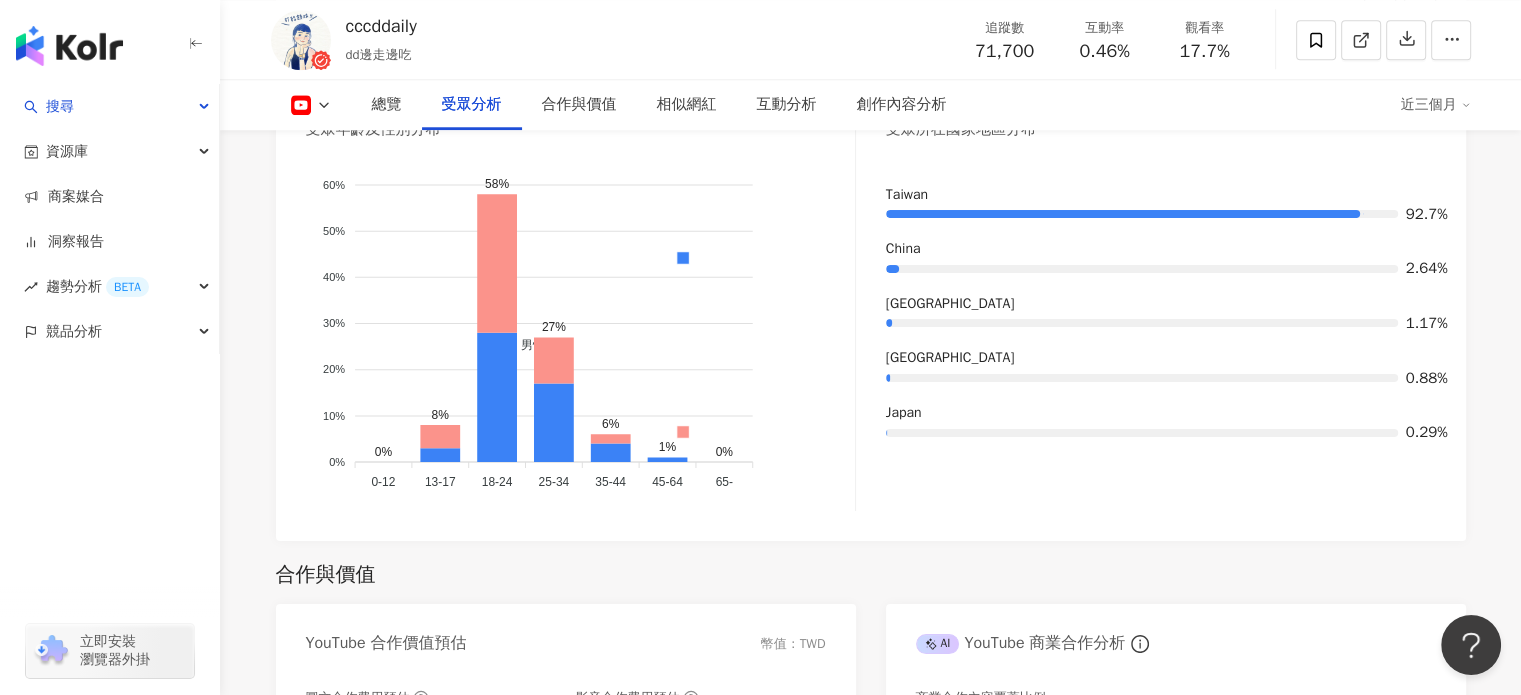 scroll, scrollTop: 1943, scrollLeft: 0, axis: vertical 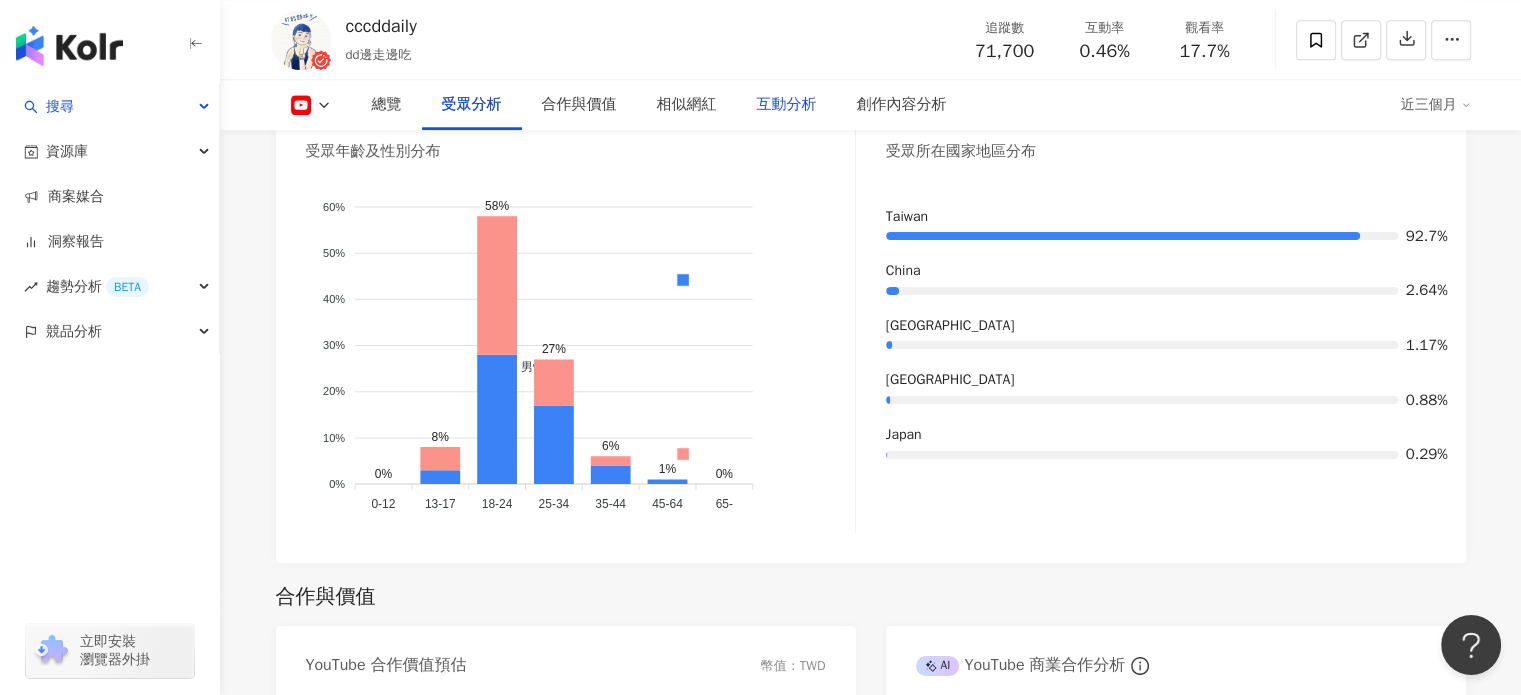 click on "互動分析" at bounding box center (787, 105) 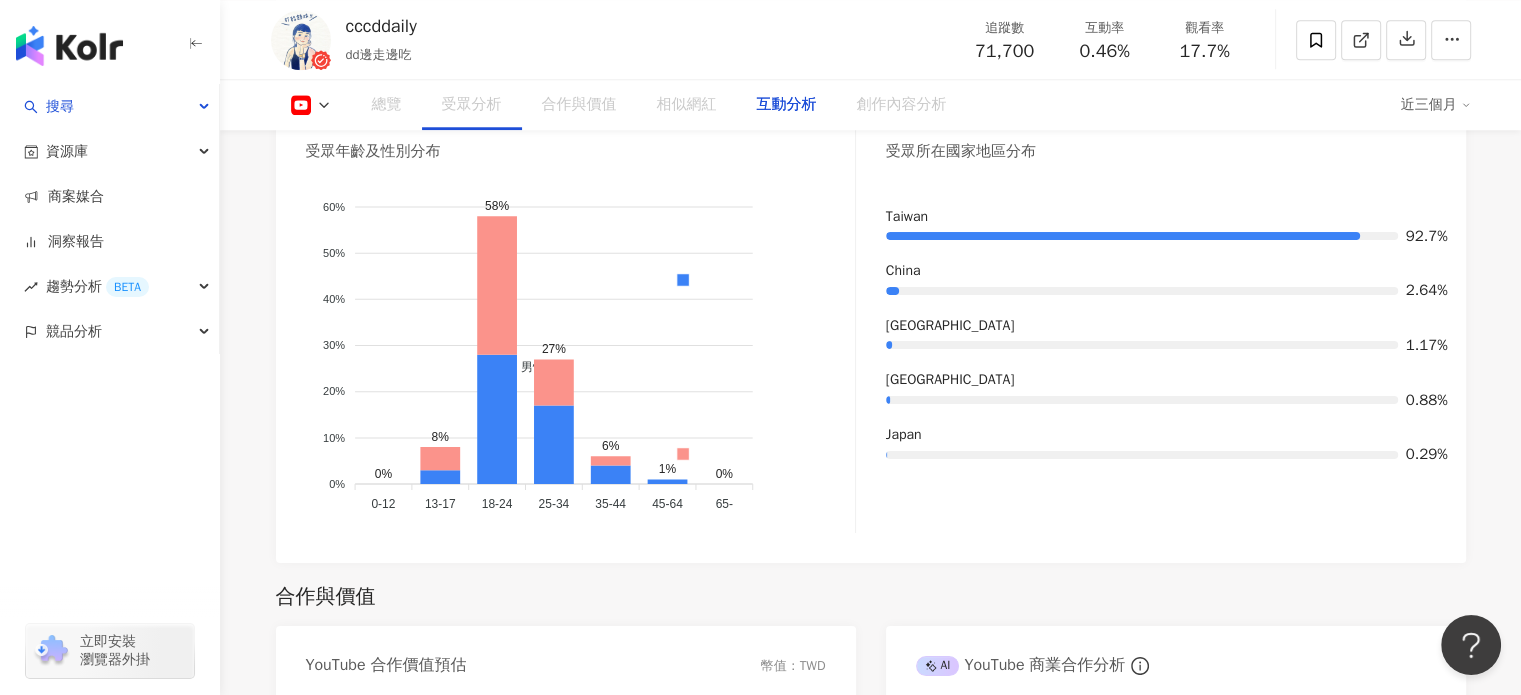 scroll, scrollTop: 3219, scrollLeft: 0, axis: vertical 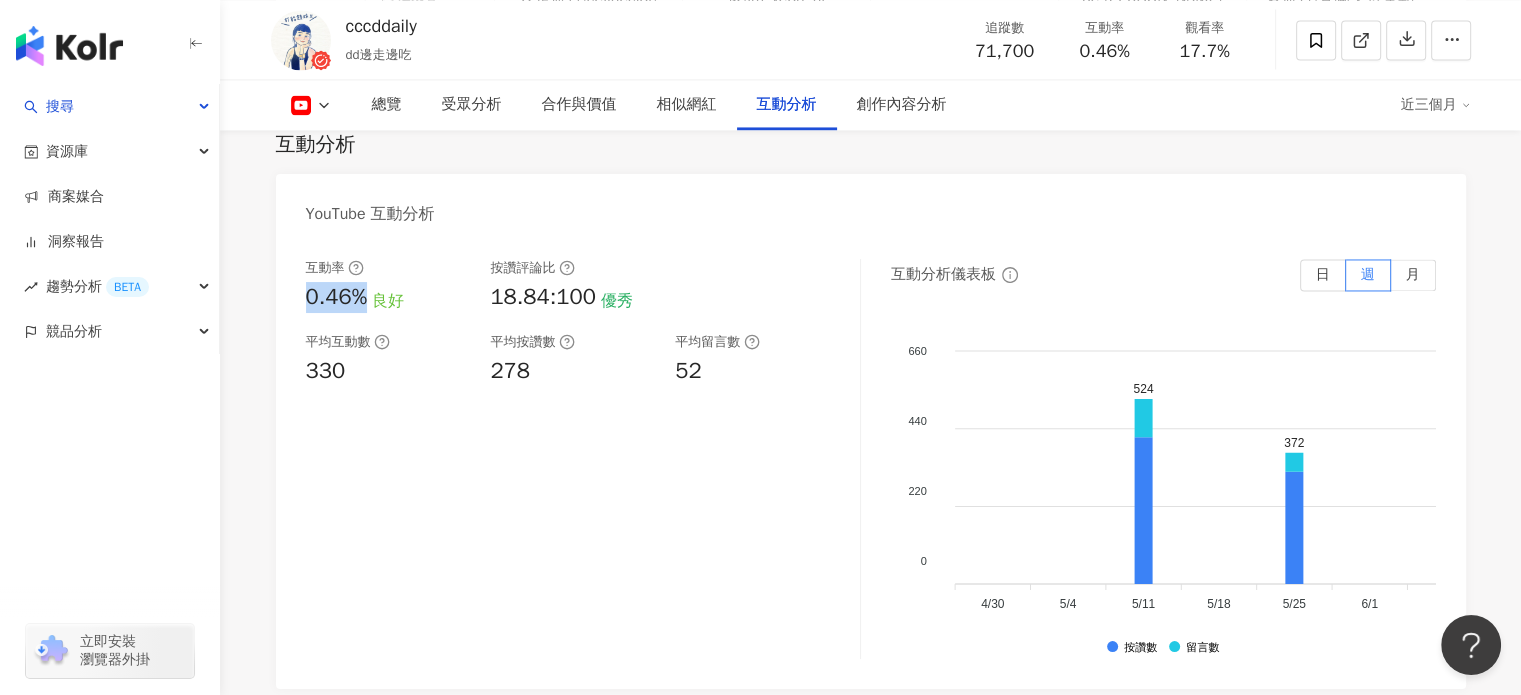 drag, startPoint x: 305, startPoint y: 321, endPoint x: 368, endPoint y: 323, distance: 63.03174 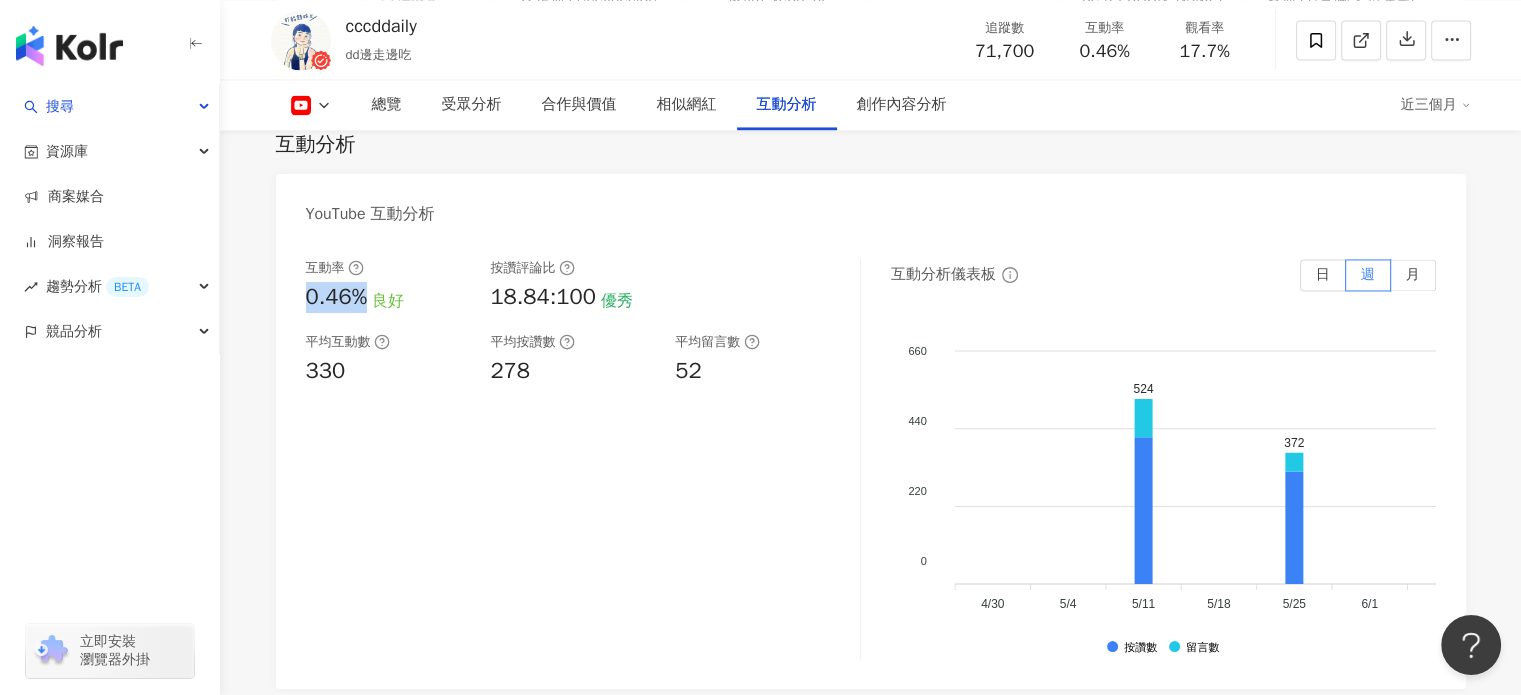 copy on "0.46%" 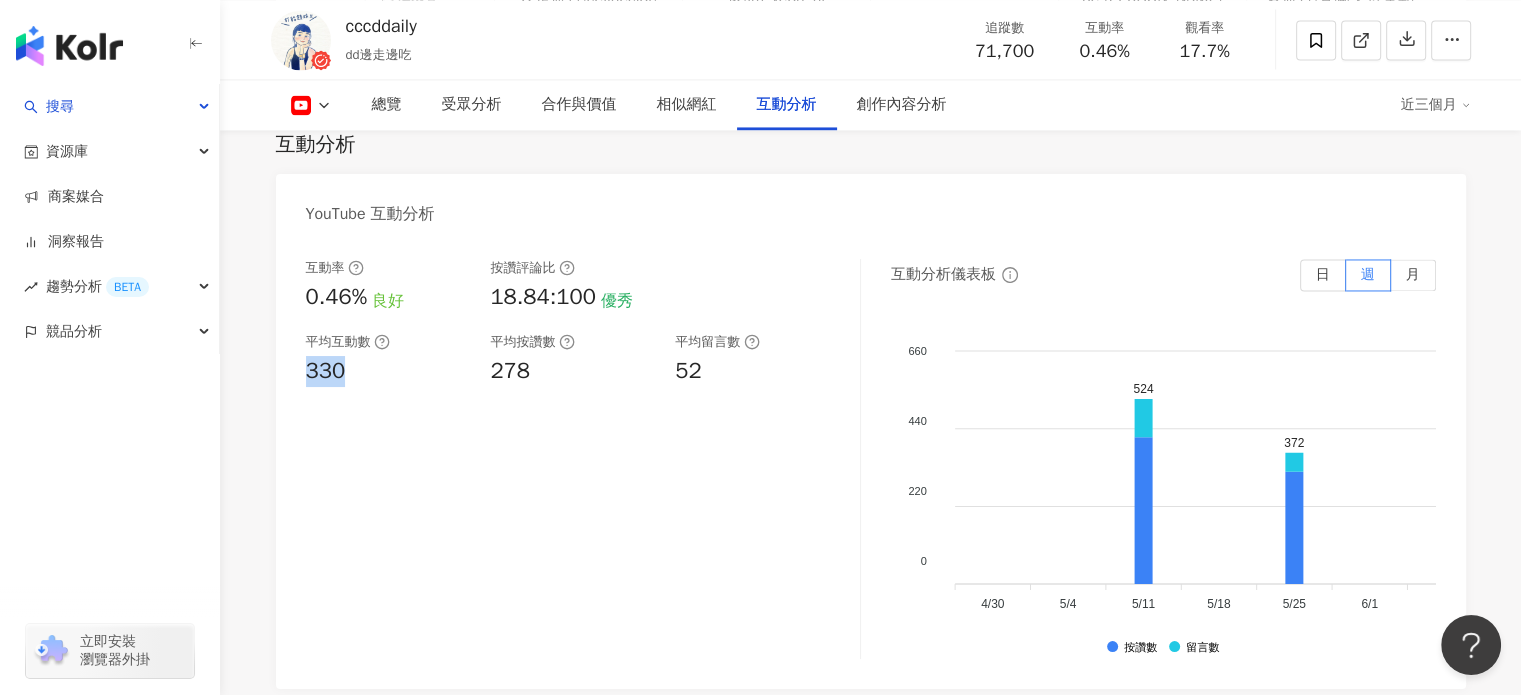 drag, startPoint x: 309, startPoint y: 387, endPoint x: 355, endPoint y: 396, distance: 46.872166 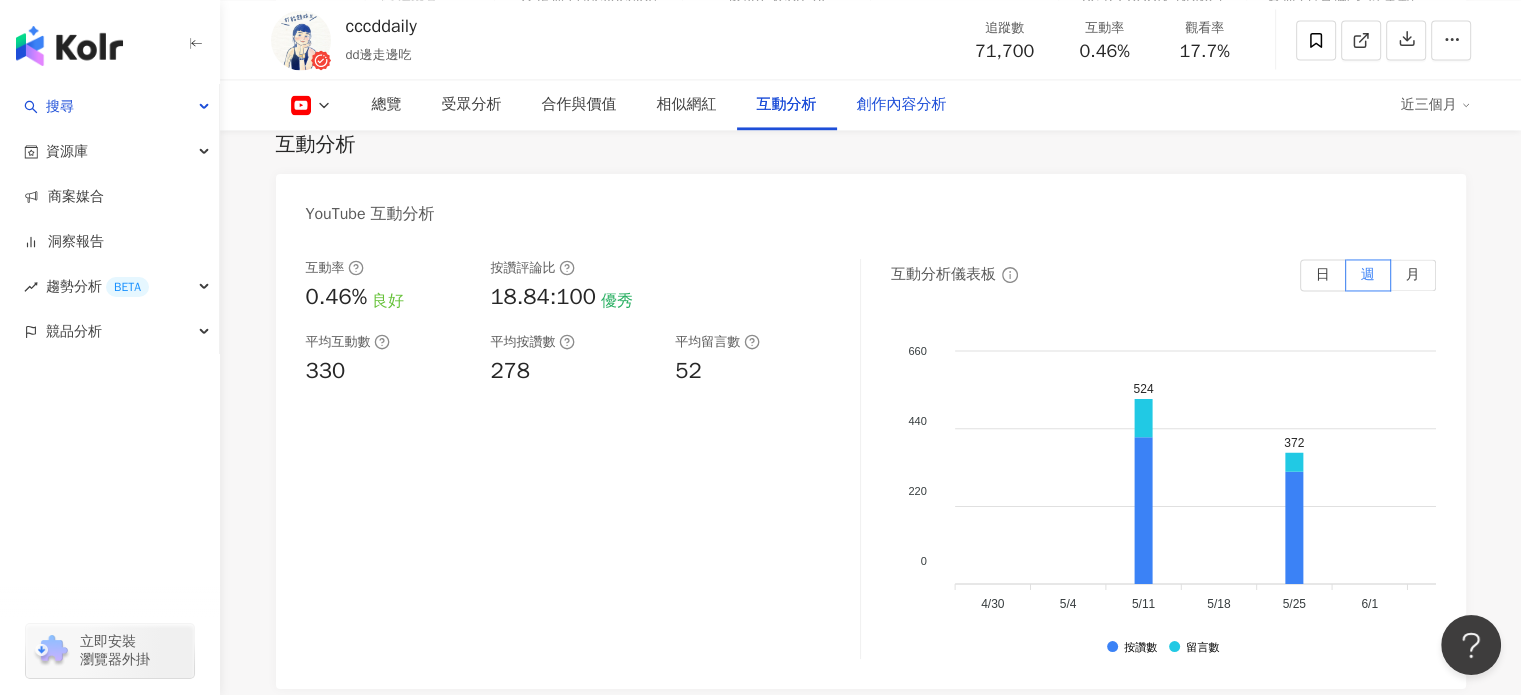 click on "創作內容分析" at bounding box center [902, 105] 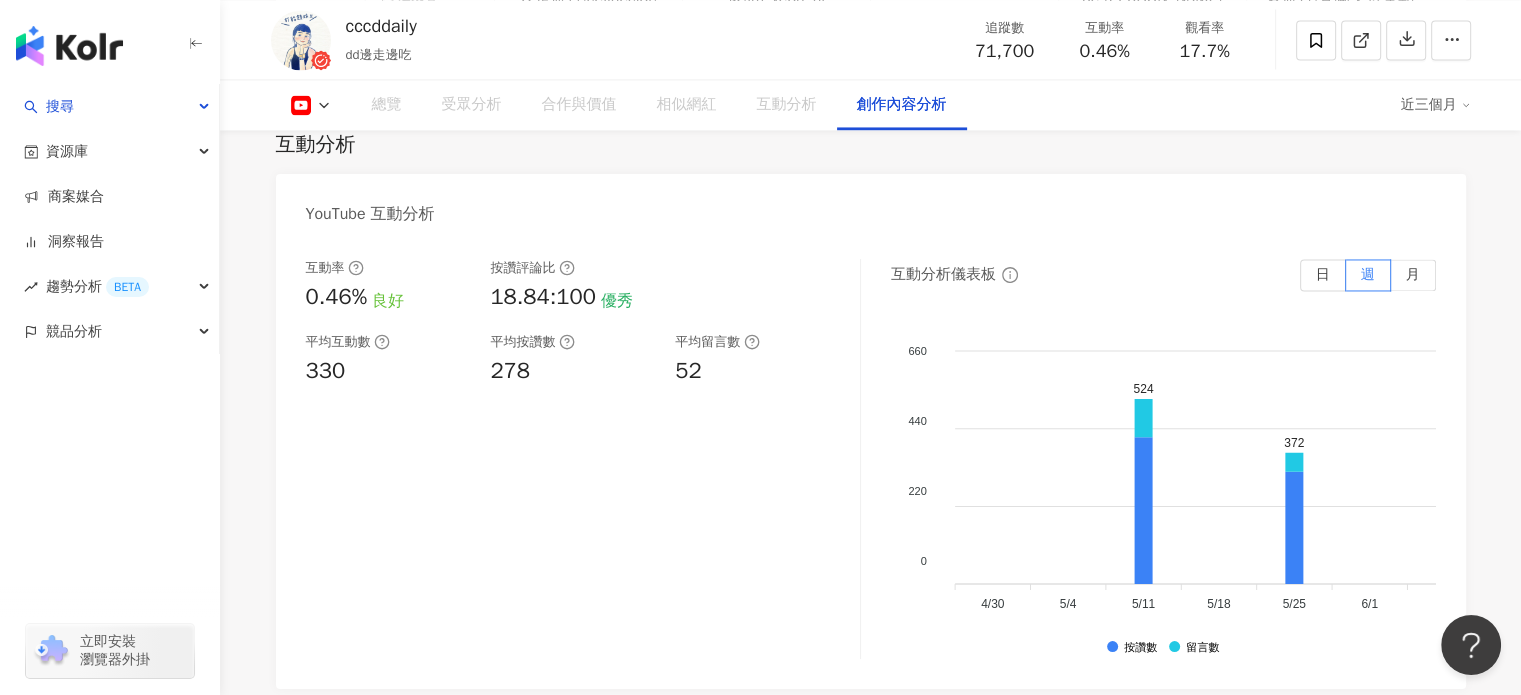 scroll, scrollTop: 4986, scrollLeft: 0, axis: vertical 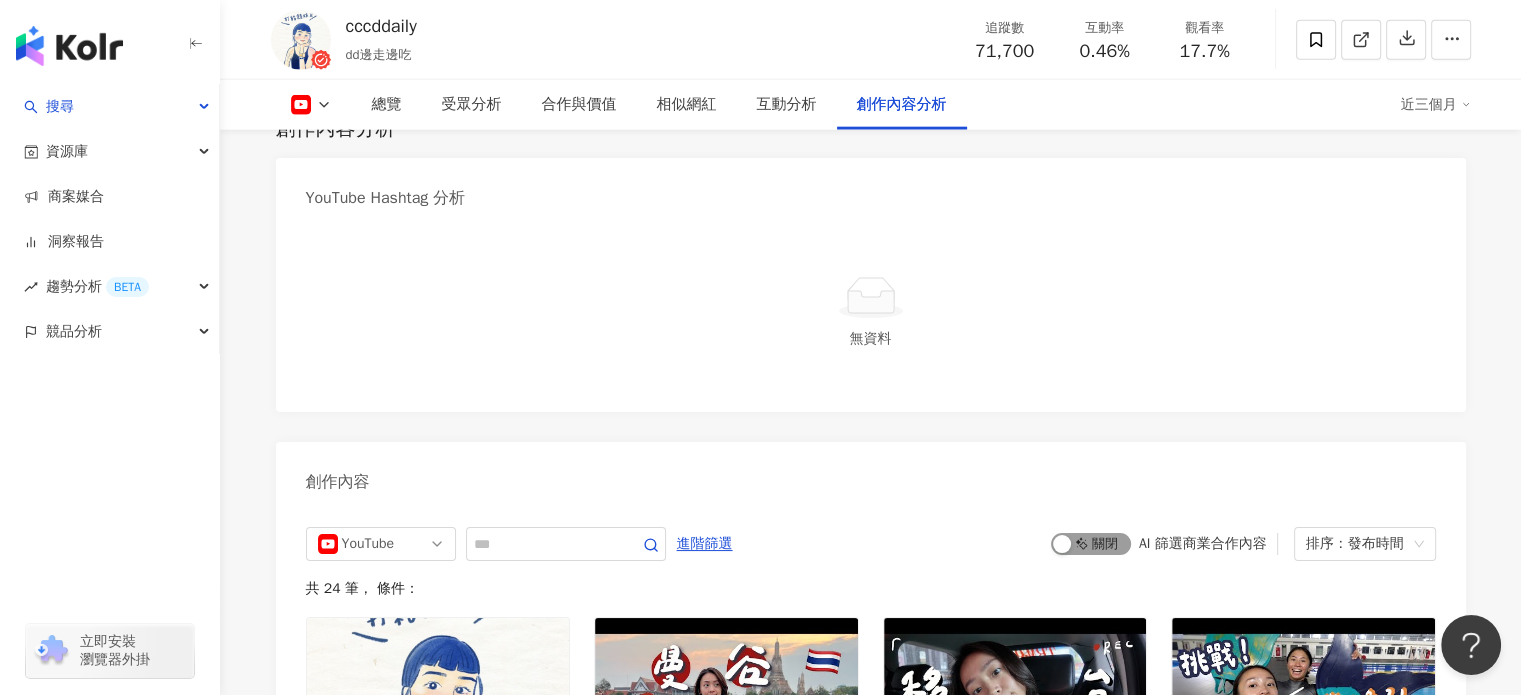 click on "啟動 關閉" at bounding box center (1091, 544) 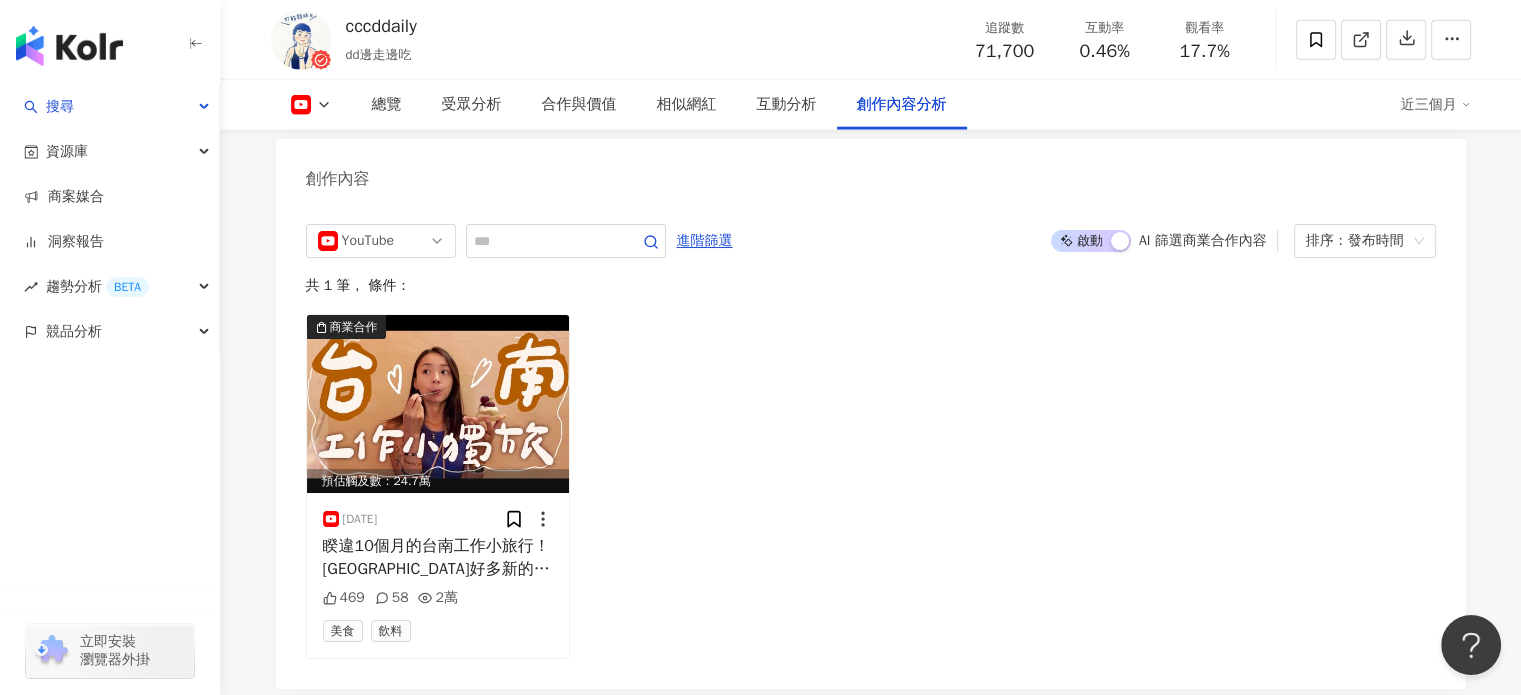 scroll, scrollTop: 5243, scrollLeft: 0, axis: vertical 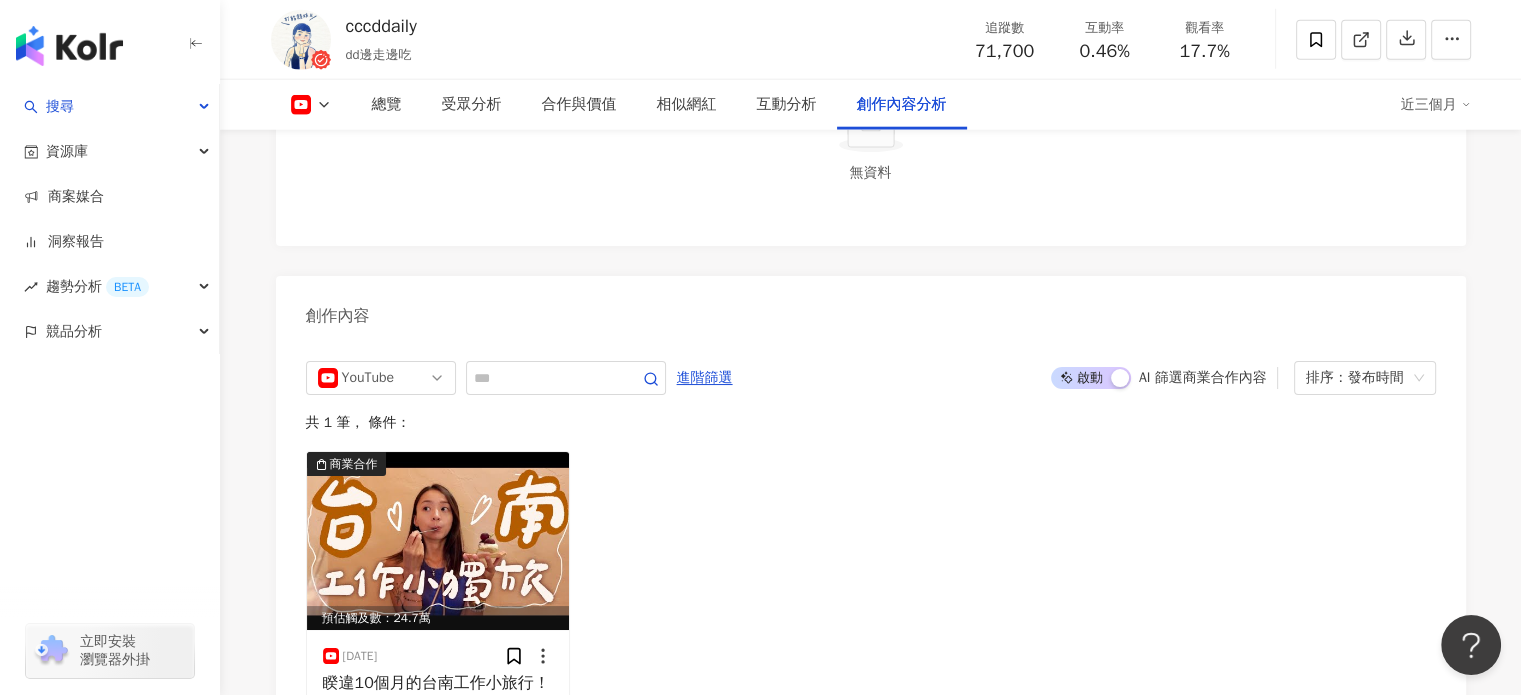 click 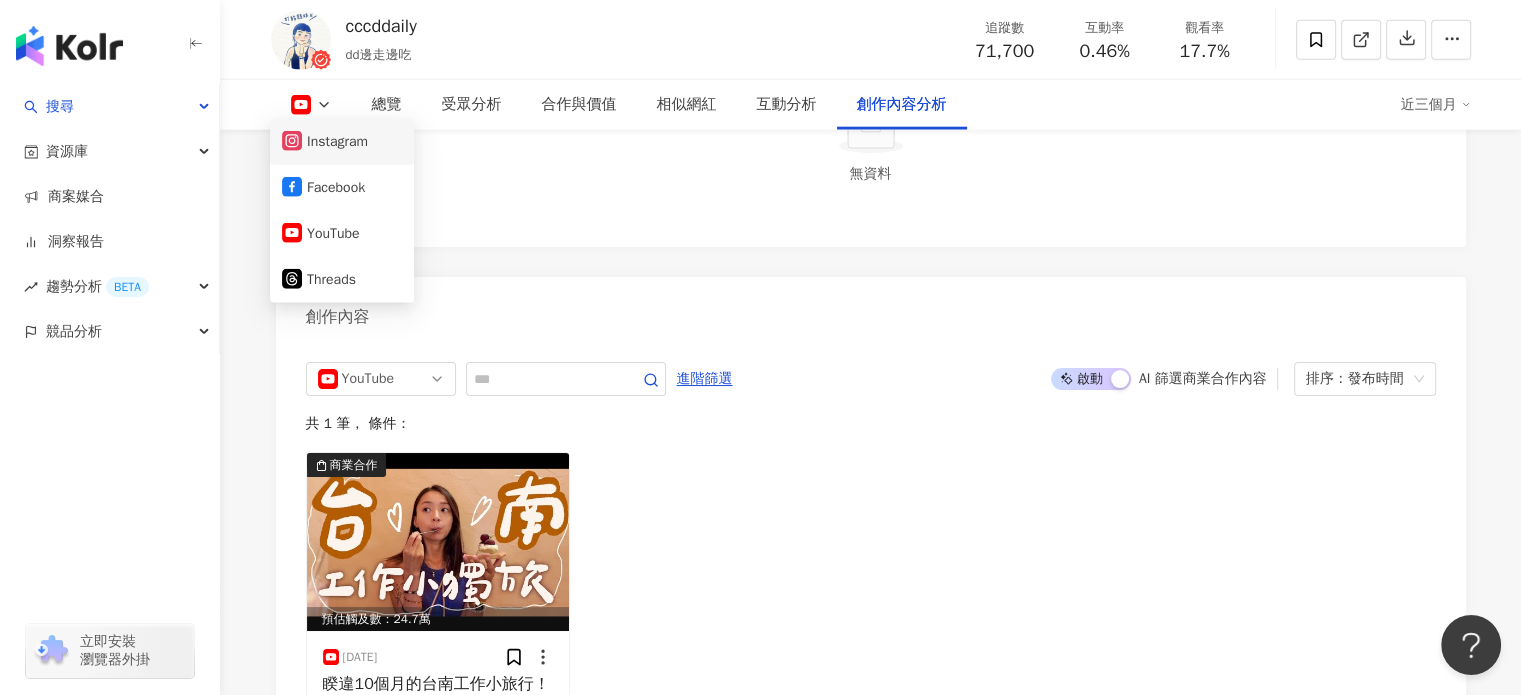 click on "Instagram" at bounding box center [342, 142] 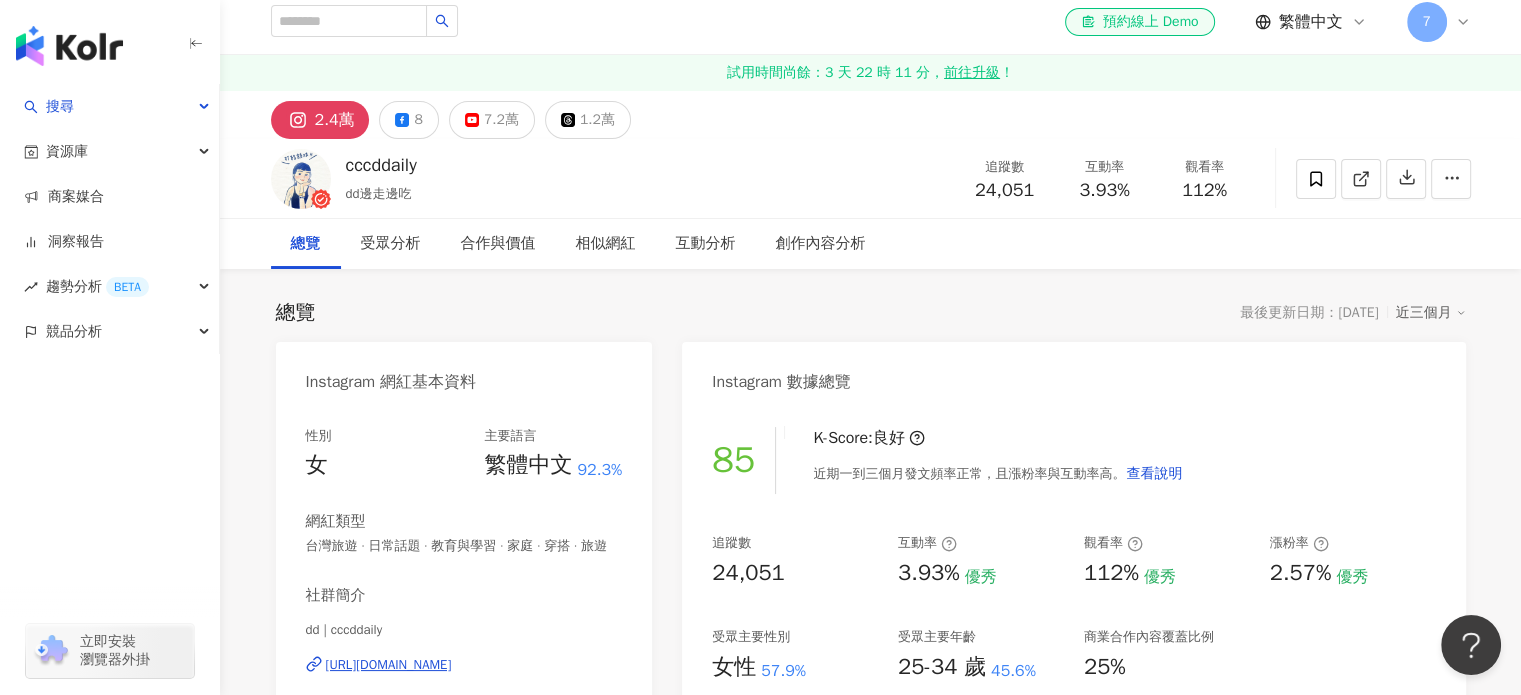 scroll, scrollTop: 0, scrollLeft: 0, axis: both 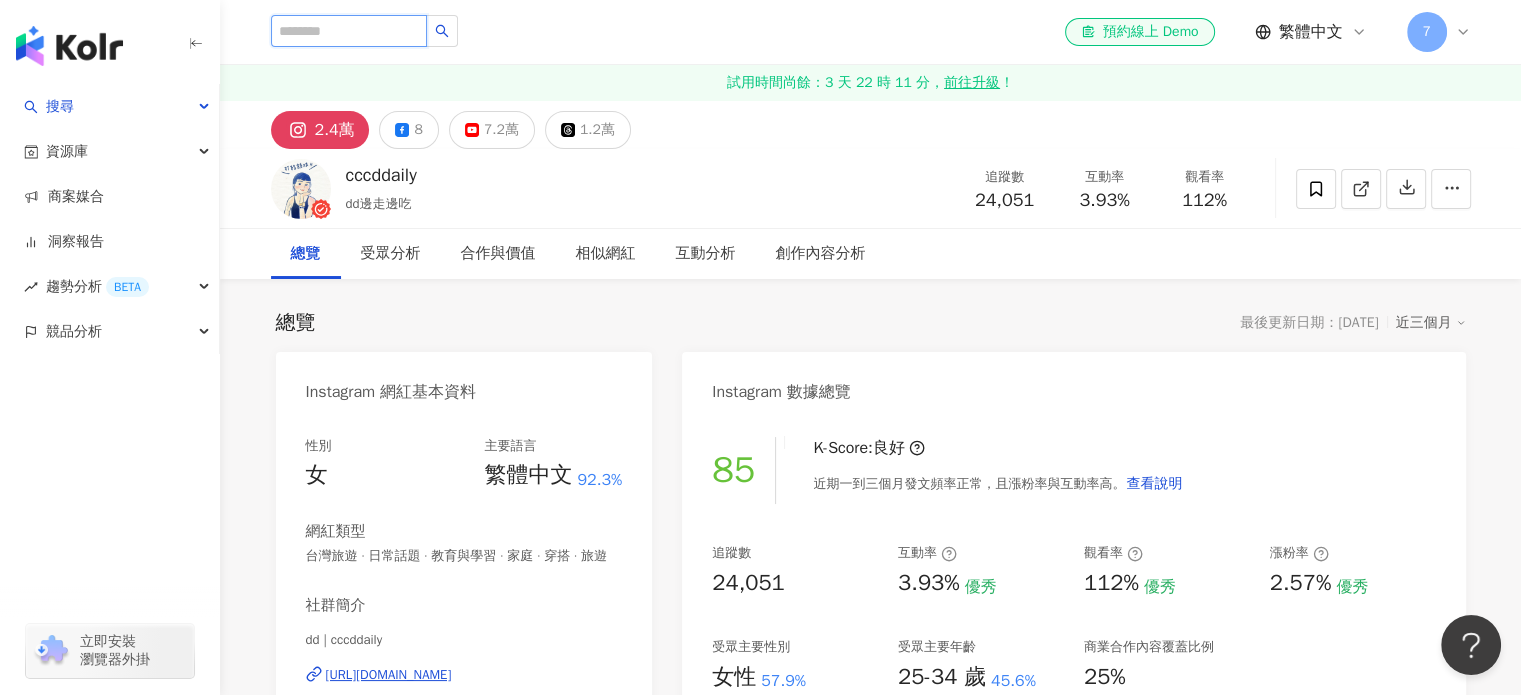 click at bounding box center (349, 31) 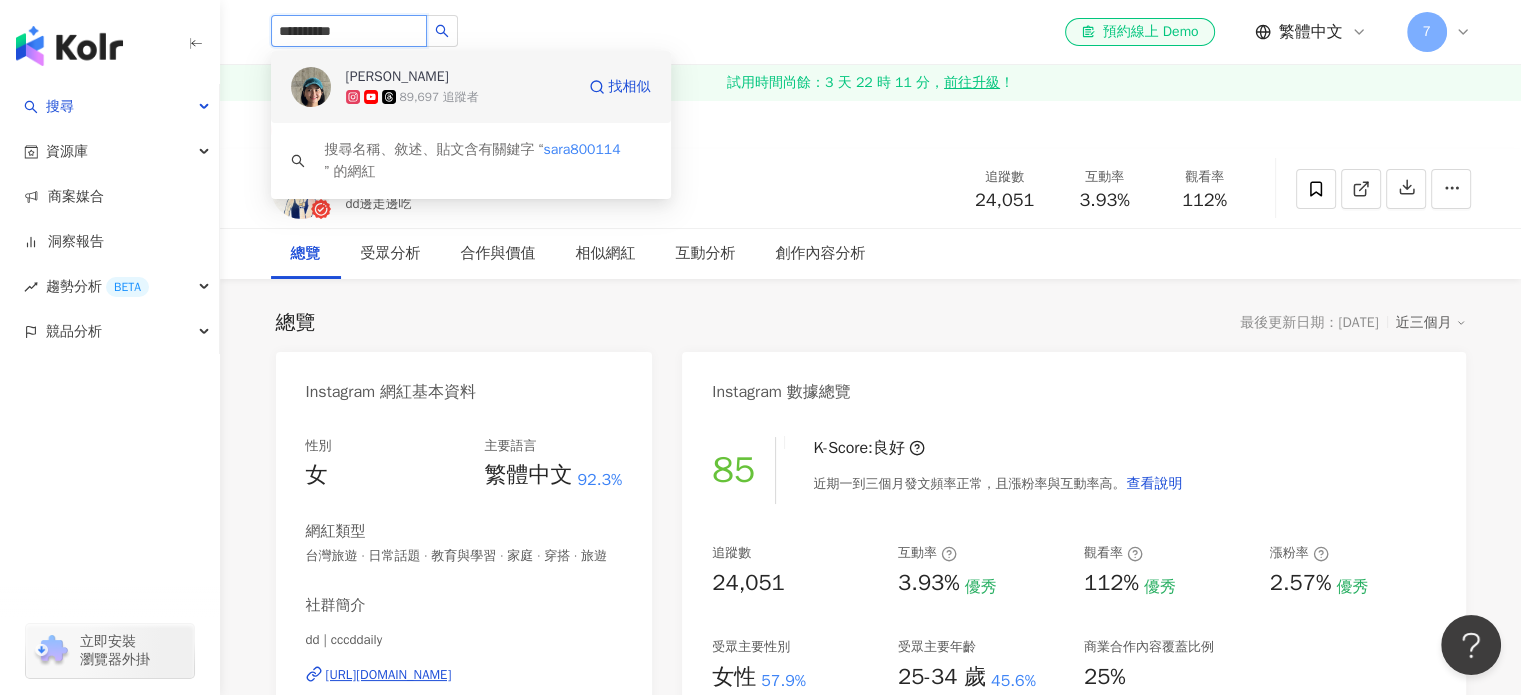 click on "[PERSON_NAME] 89,697   追蹤者 找相似" at bounding box center (471, 87) 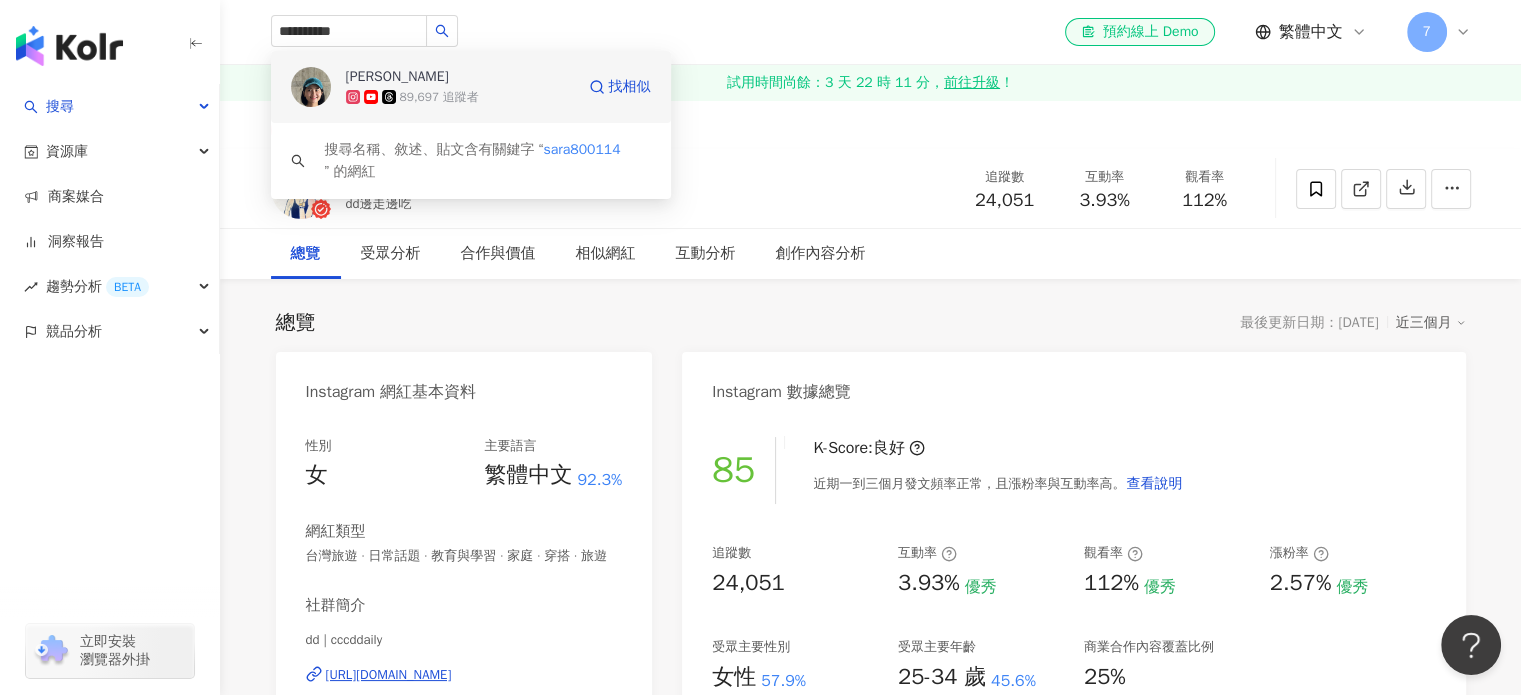 type 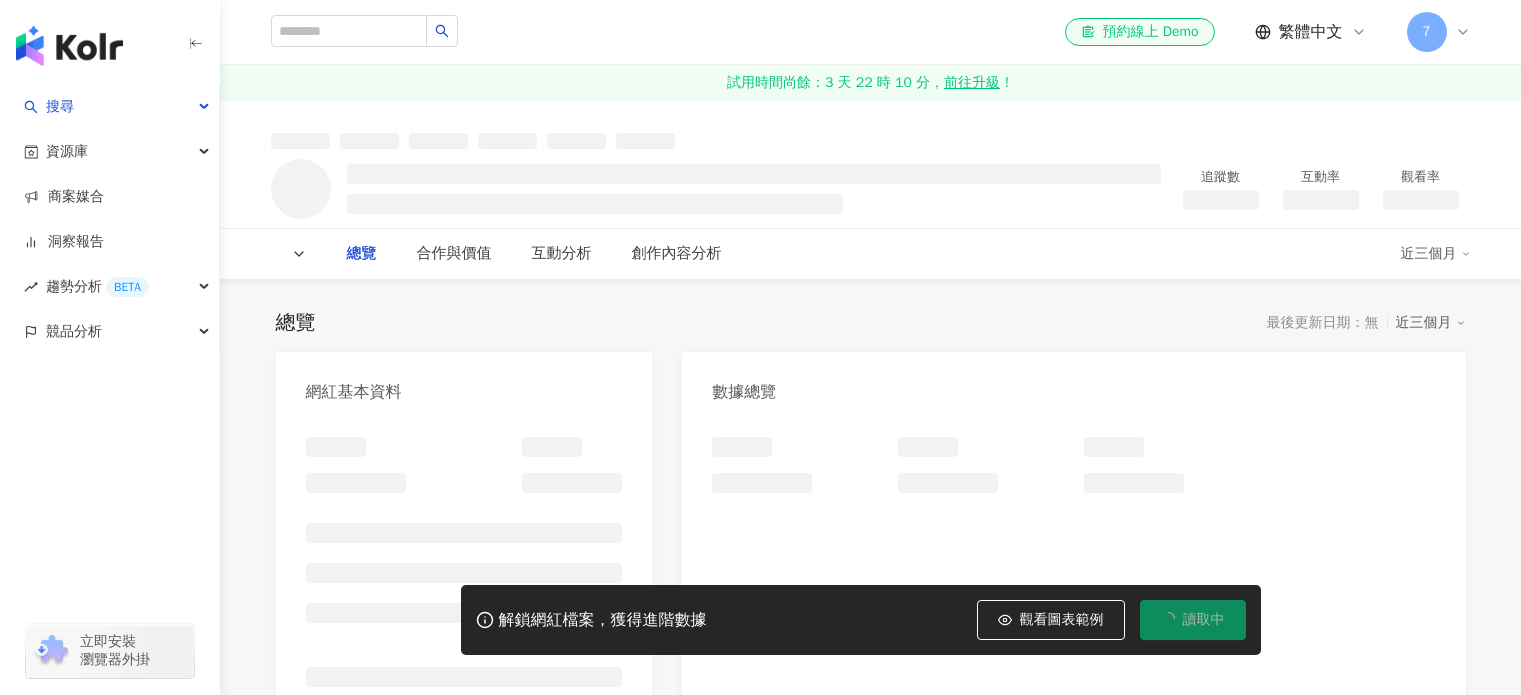 scroll, scrollTop: 0, scrollLeft: 0, axis: both 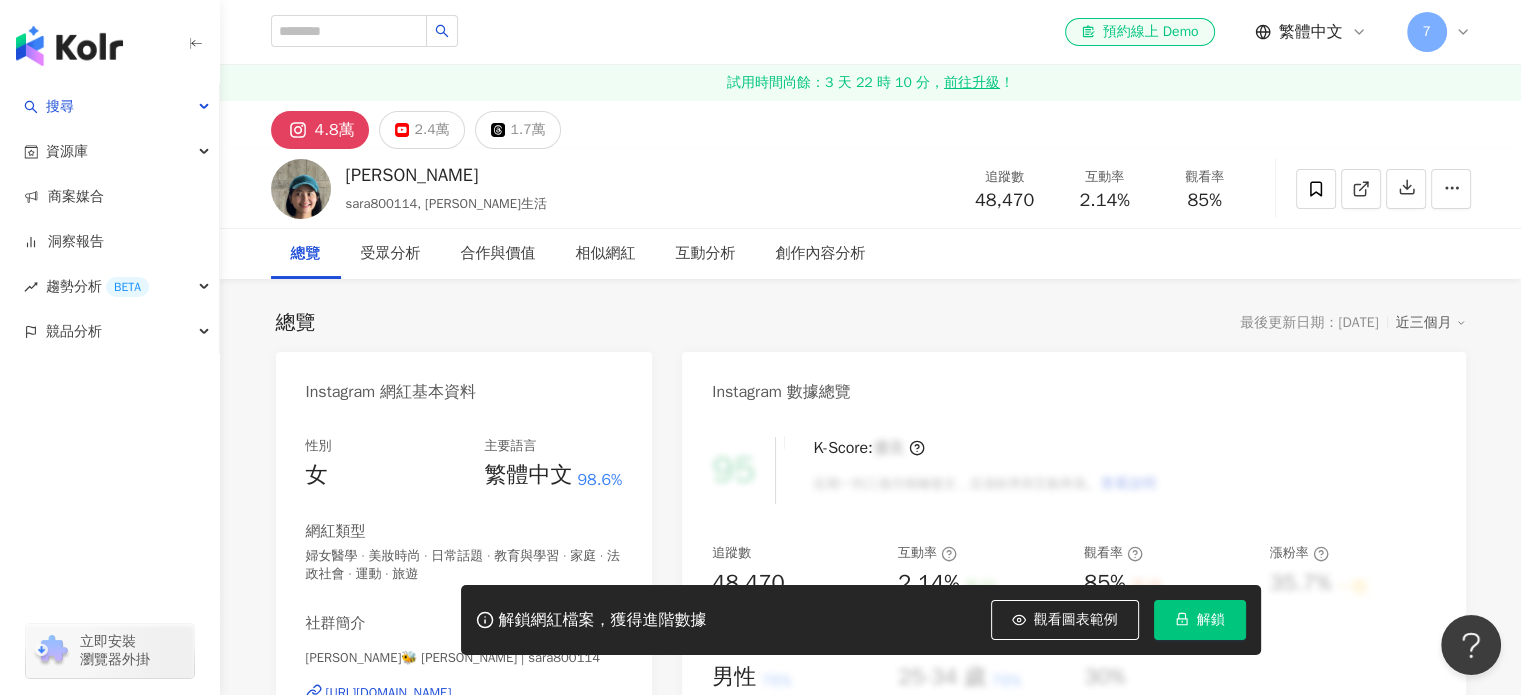 click on "解鎖" at bounding box center (1211, 620) 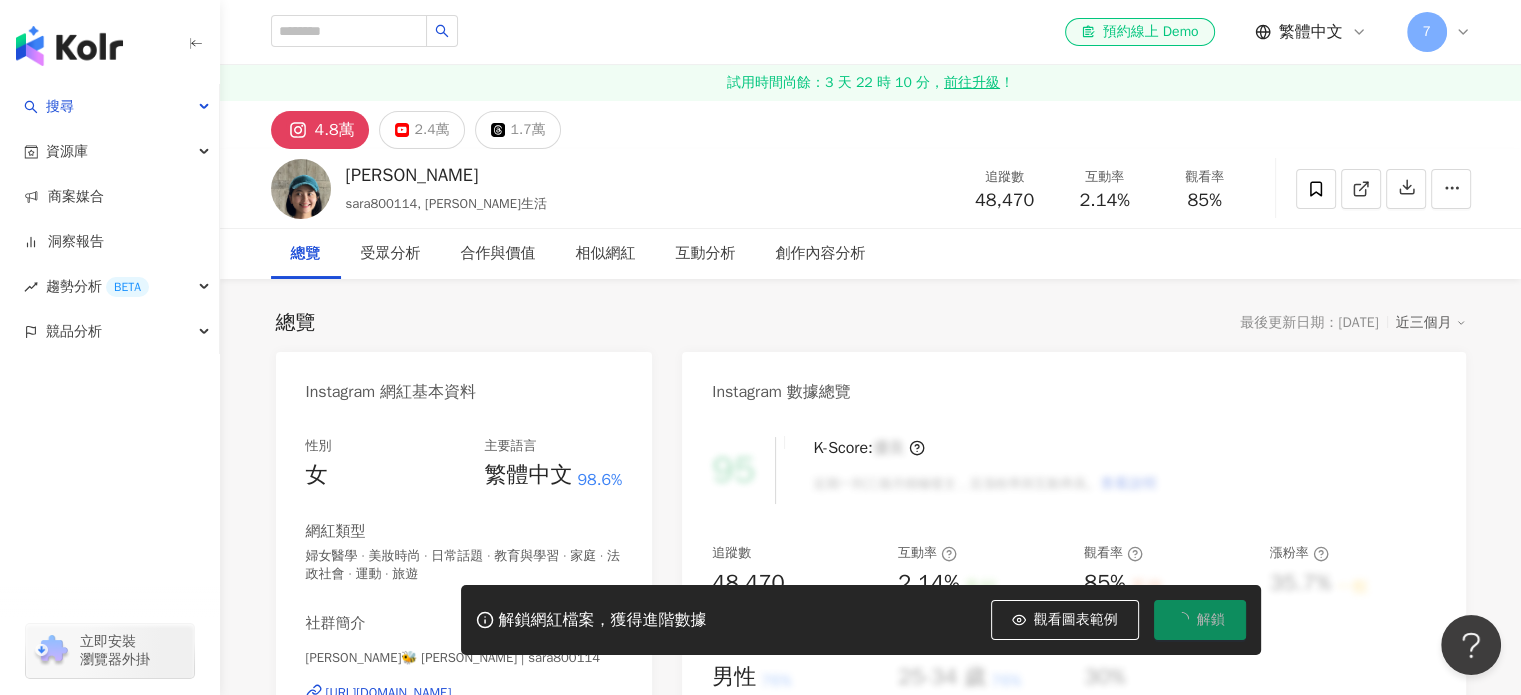 type 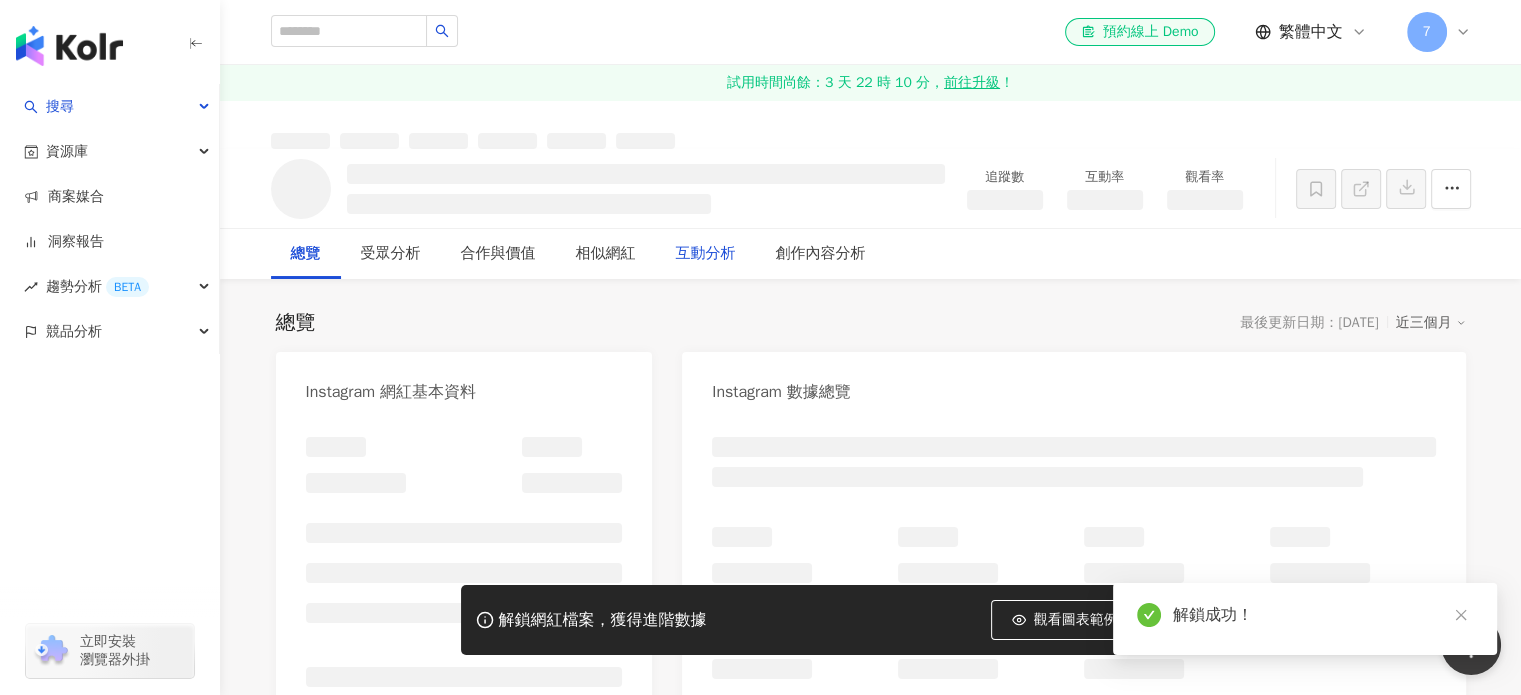 click on "互動分析" at bounding box center [706, 254] 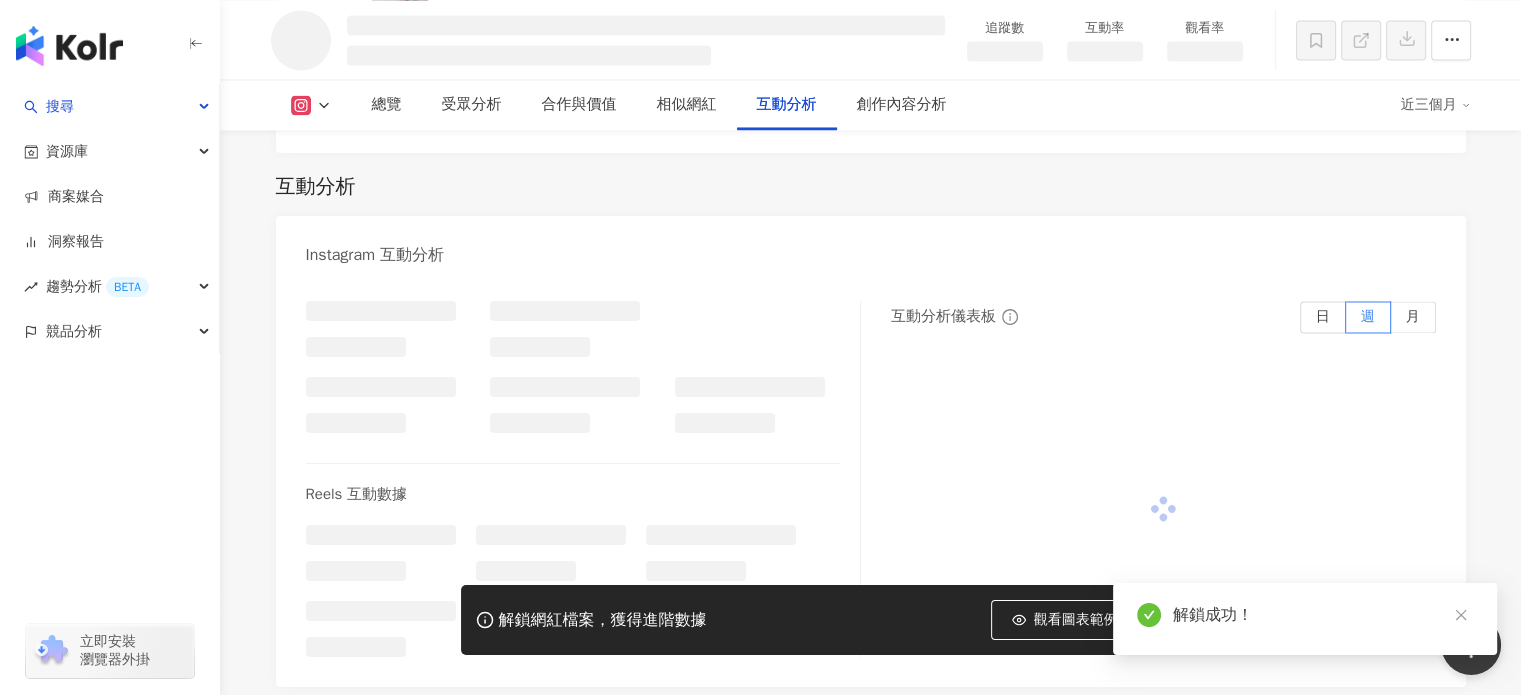 scroll, scrollTop: 3440, scrollLeft: 0, axis: vertical 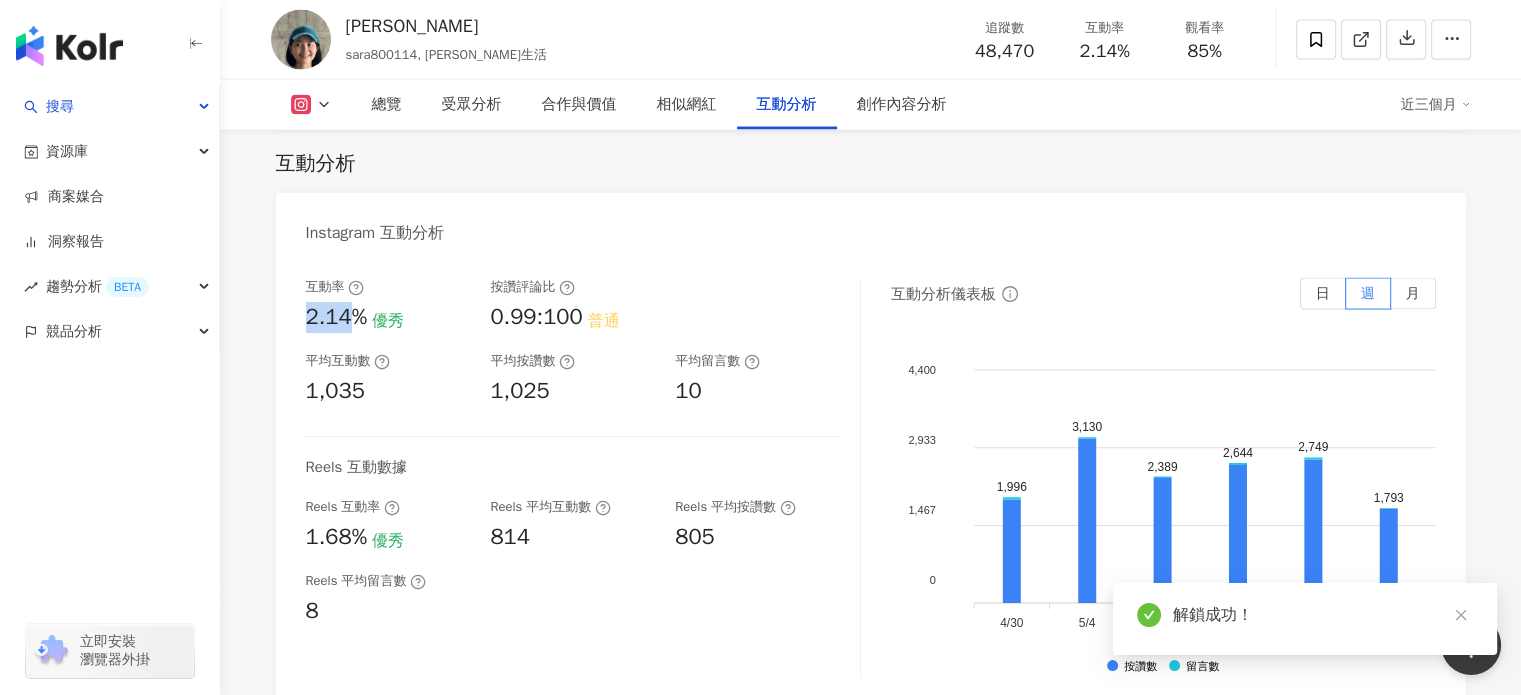 drag, startPoint x: 305, startPoint y: 320, endPoint x: 432, endPoint y: 325, distance: 127.09839 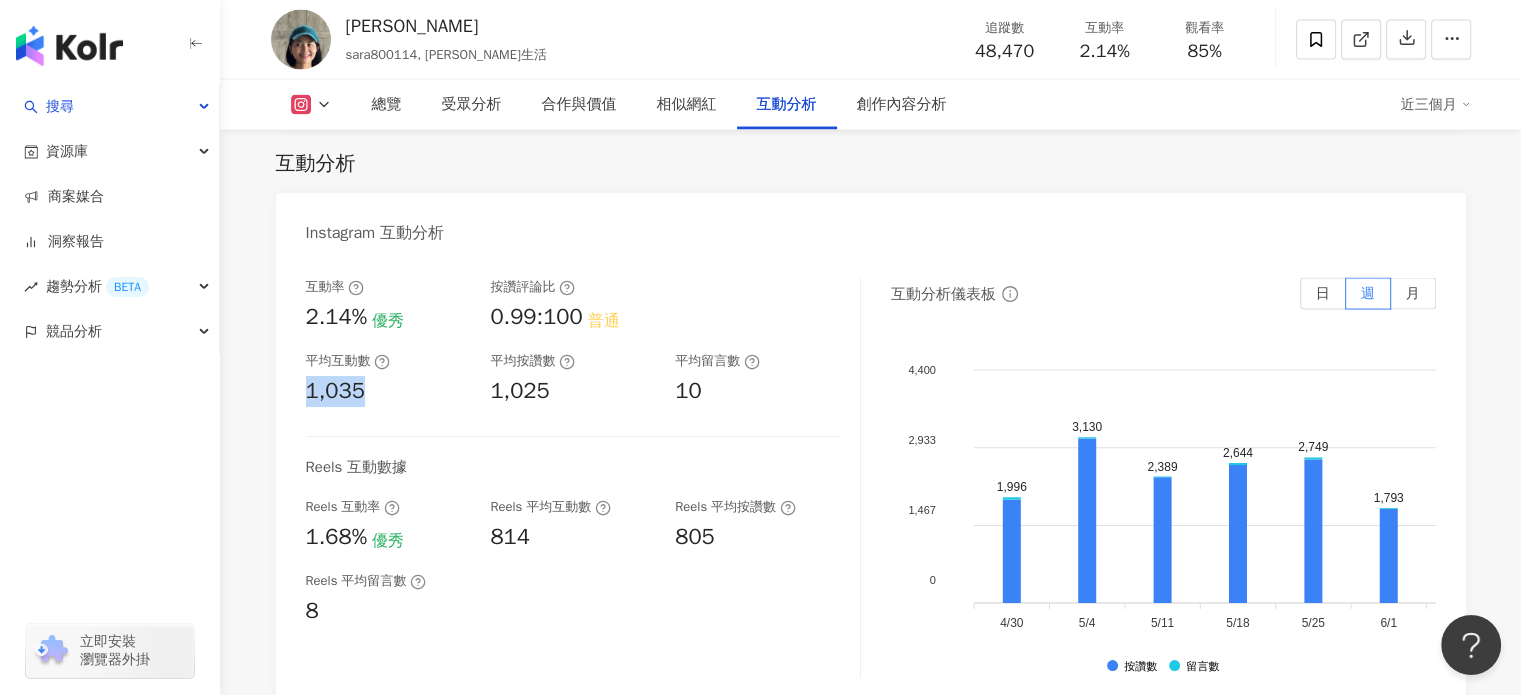 drag, startPoint x: 308, startPoint y: 383, endPoint x: 372, endPoint y: 390, distance: 64.381676 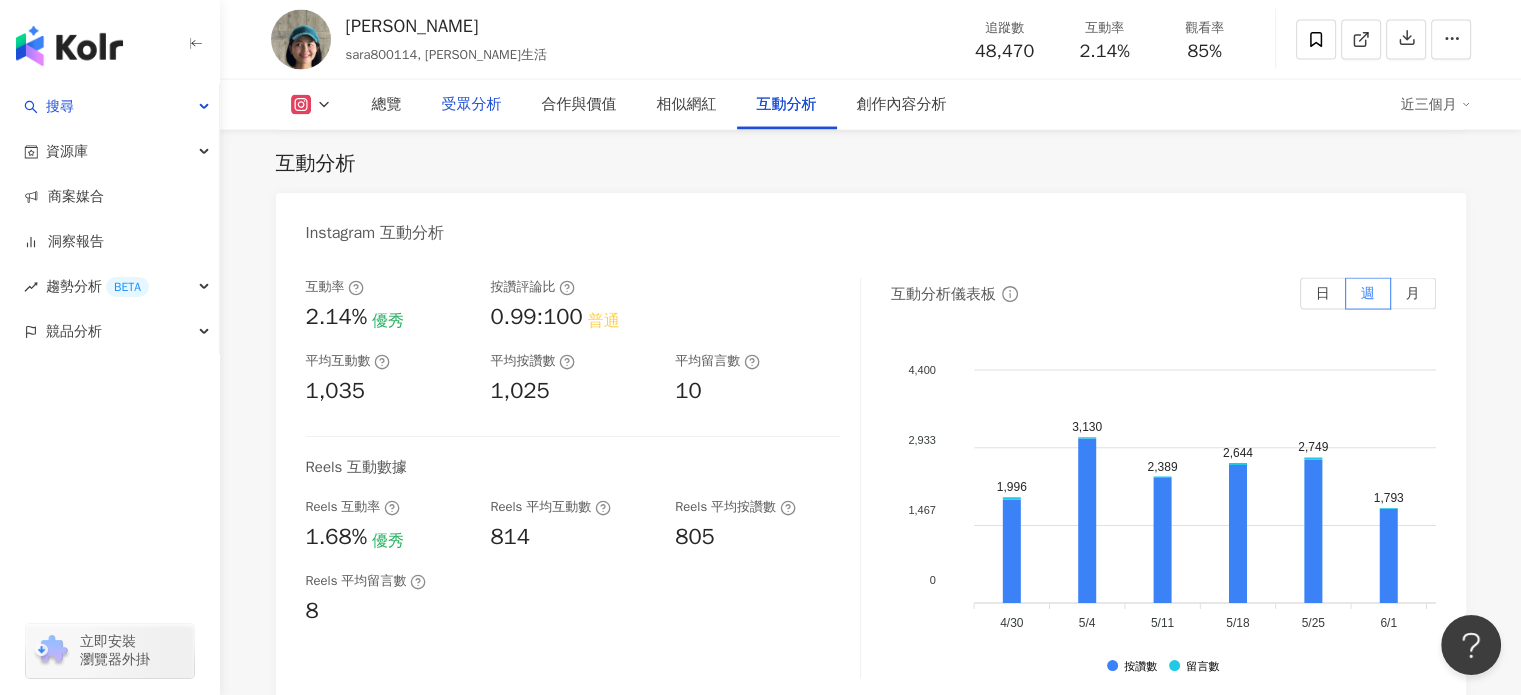 drag, startPoint x: 462, startPoint y: 105, endPoint x: 488, endPoint y: 135, distance: 39.698868 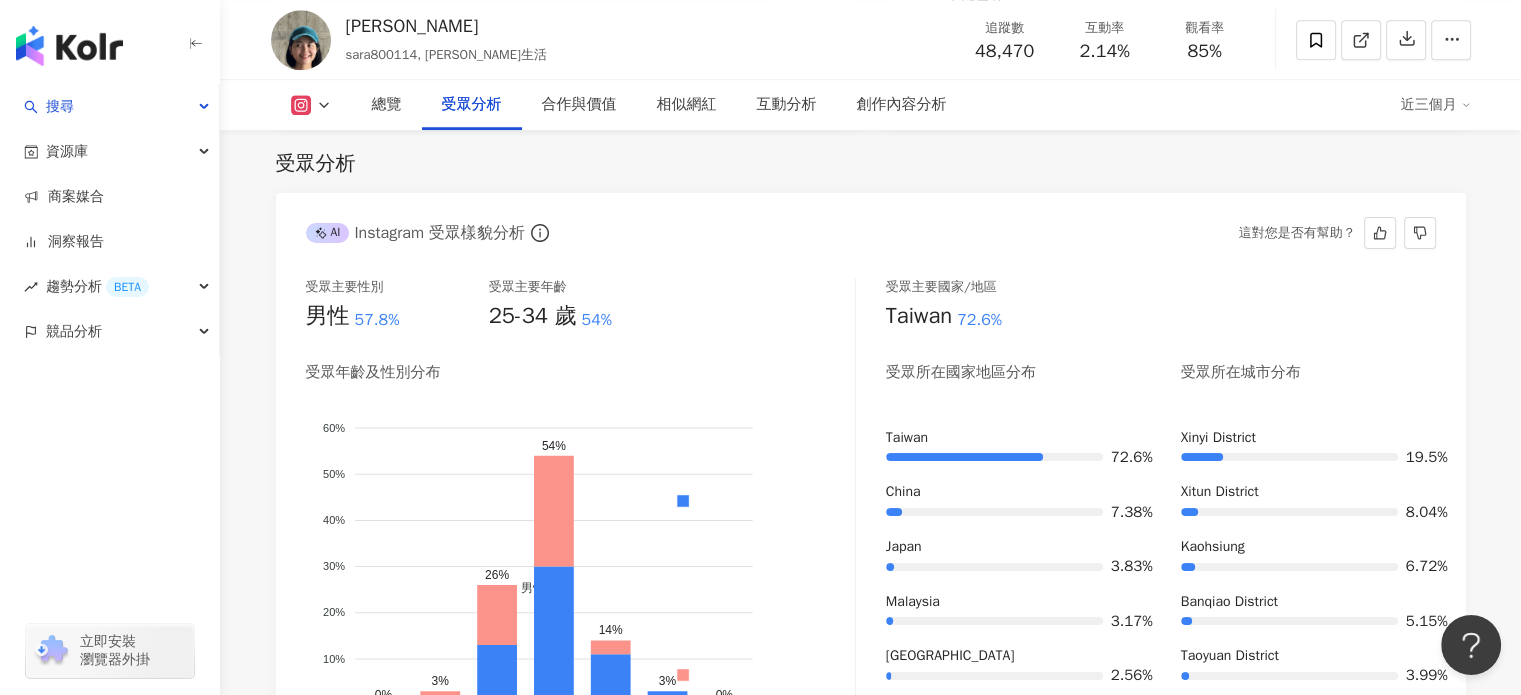 scroll, scrollTop: 1962, scrollLeft: 0, axis: vertical 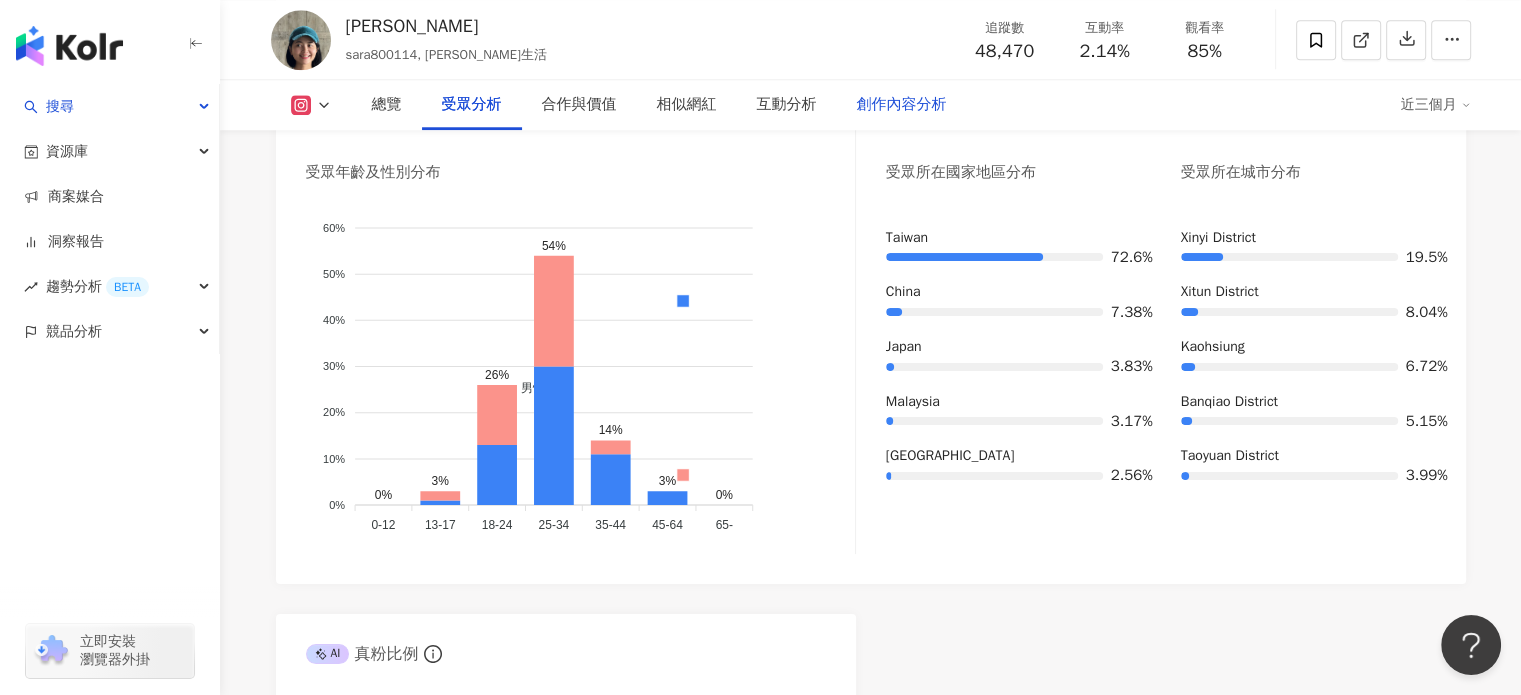click on "創作內容分析" at bounding box center (902, 105) 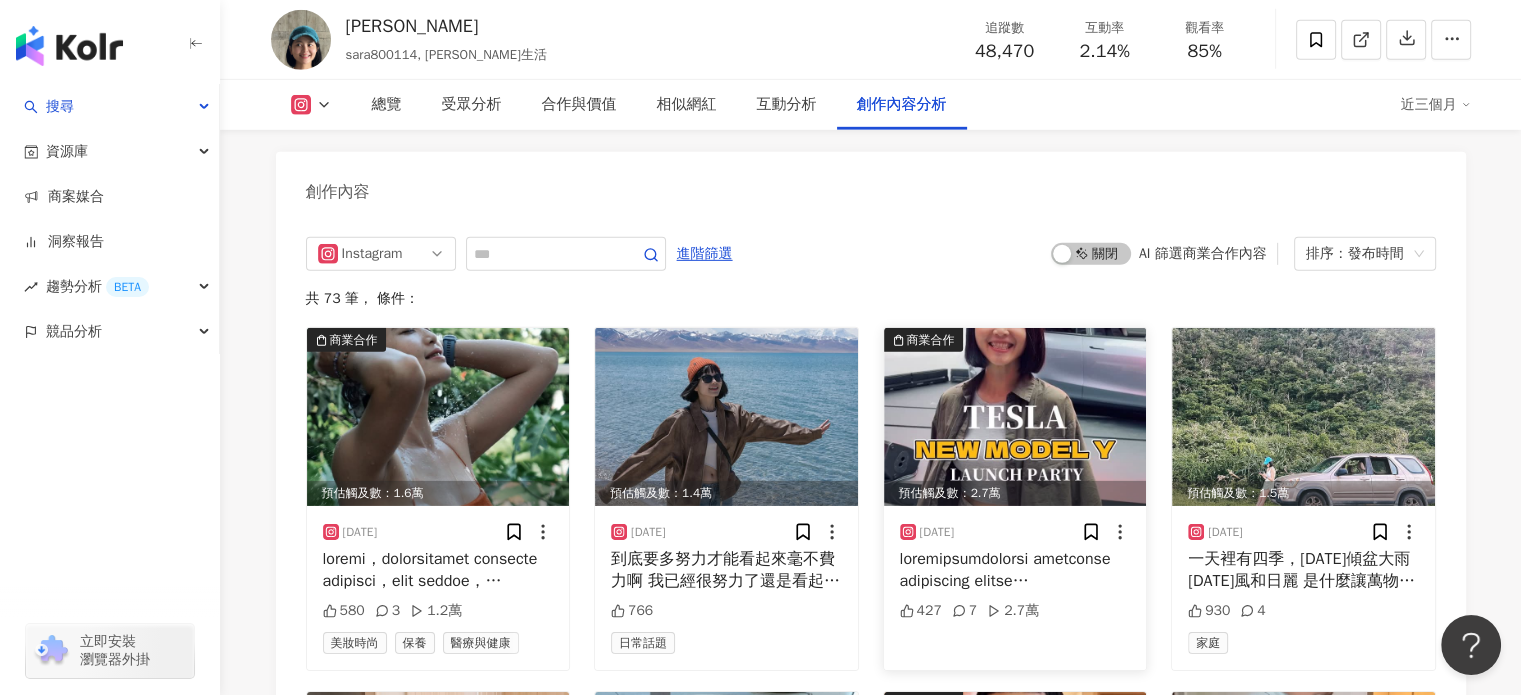 scroll, scrollTop: 6161, scrollLeft: 0, axis: vertical 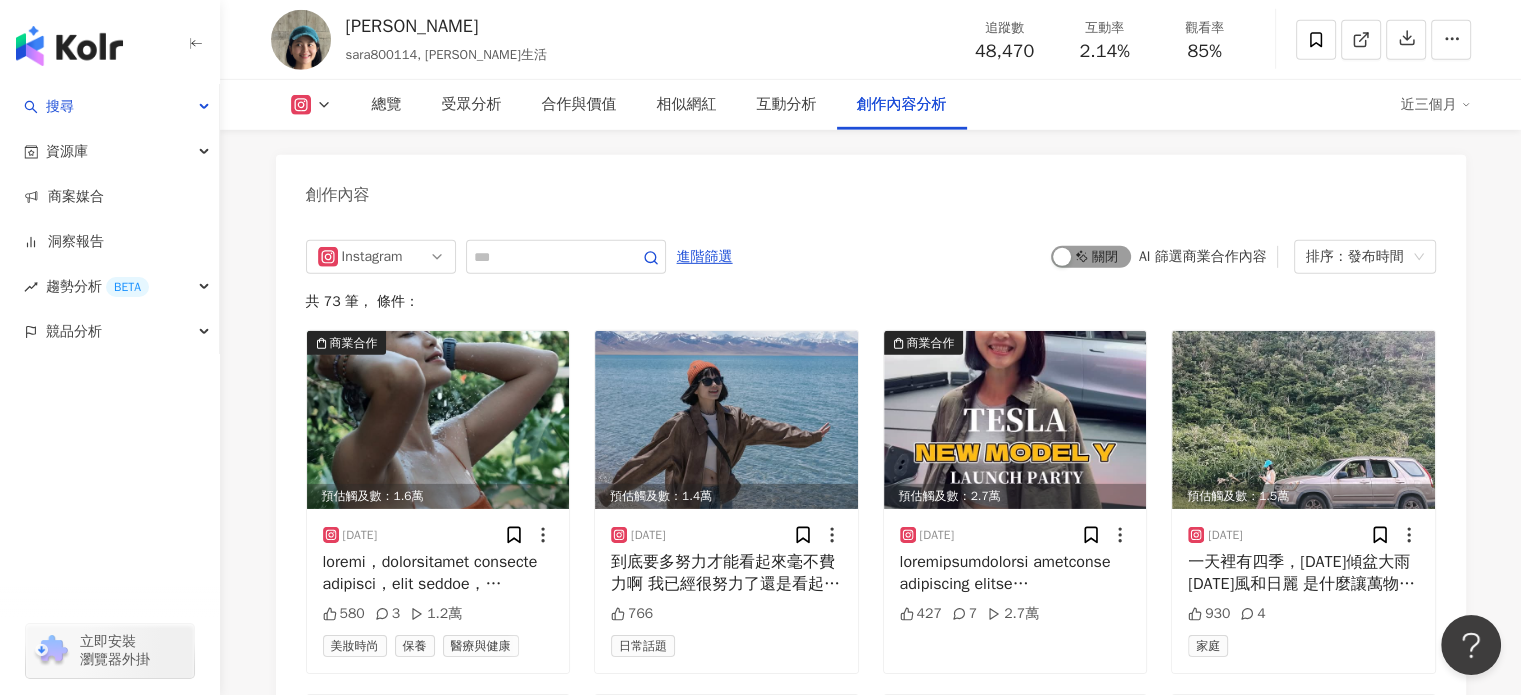 click on "啟動 關閉" at bounding box center (1091, 257) 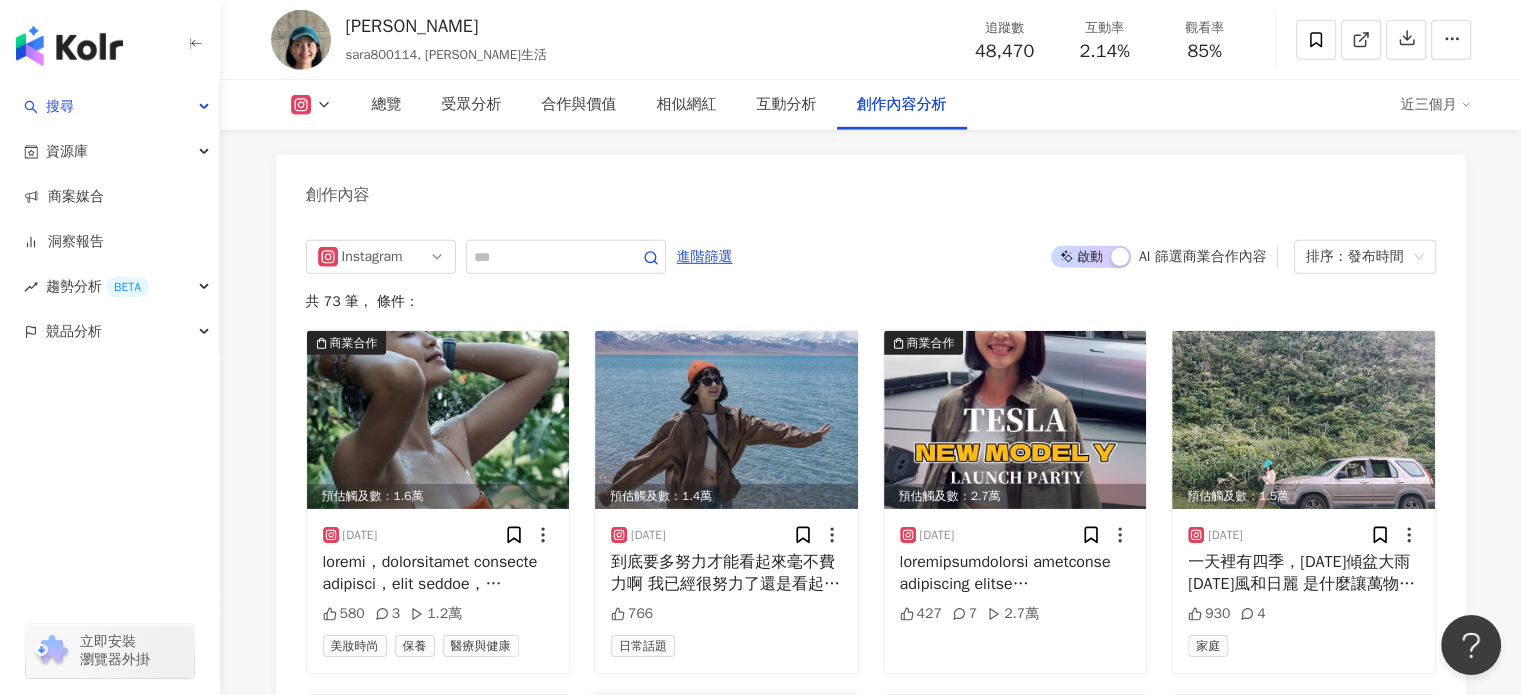 scroll, scrollTop: 6200, scrollLeft: 0, axis: vertical 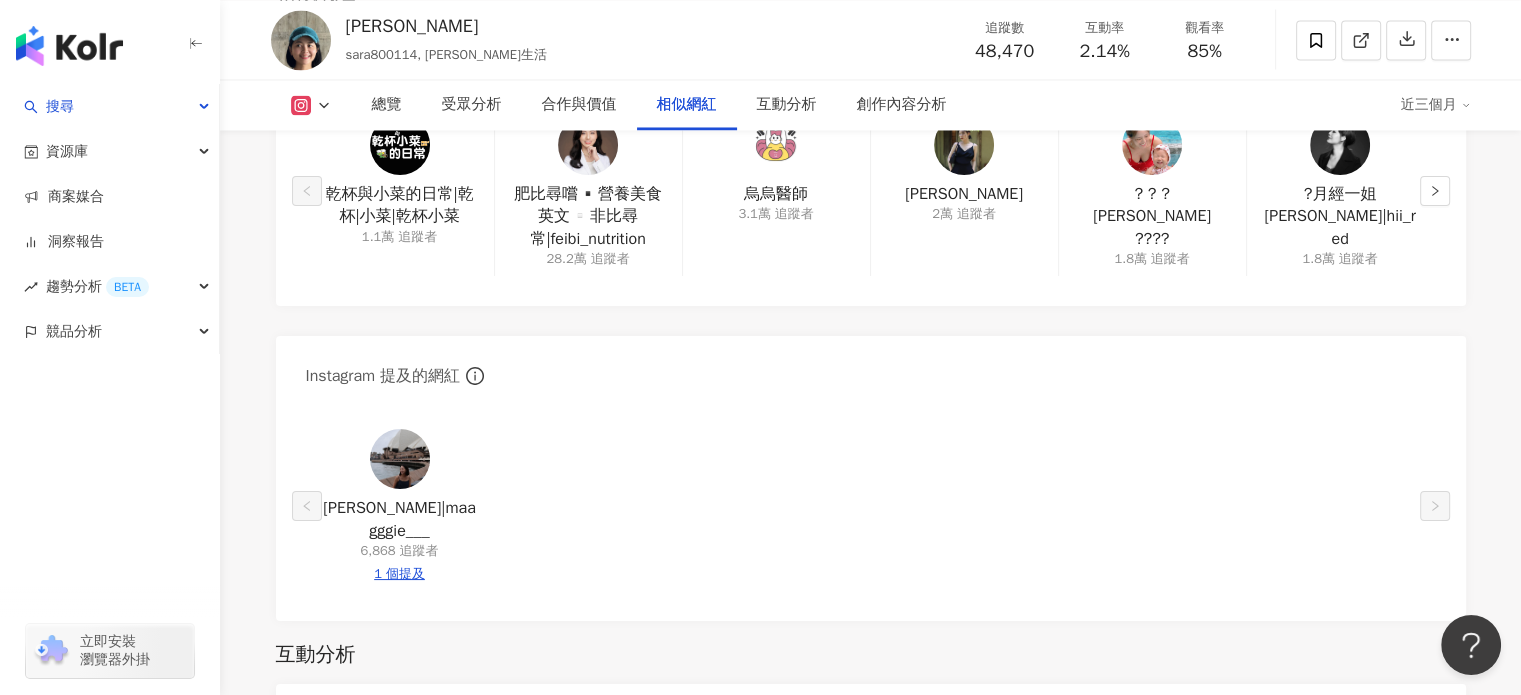 drag, startPoint x: 835, startPoint y: 550, endPoint x: 851, endPoint y: 397, distance: 153.83432 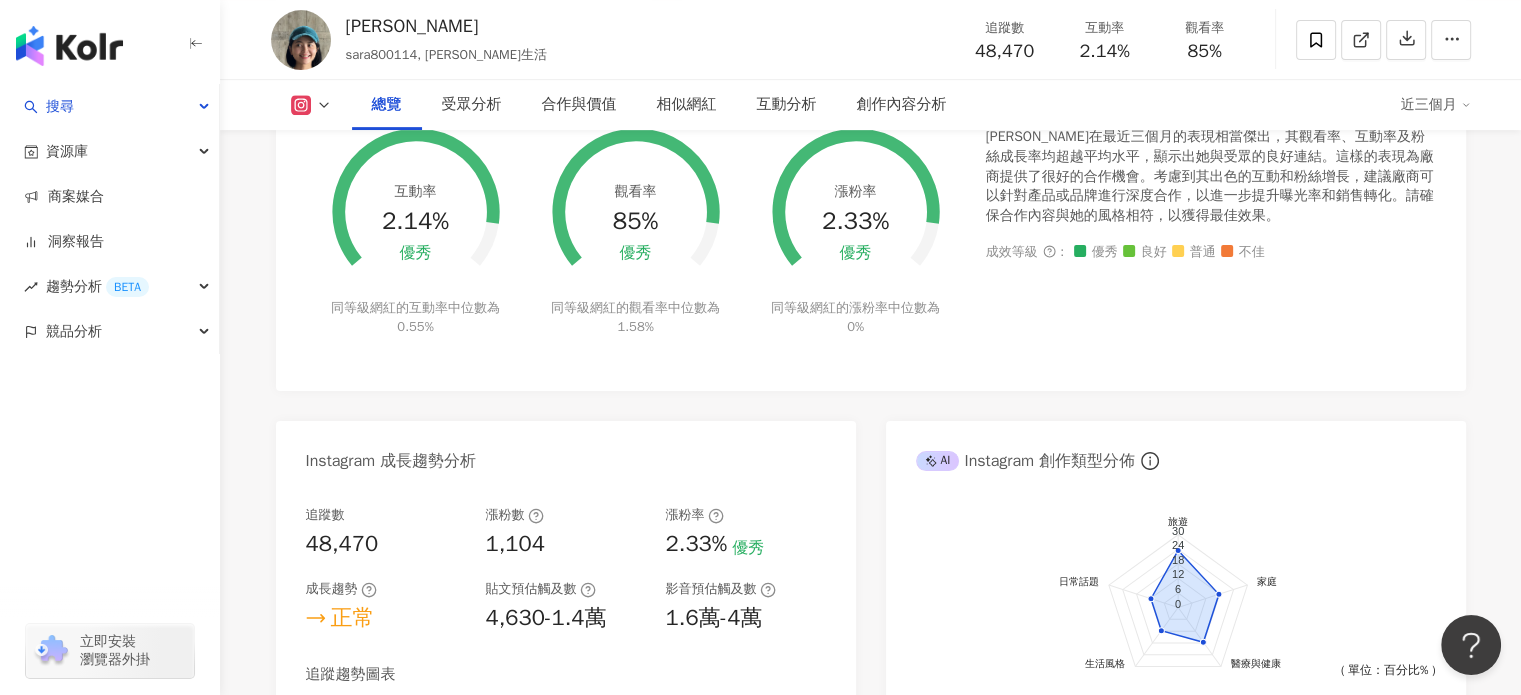 scroll, scrollTop: 0, scrollLeft: 0, axis: both 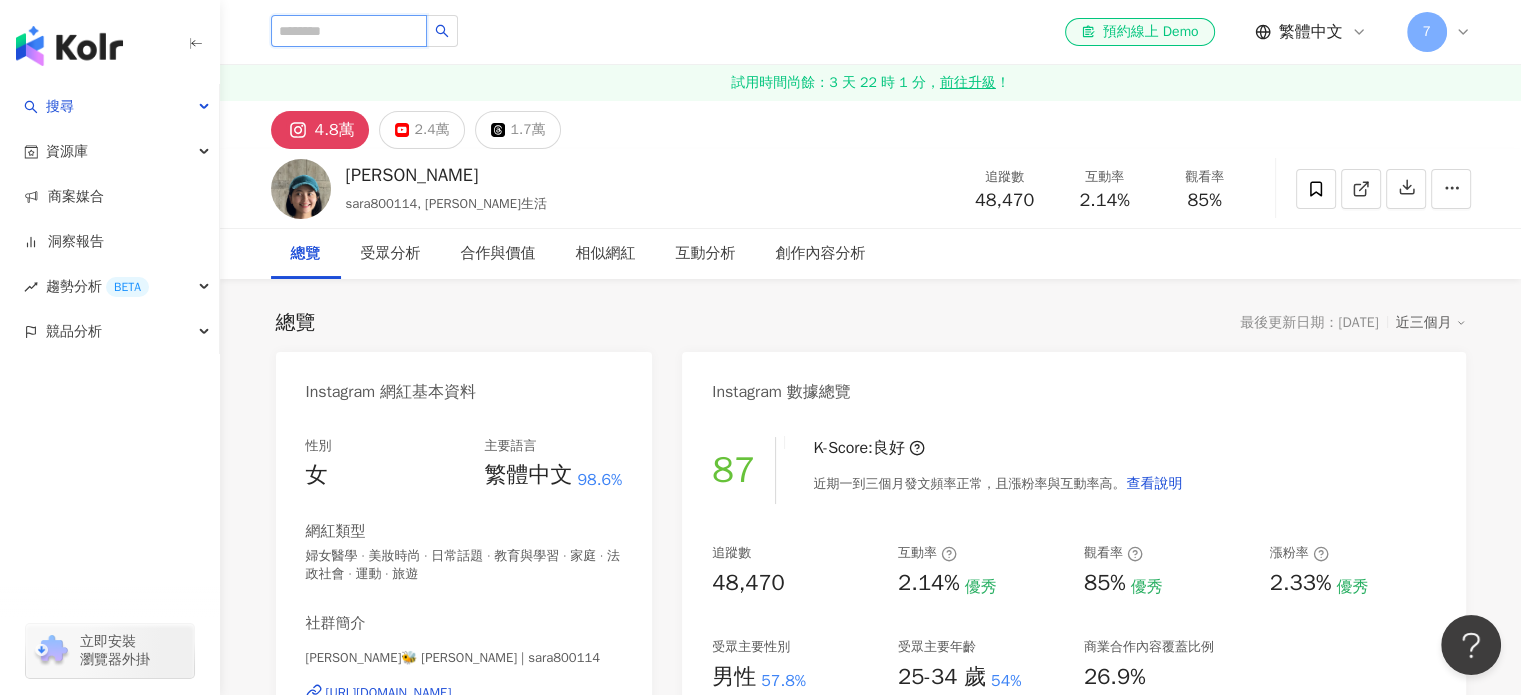 click at bounding box center [349, 31] 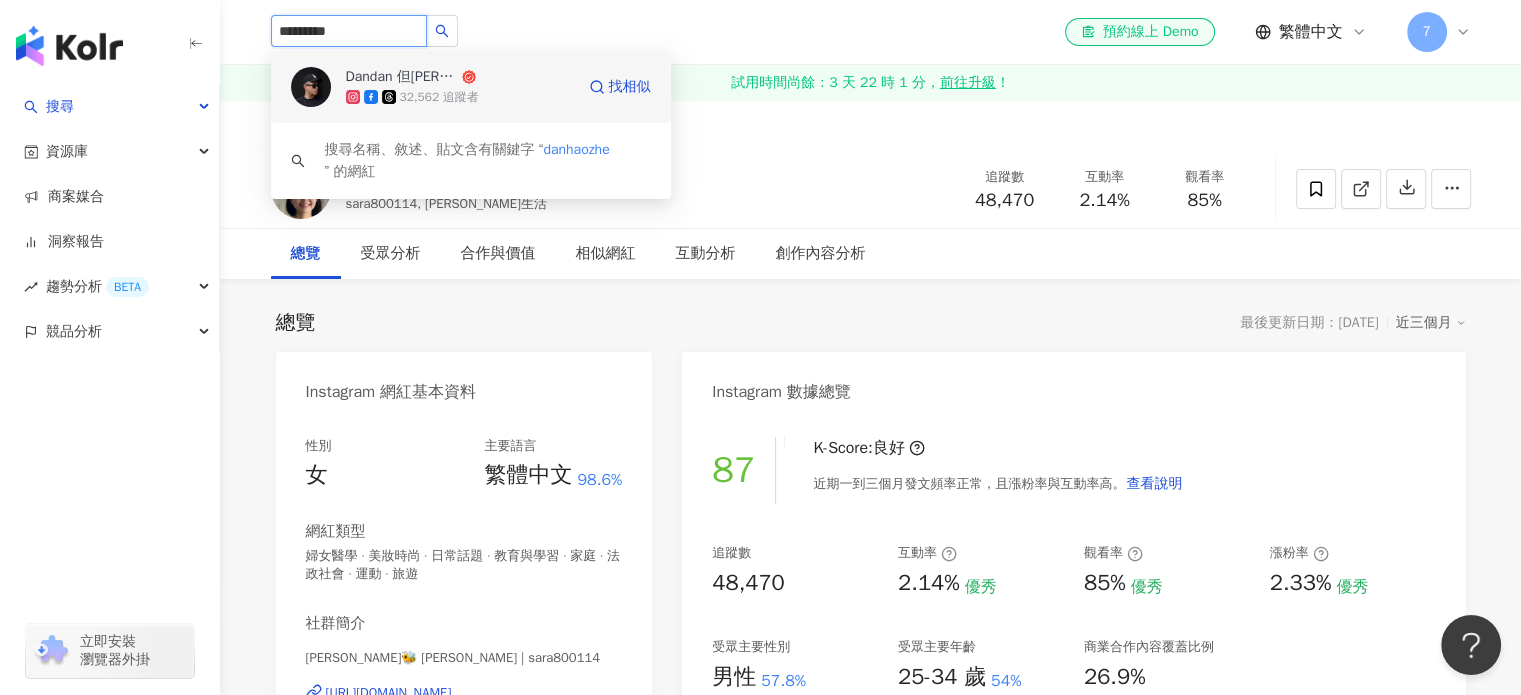click on "Dandan 但昊哲 32,562   追蹤者" at bounding box center [460, 87] 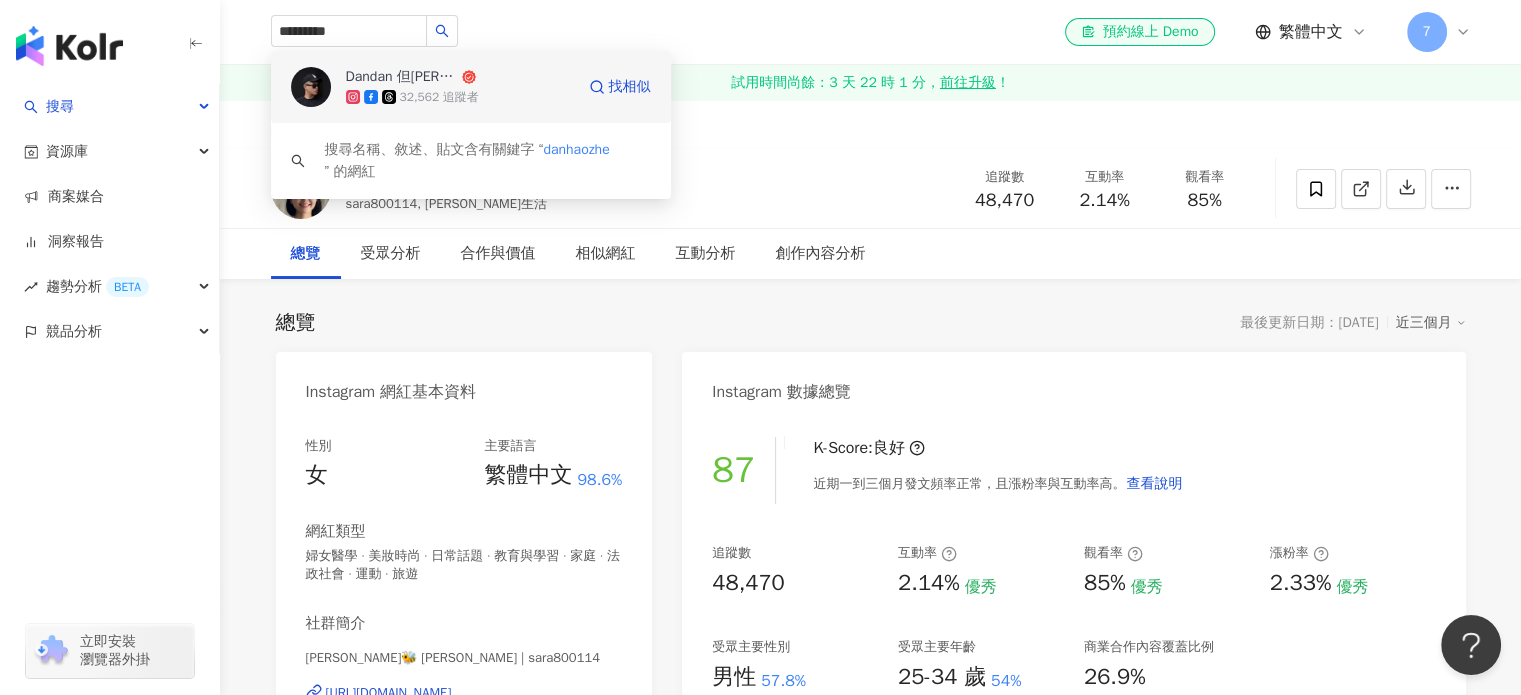 type 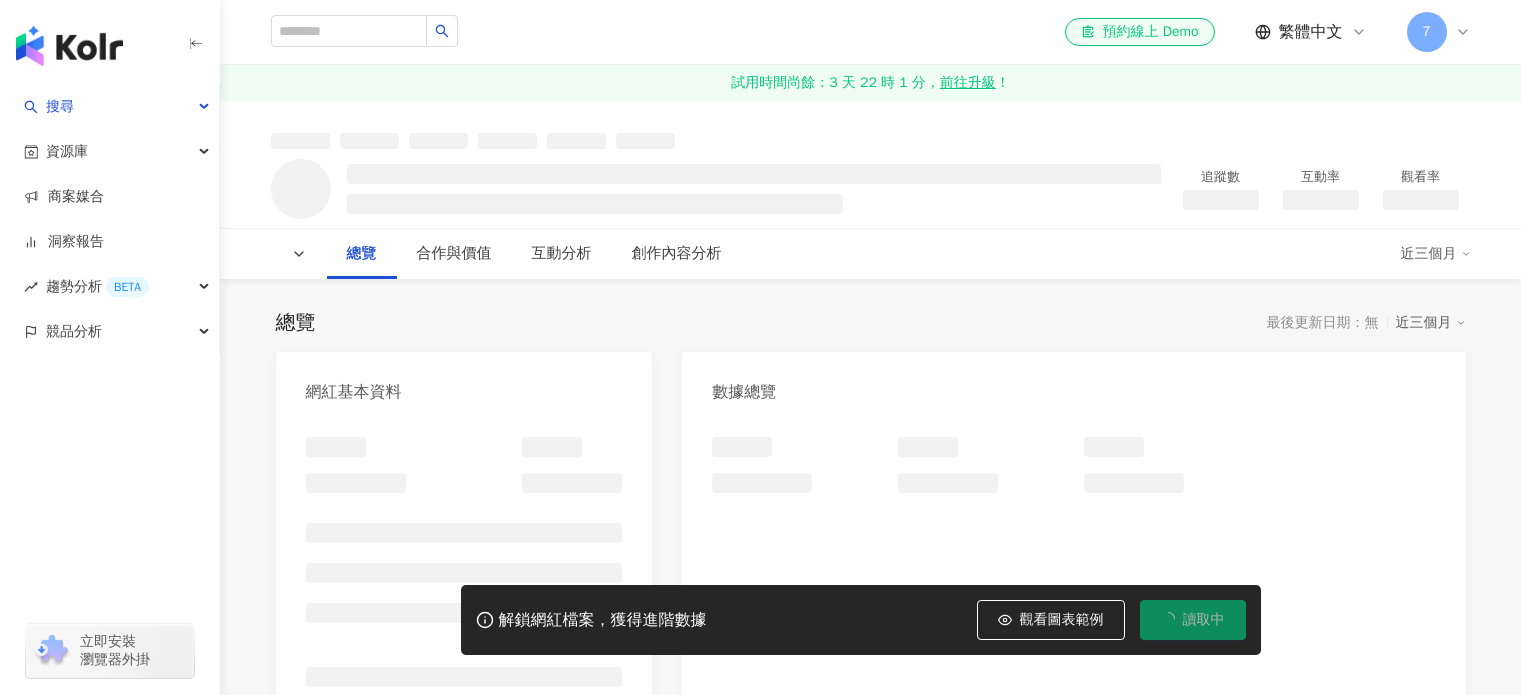 scroll, scrollTop: 0, scrollLeft: 0, axis: both 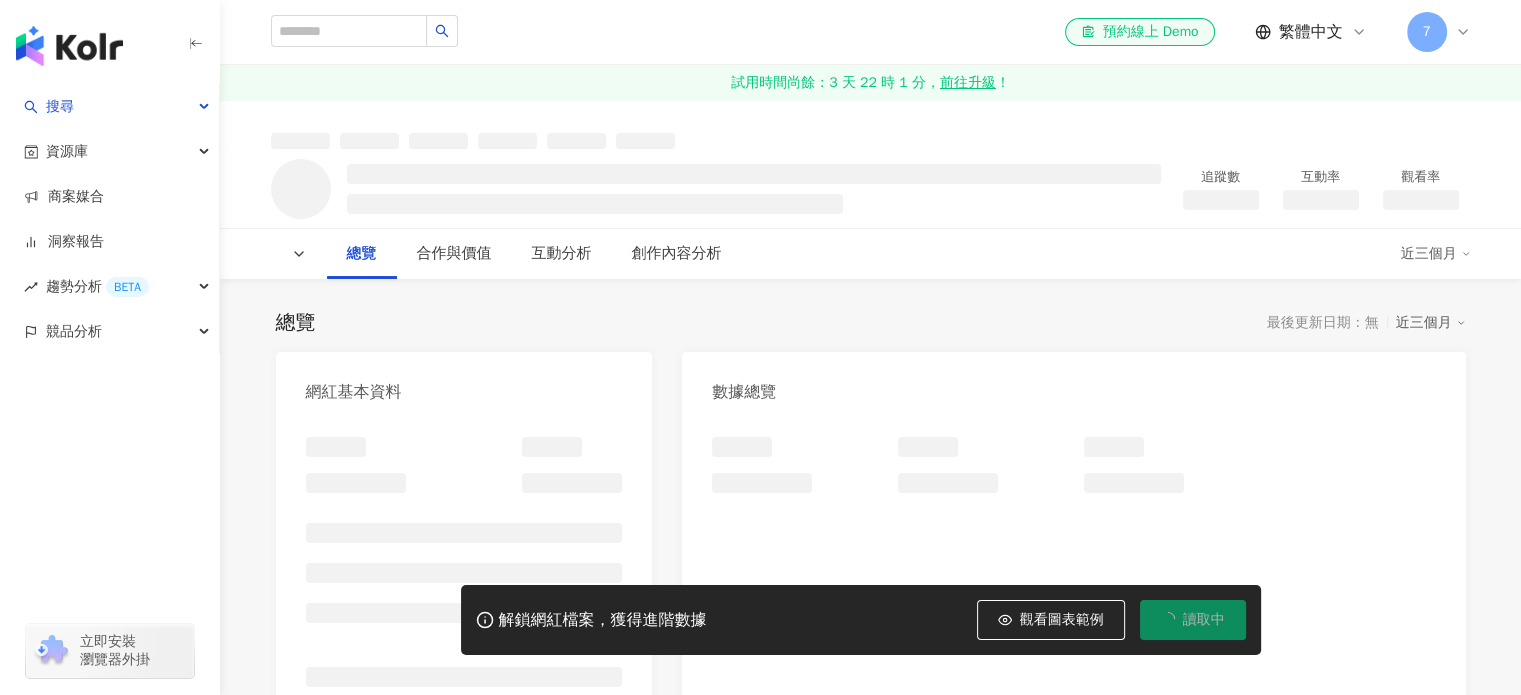 click on "讀取中" at bounding box center [1204, 620] 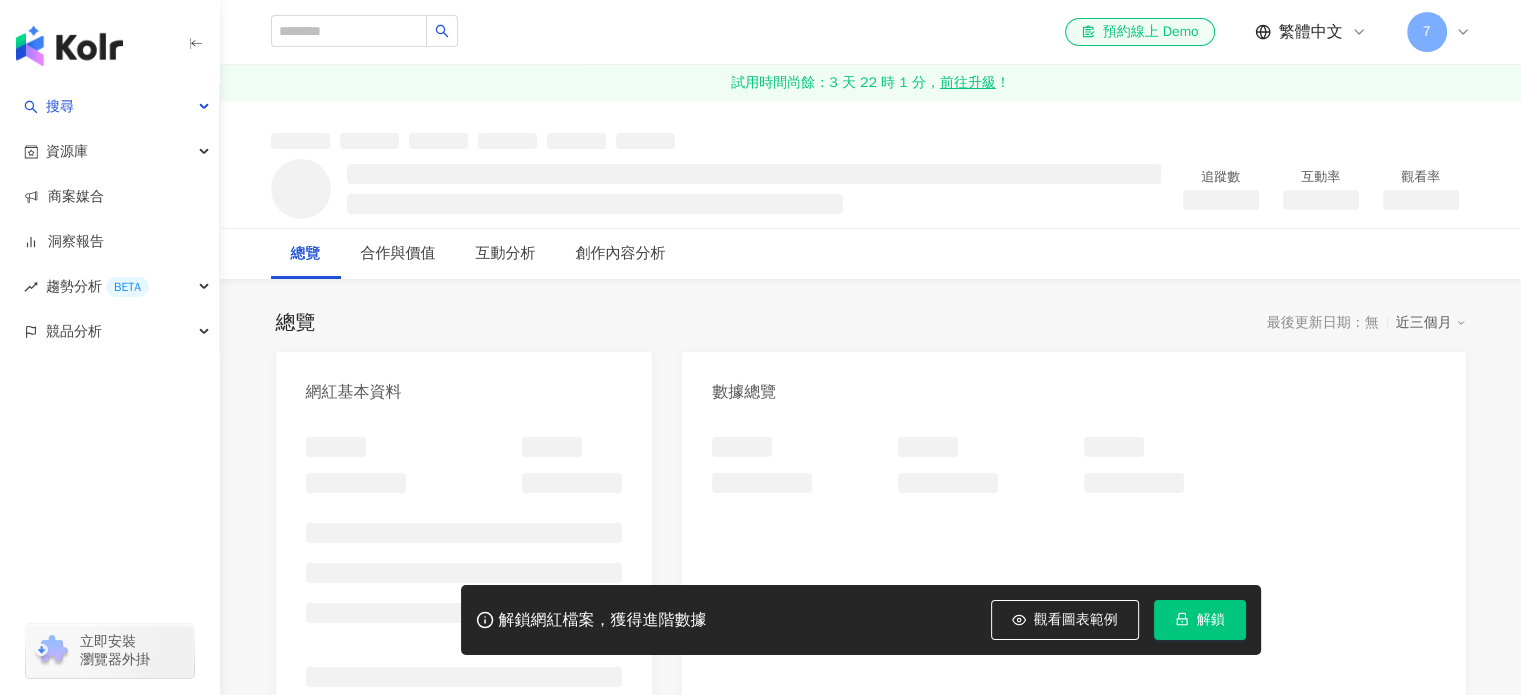 click on "解鎖" at bounding box center [1200, 620] 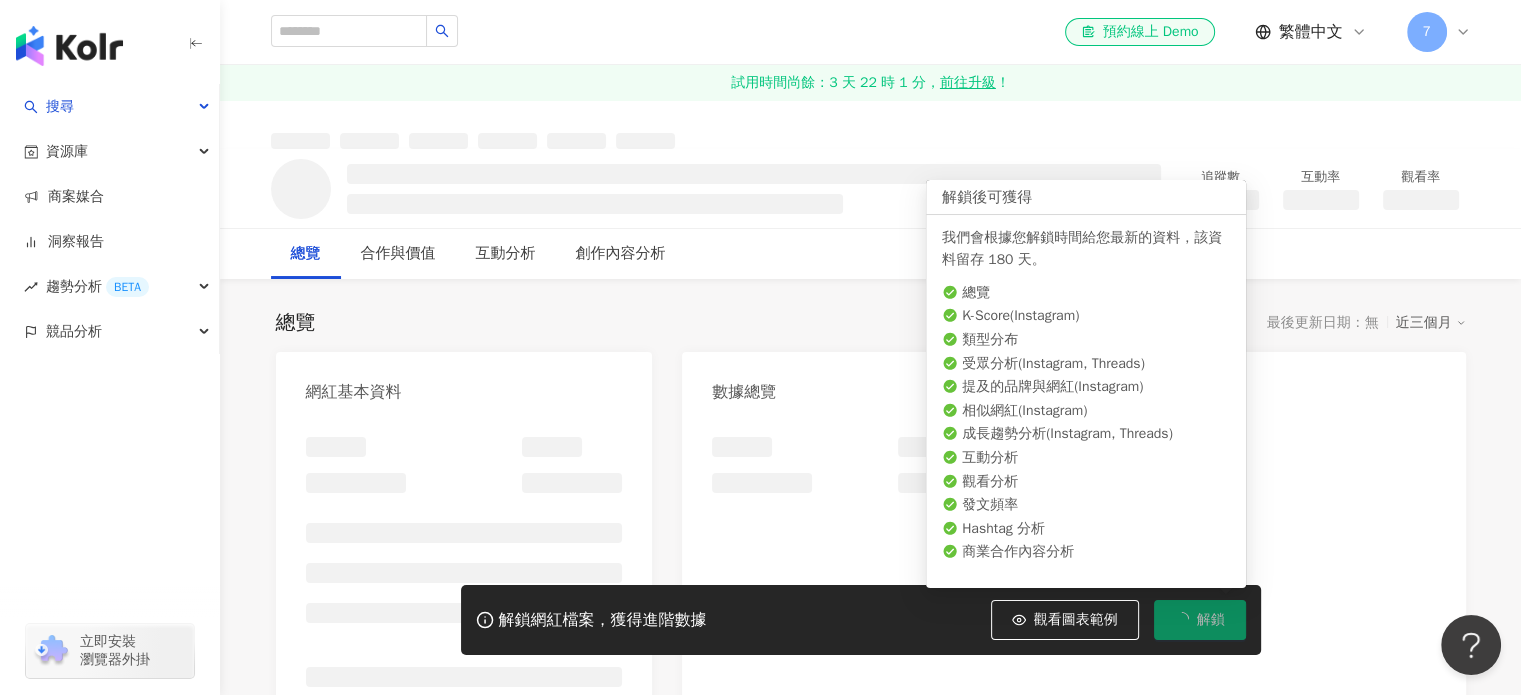 scroll, scrollTop: 0, scrollLeft: 0, axis: both 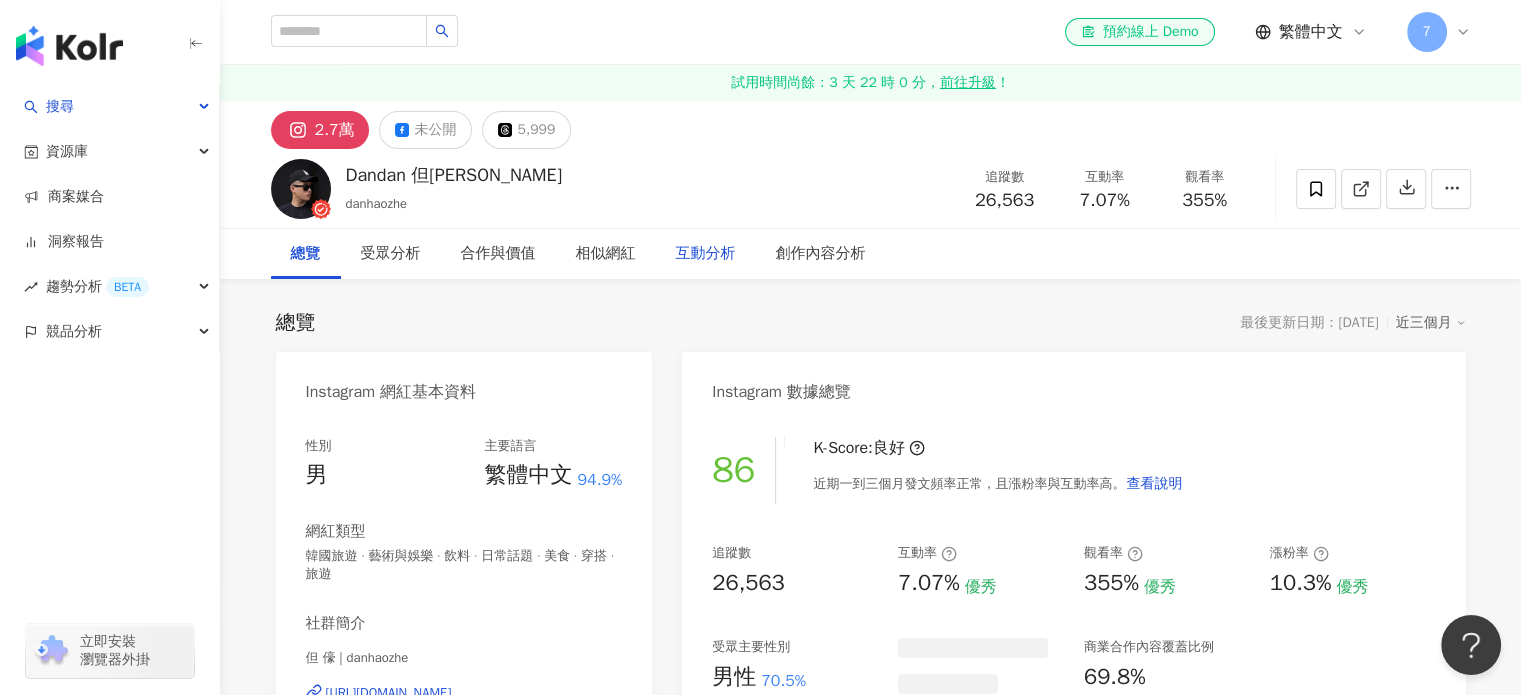 click on "互動分析" at bounding box center [706, 254] 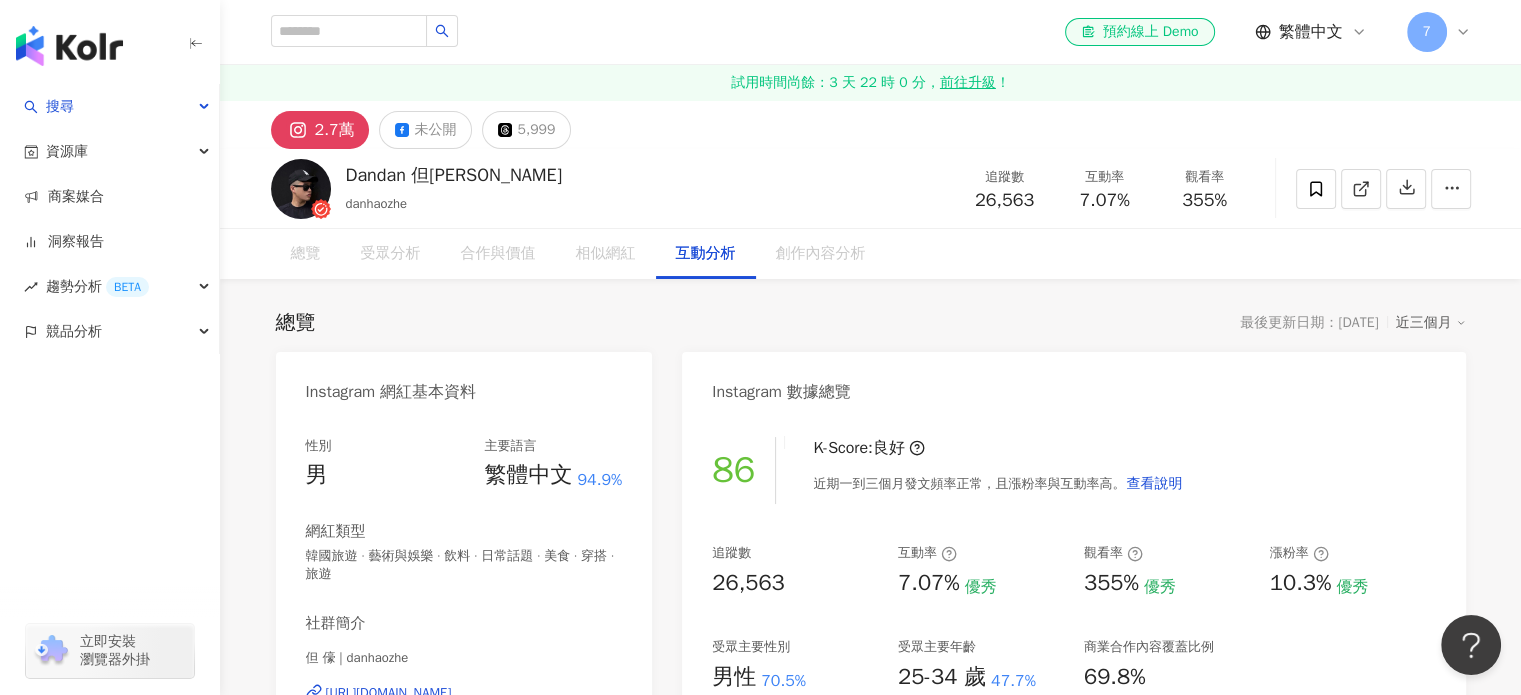 scroll, scrollTop: 4047, scrollLeft: 0, axis: vertical 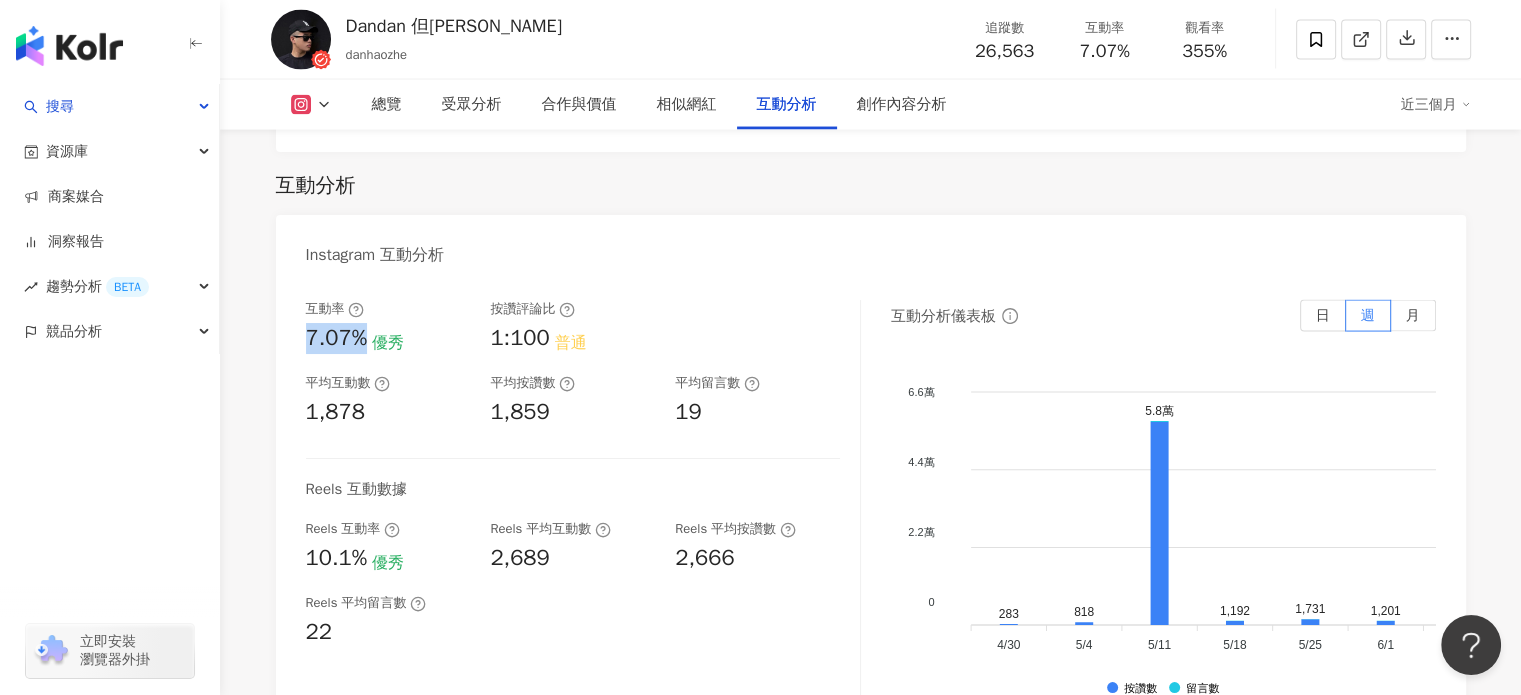 drag, startPoint x: 302, startPoint y: 323, endPoint x: 367, endPoint y: 323, distance: 65 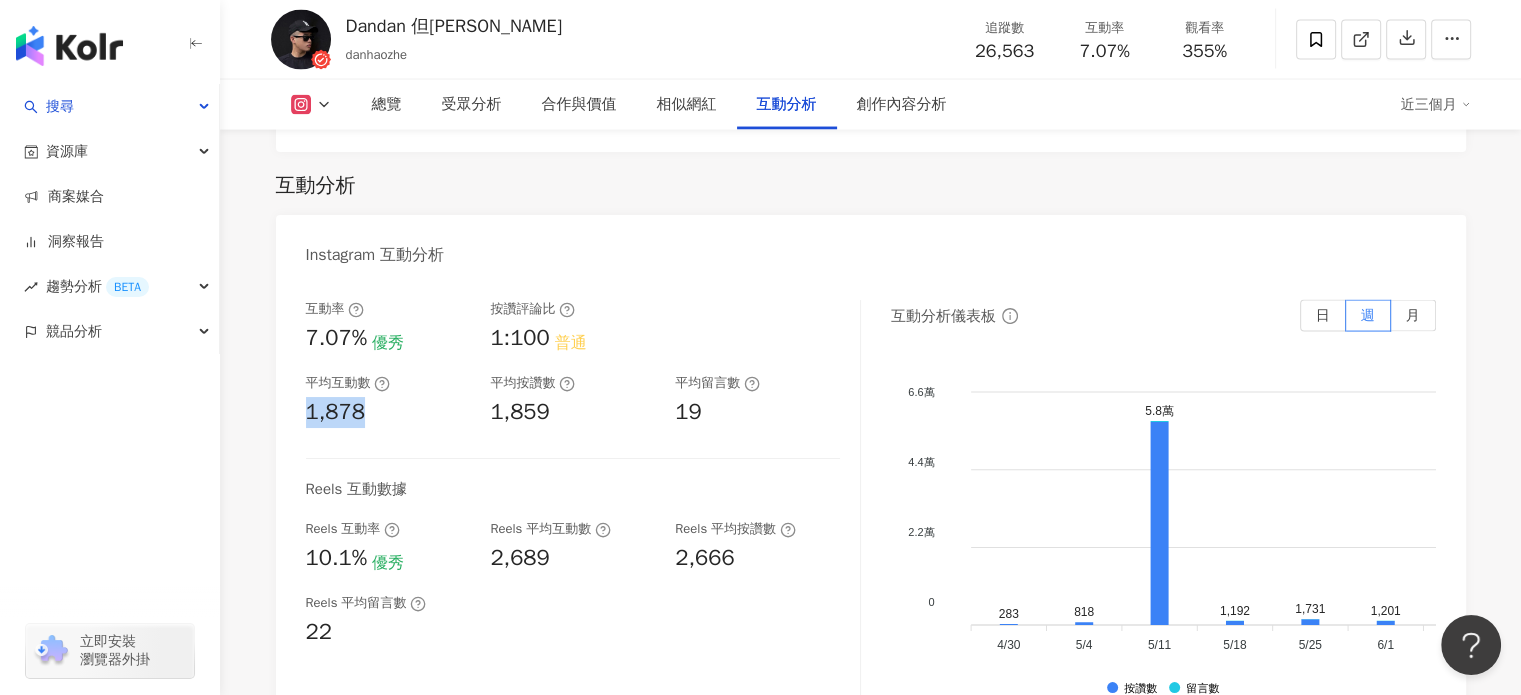 drag, startPoint x: 304, startPoint y: 387, endPoint x: 366, endPoint y: 390, distance: 62.072536 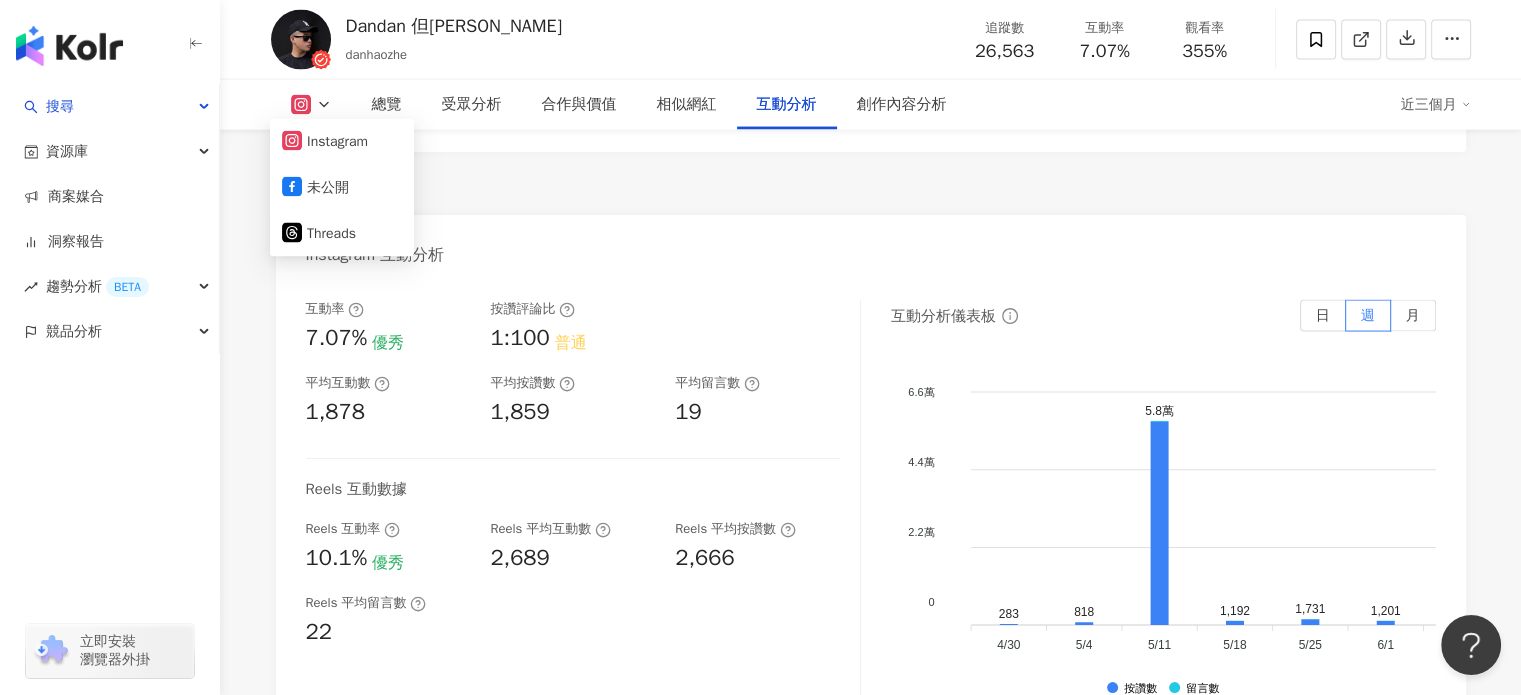 click on "Instagram 互動分析" at bounding box center [871, 247] 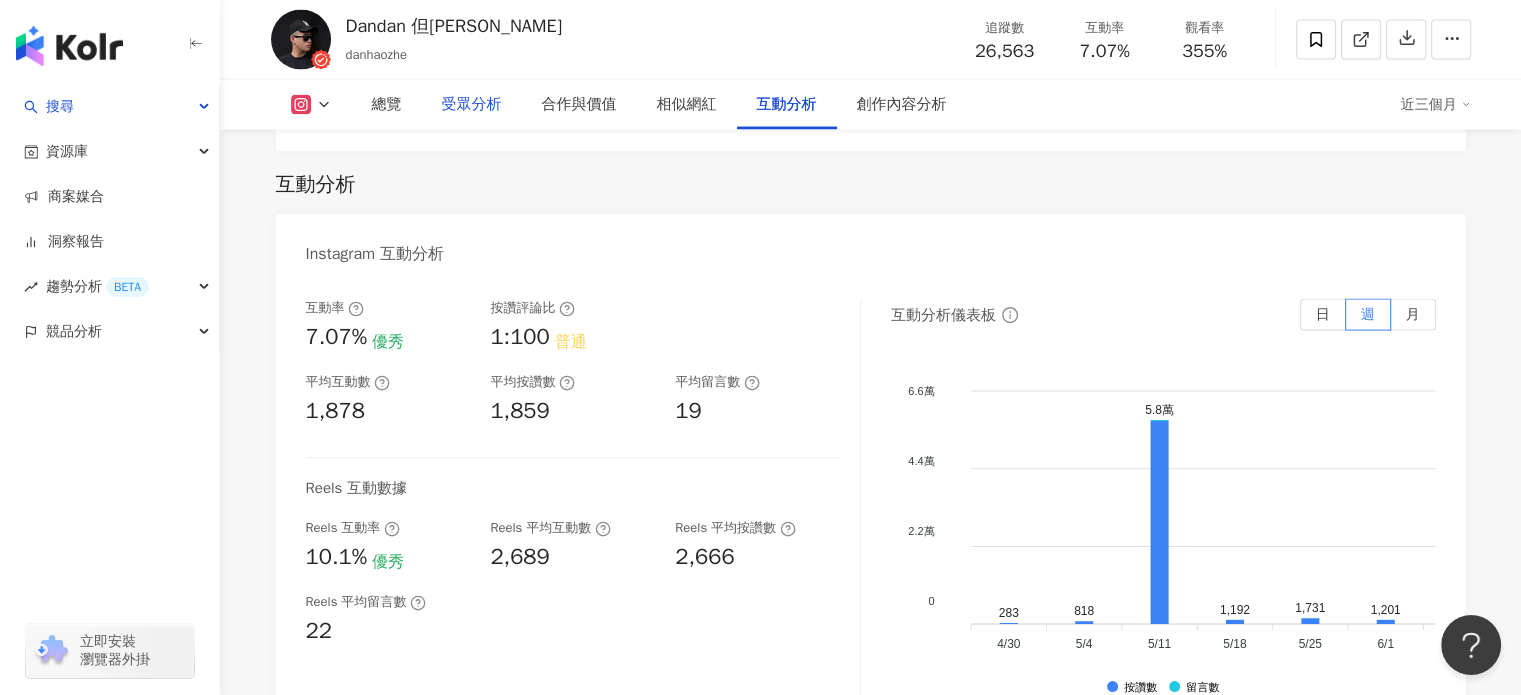 click on "受眾分析" at bounding box center [472, 105] 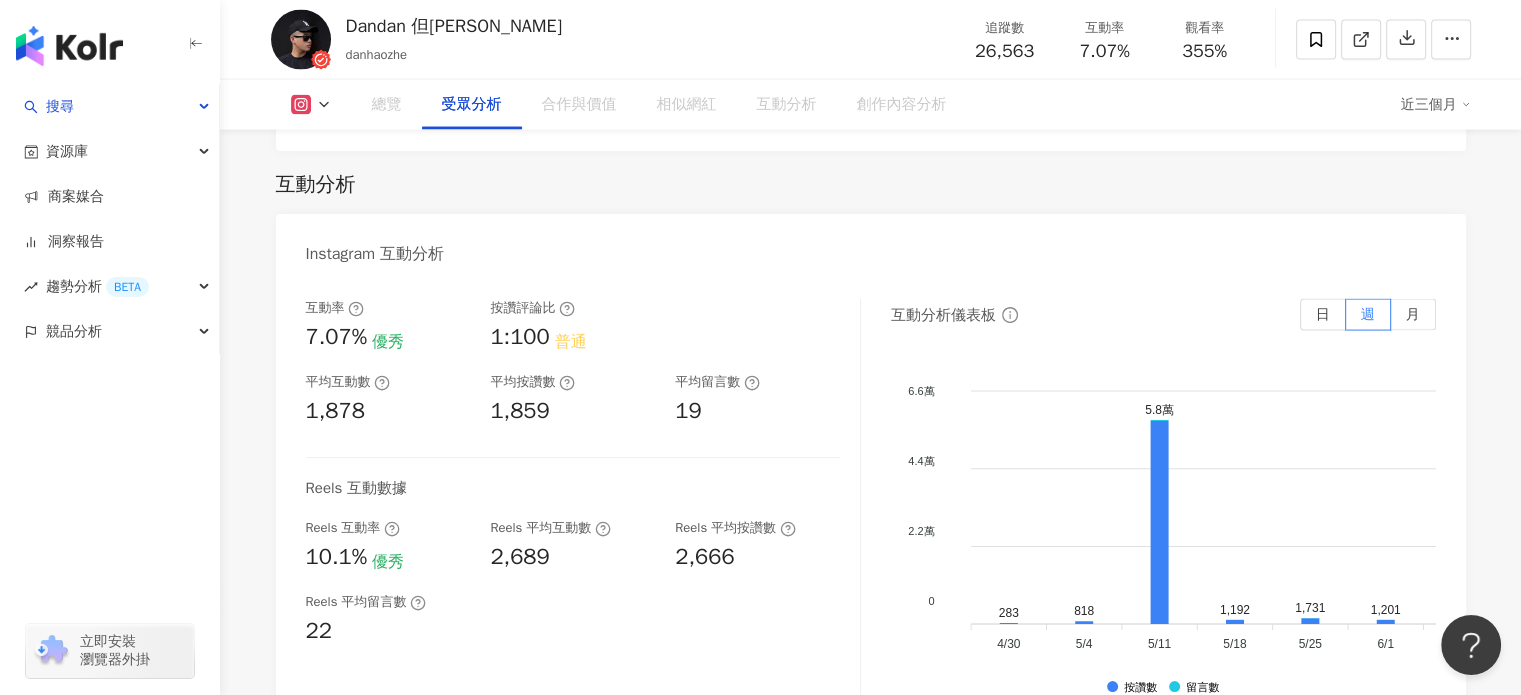 scroll, scrollTop: 1762, scrollLeft: 0, axis: vertical 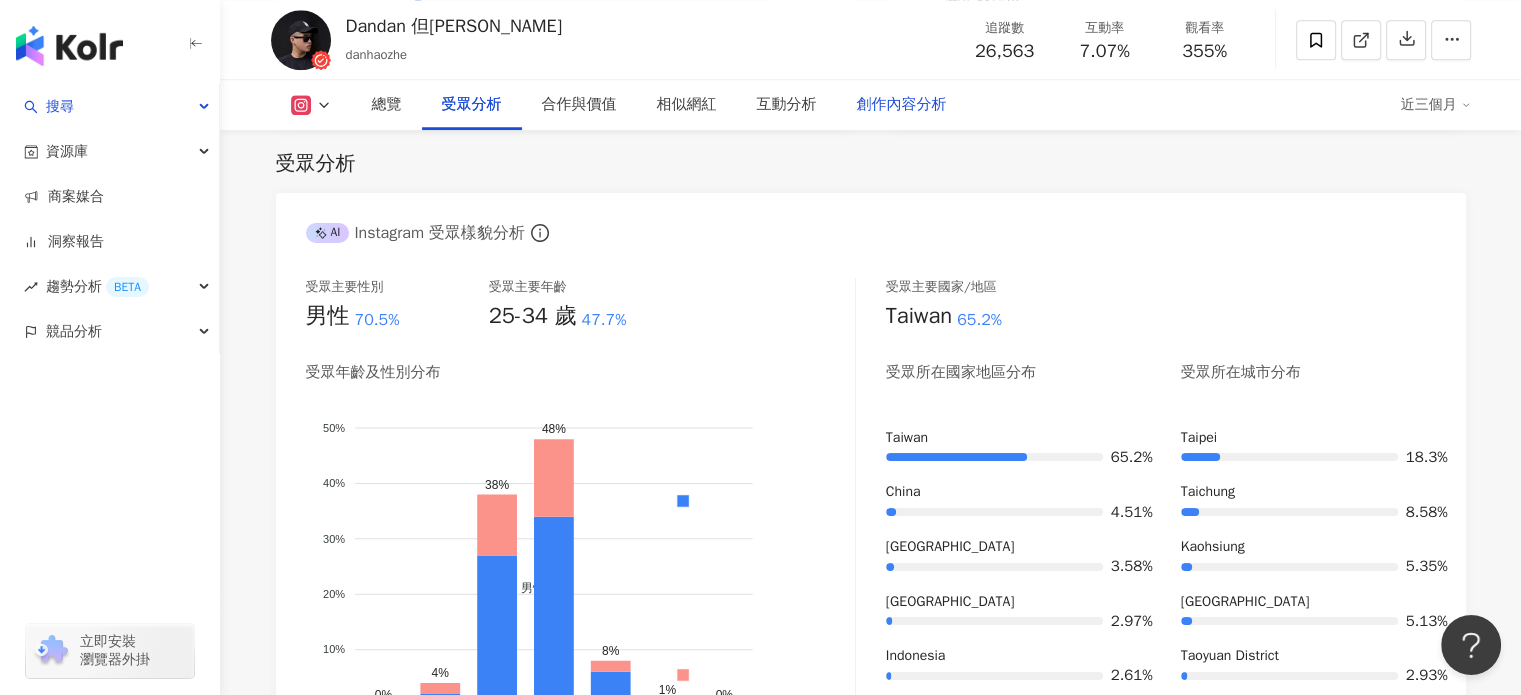 click on "創作內容分析" at bounding box center [902, 105] 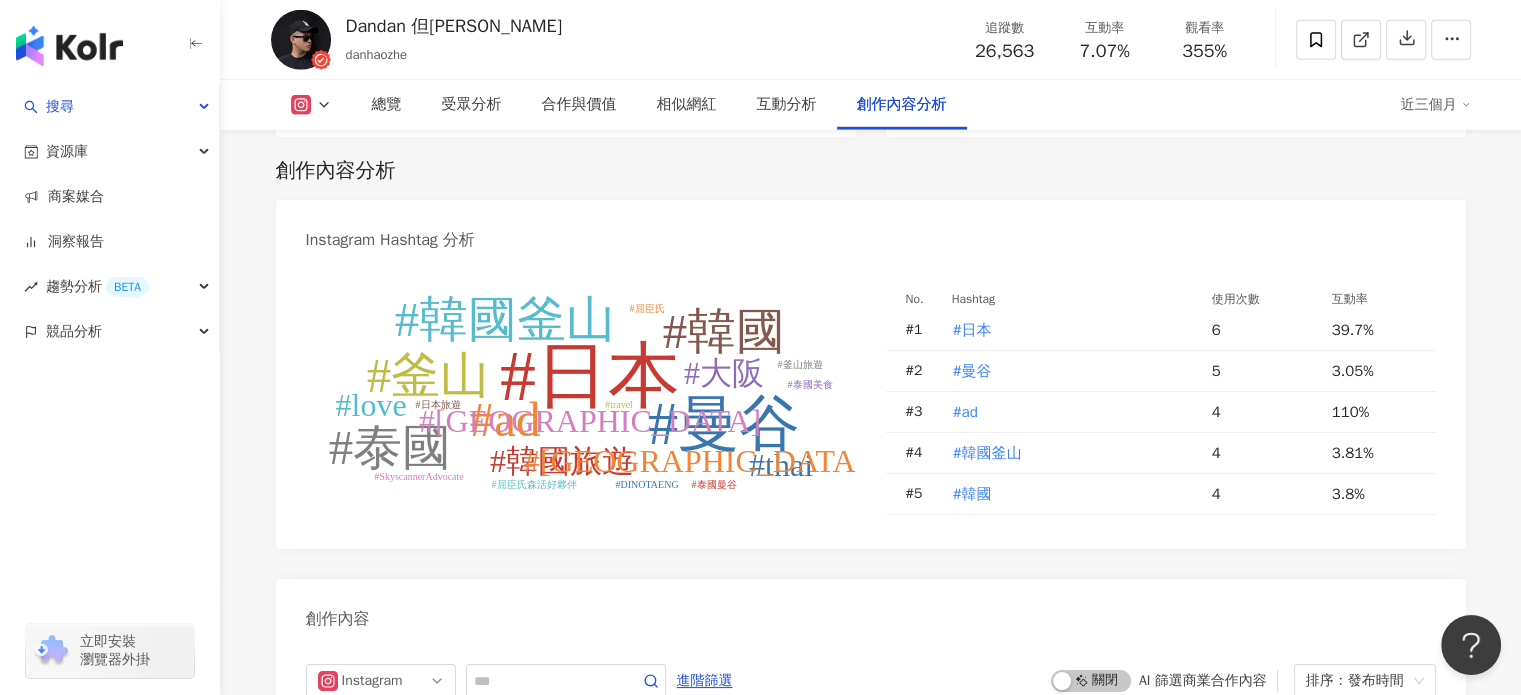 scroll, scrollTop: 6213, scrollLeft: 0, axis: vertical 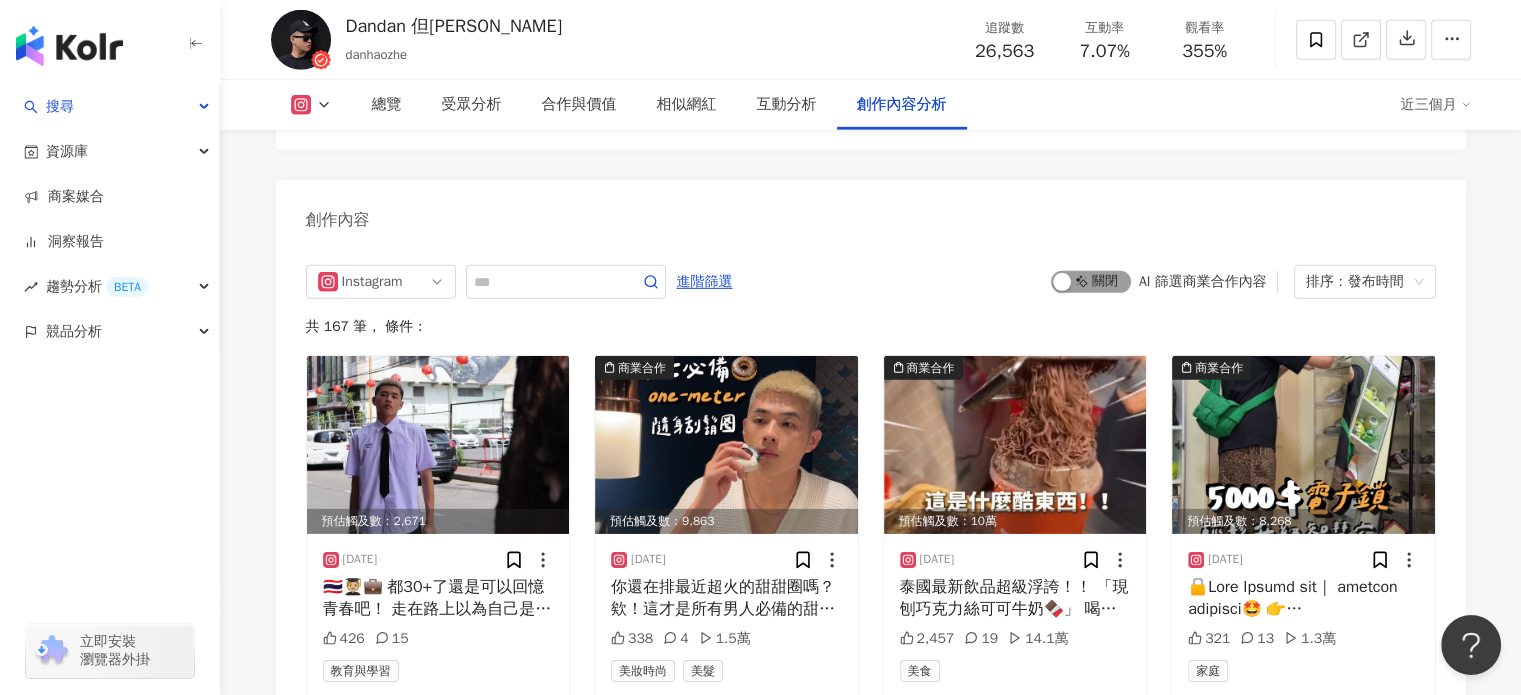 click on "啟動 關閉" at bounding box center (1091, 282) 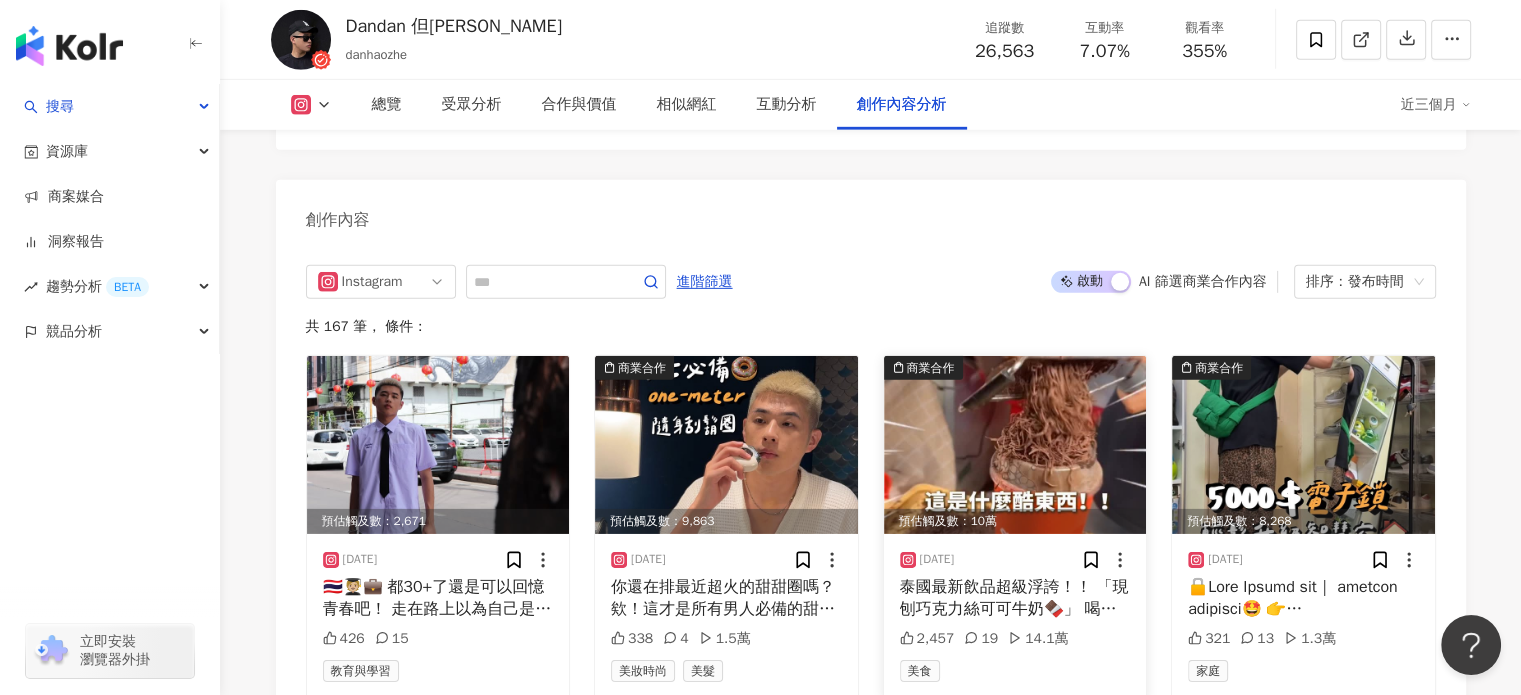 scroll, scrollTop: 6255, scrollLeft: 0, axis: vertical 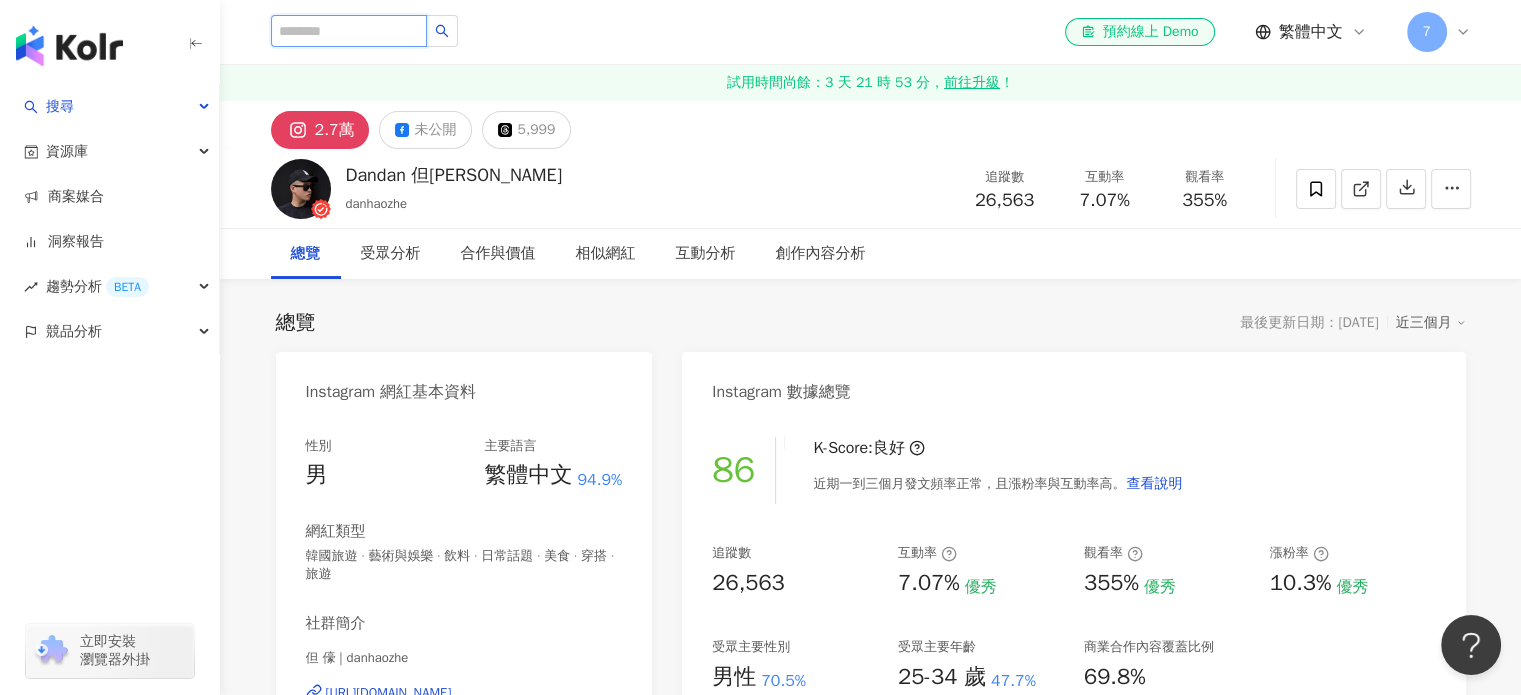 click at bounding box center [349, 31] 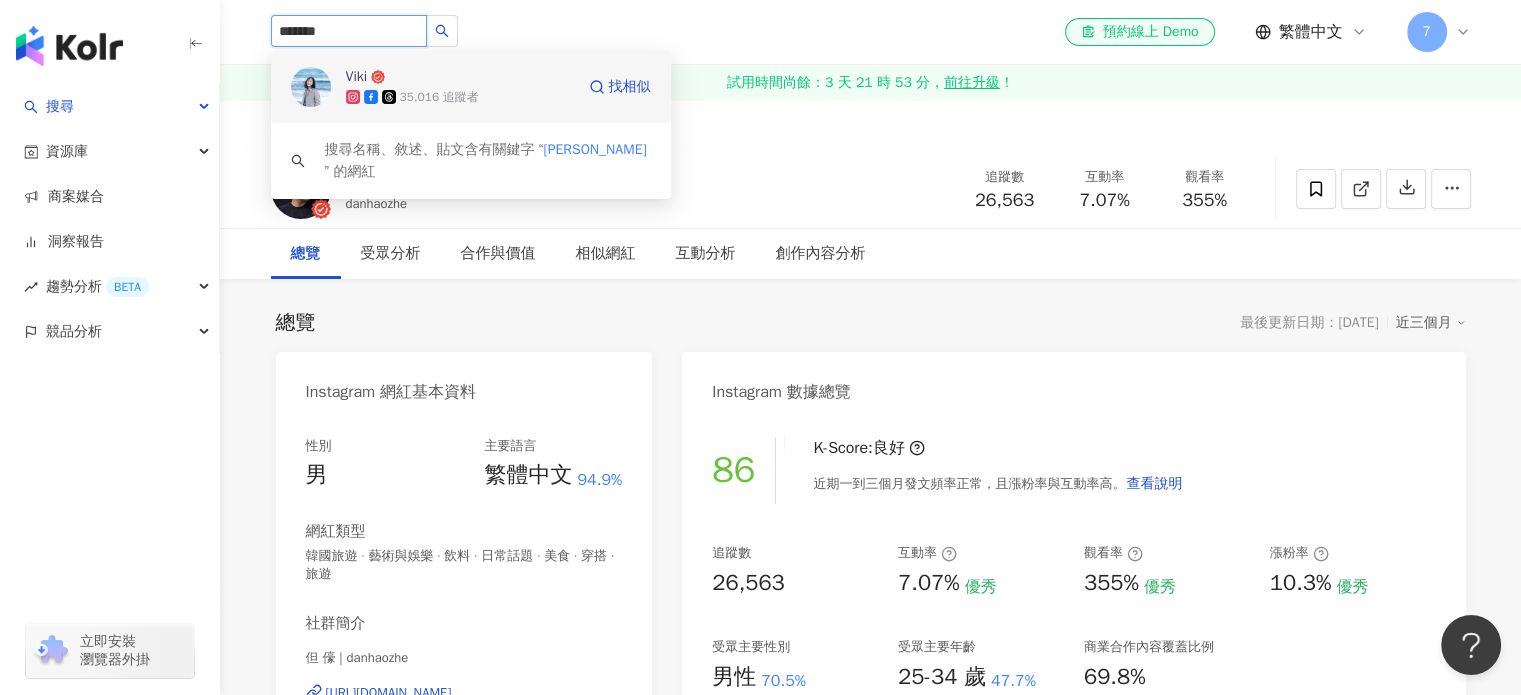 click on "Viki 35,016   追蹤者" at bounding box center (460, 87) 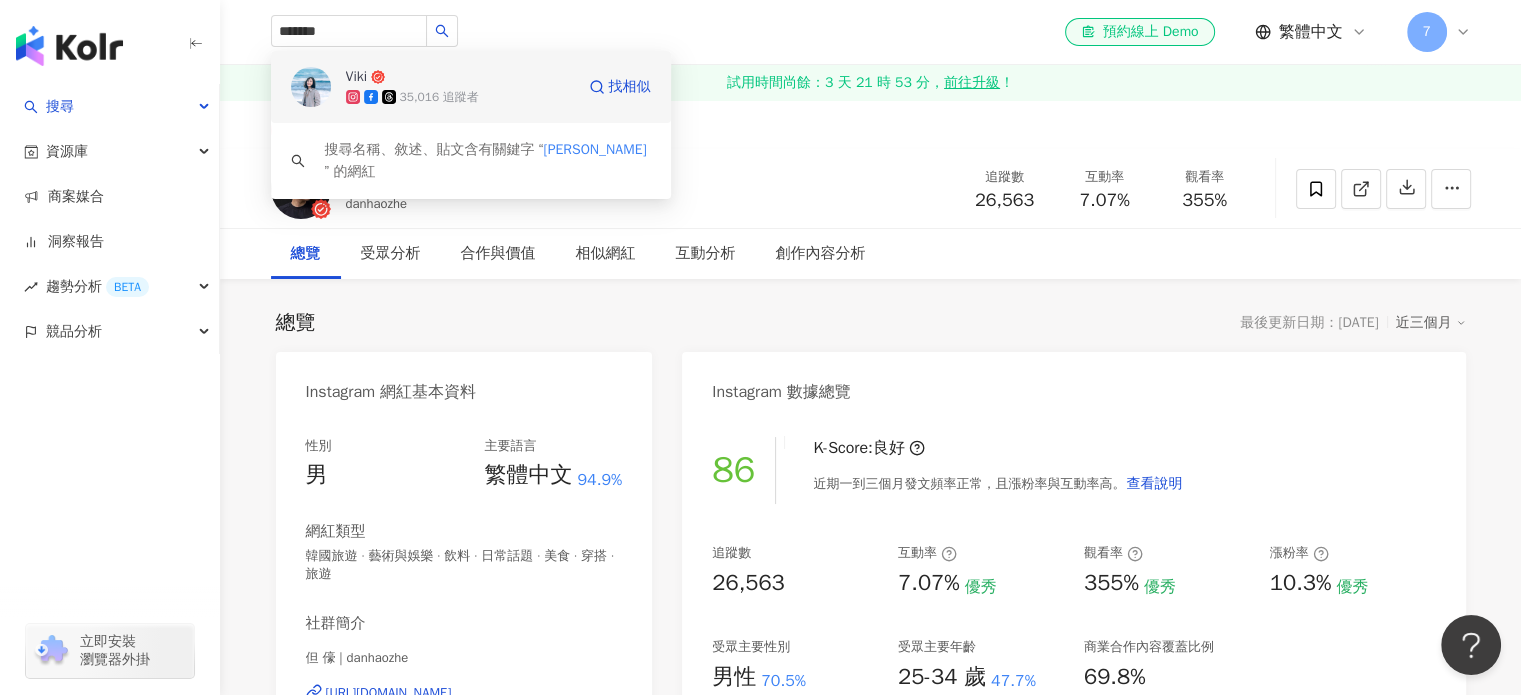 type 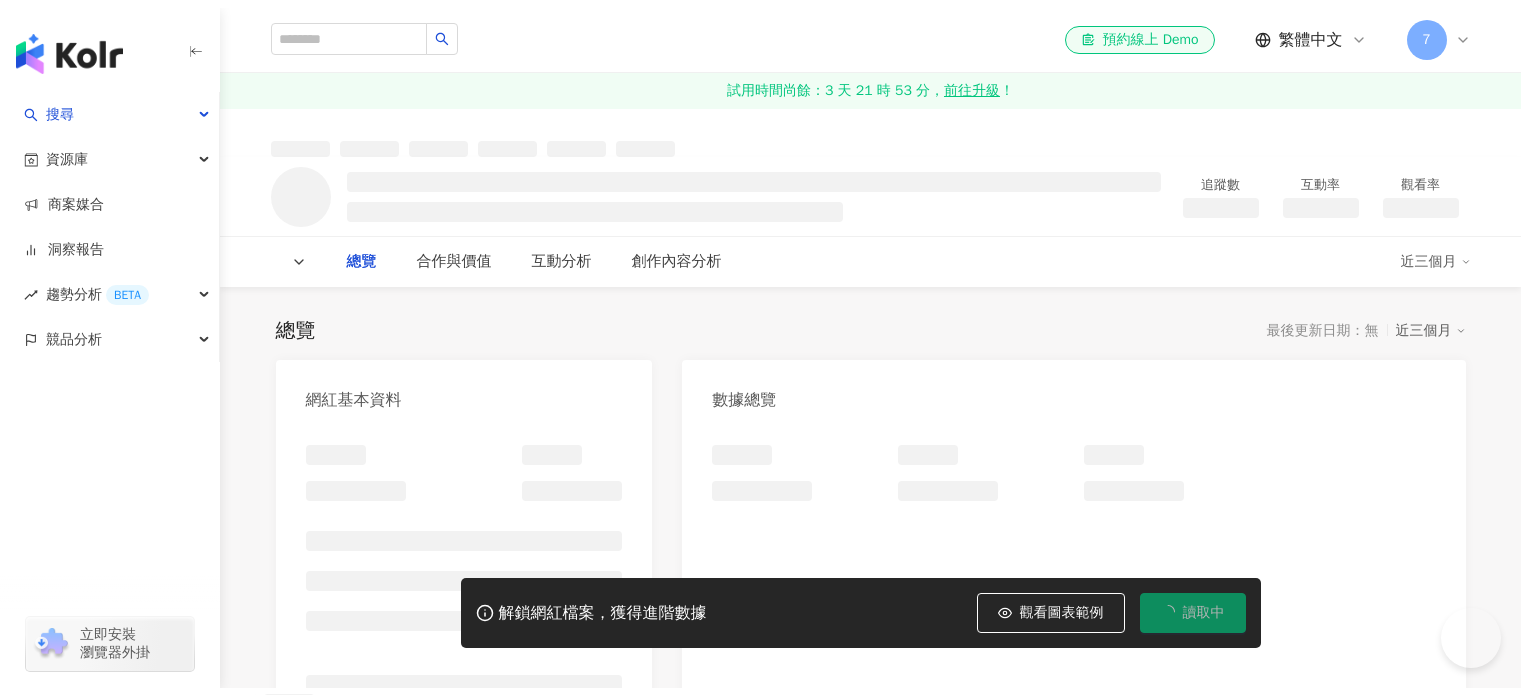 scroll, scrollTop: 0, scrollLeft: 0, axis: both 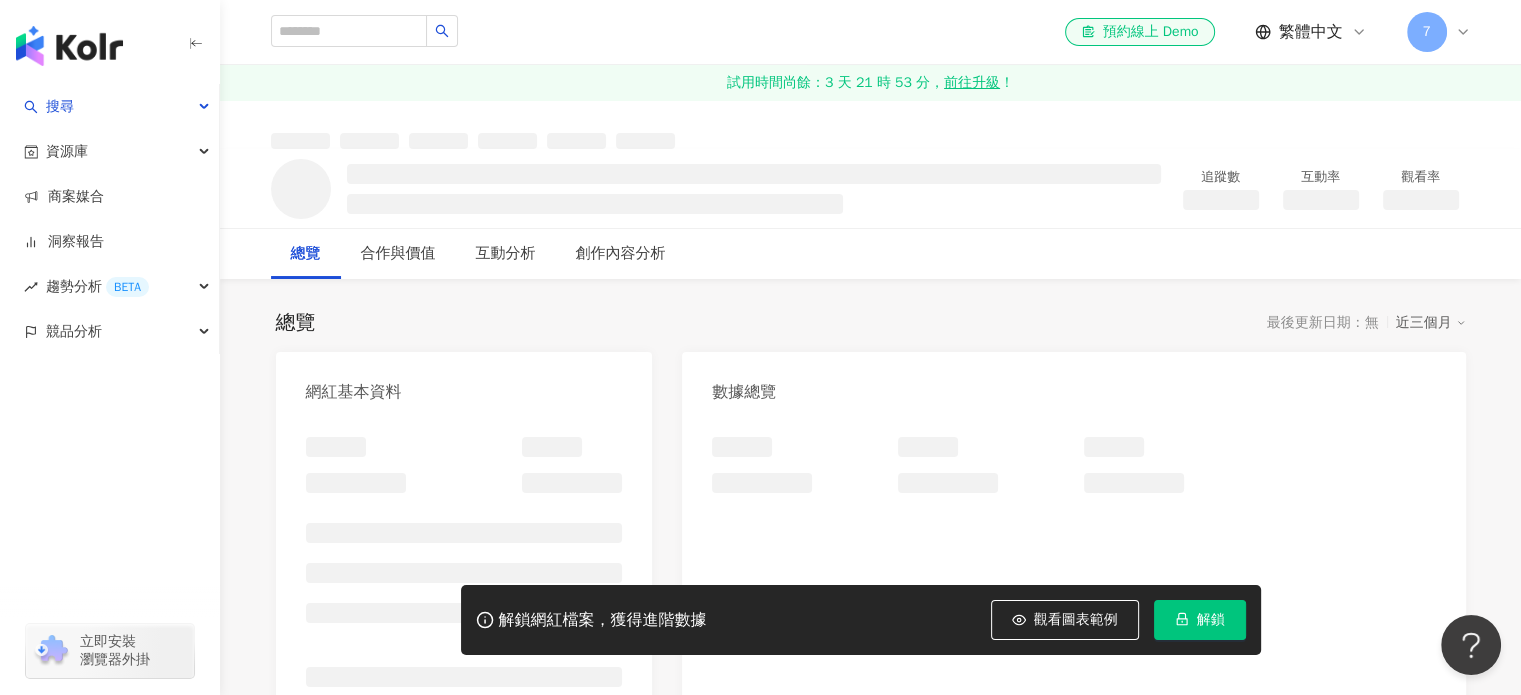 click on "解鎖" at bounding box center (1211, 620) 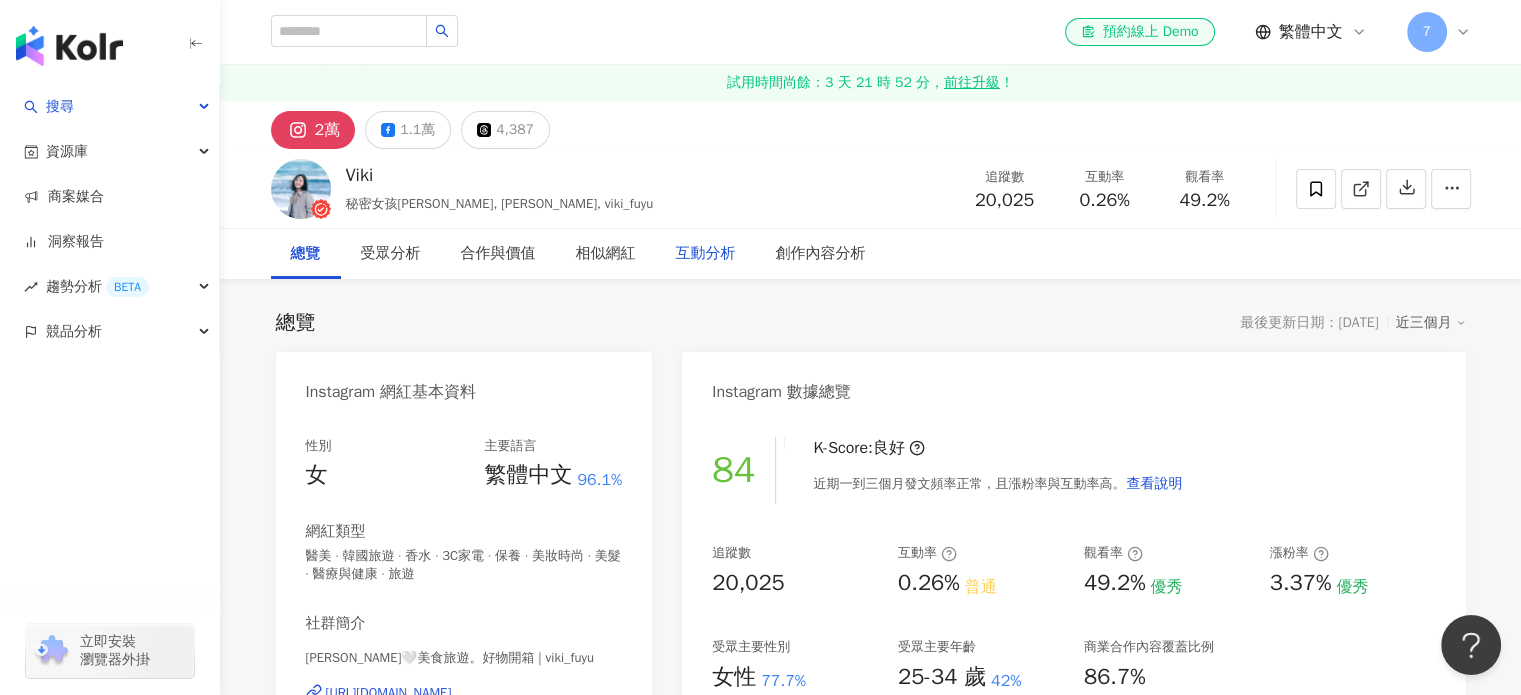 click on "互動分析" at bounding box center (706, 254) 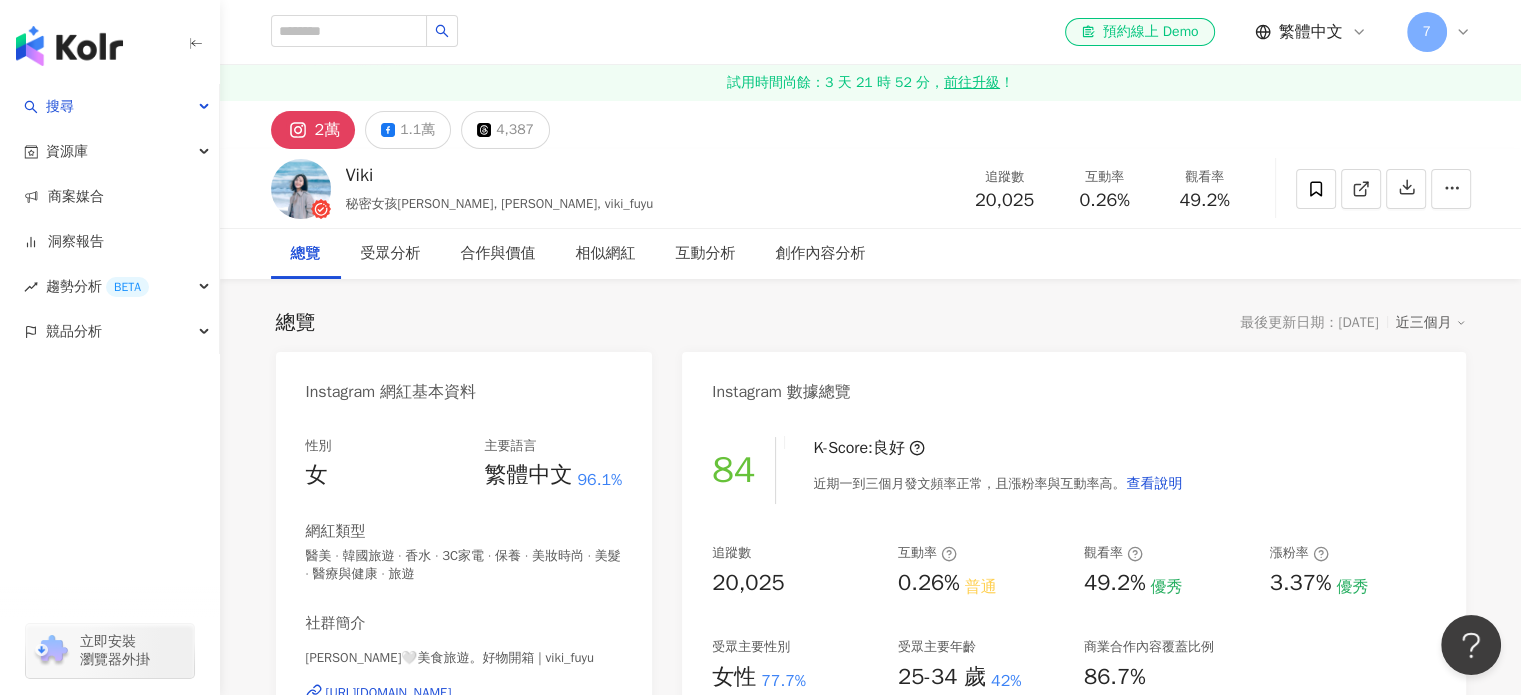 scroll, scrollTop: 3948, scrollLeft: 0, axis: vertical 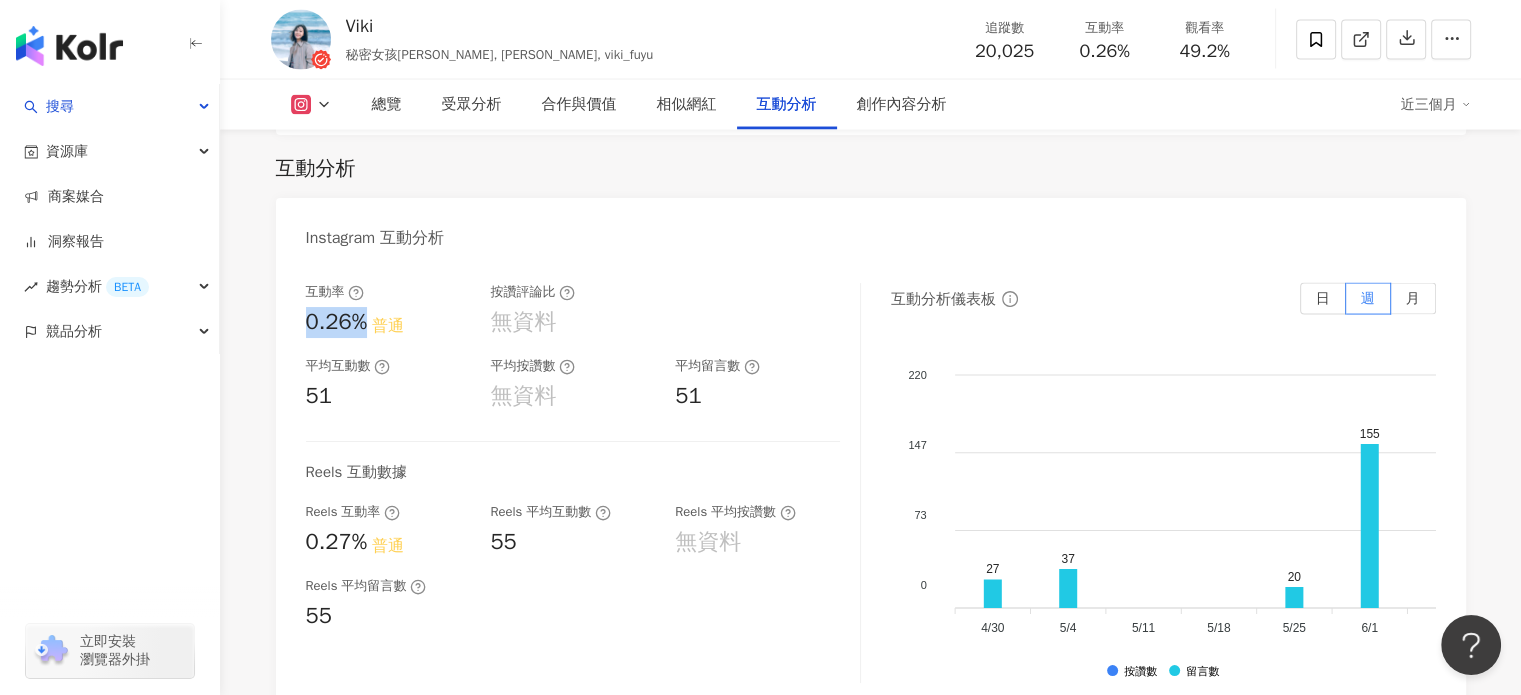 drag, startPoint x: 290, startPoint y: 325, endPoint x: 372, endPoint y: 315, distance: 82.607506 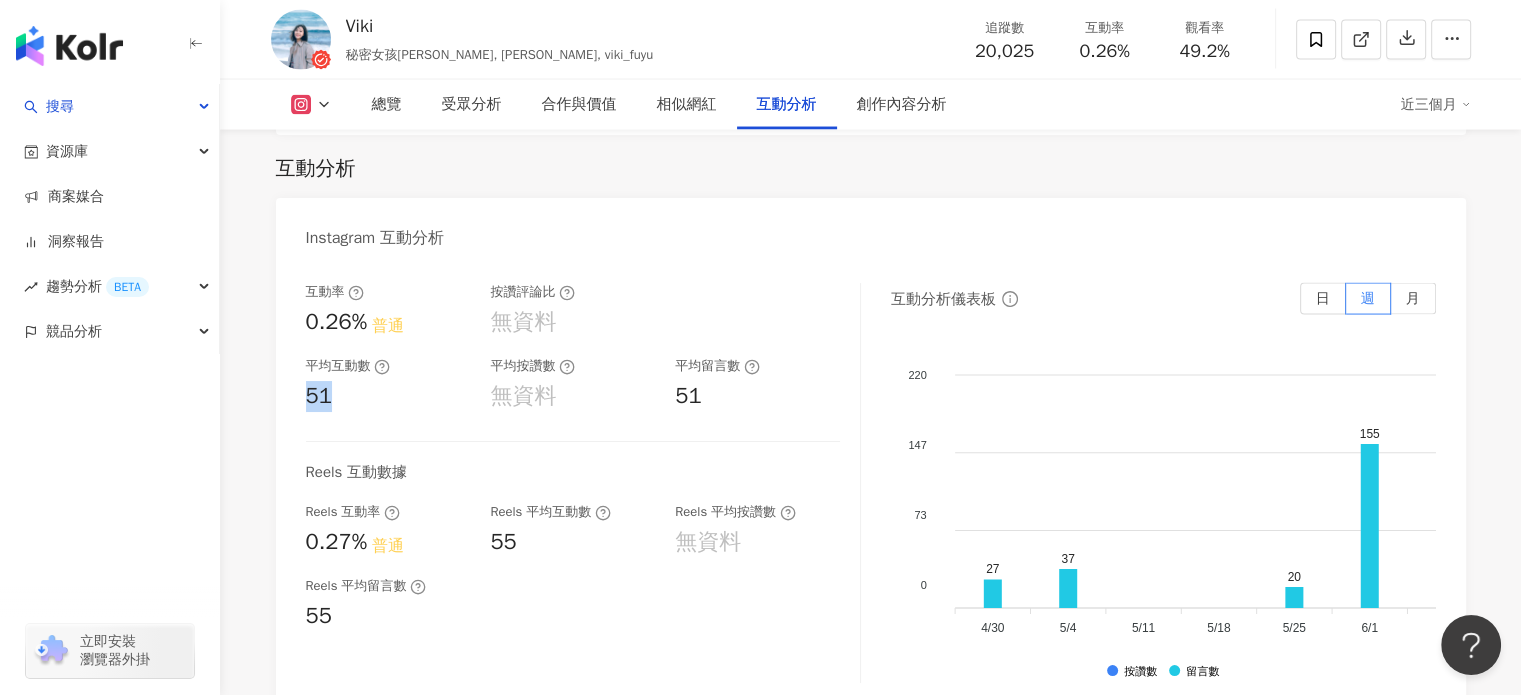 drag, startPoint x: 311, startPoint y: 384, endPoint x: 330, endPoint y: 384, distance: 19 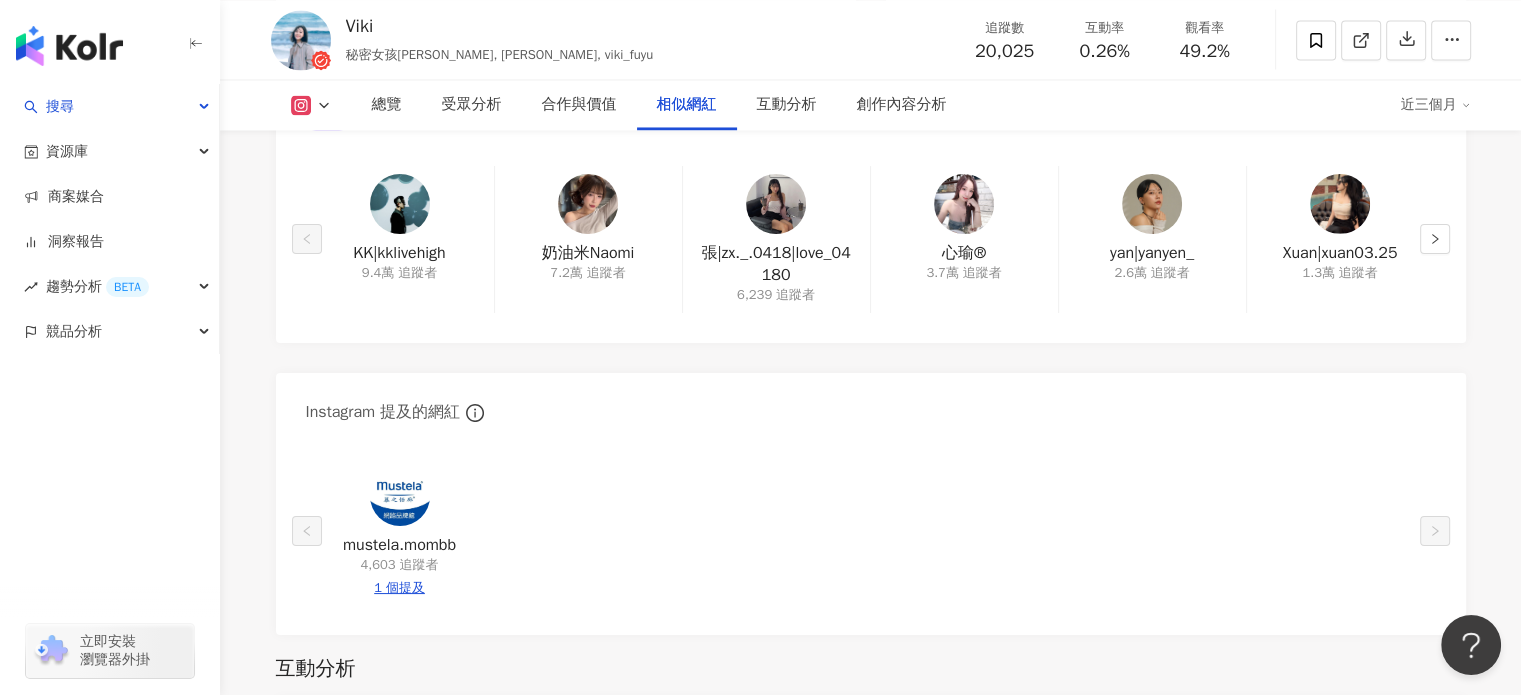drag, startPoint x: 280, startPoint y: 485, endPoint x: 296, endPoint y: 141, distance: 344.3719 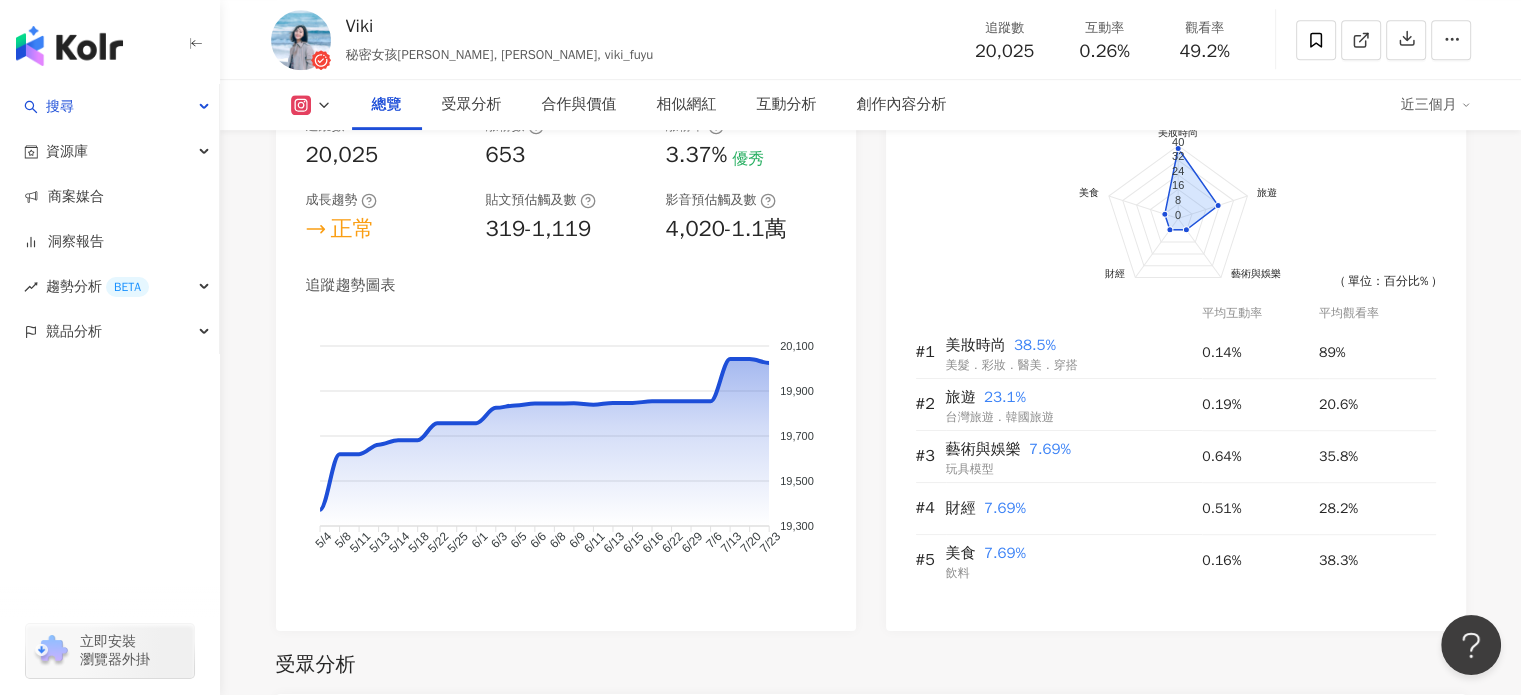 scroll, scrollTop: 1196, scrollLeft: 0, axis: vertical 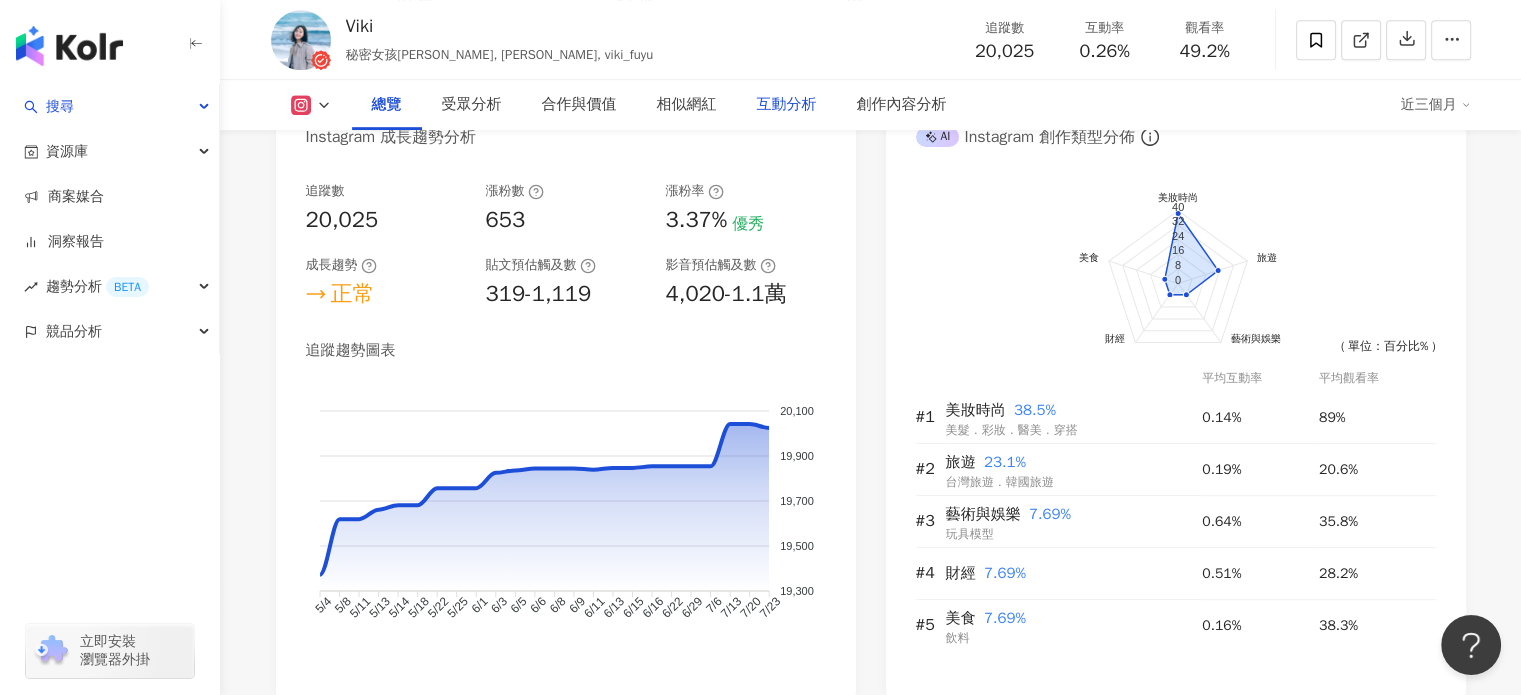 click on "互動分析" at bounding box center (787, 105) 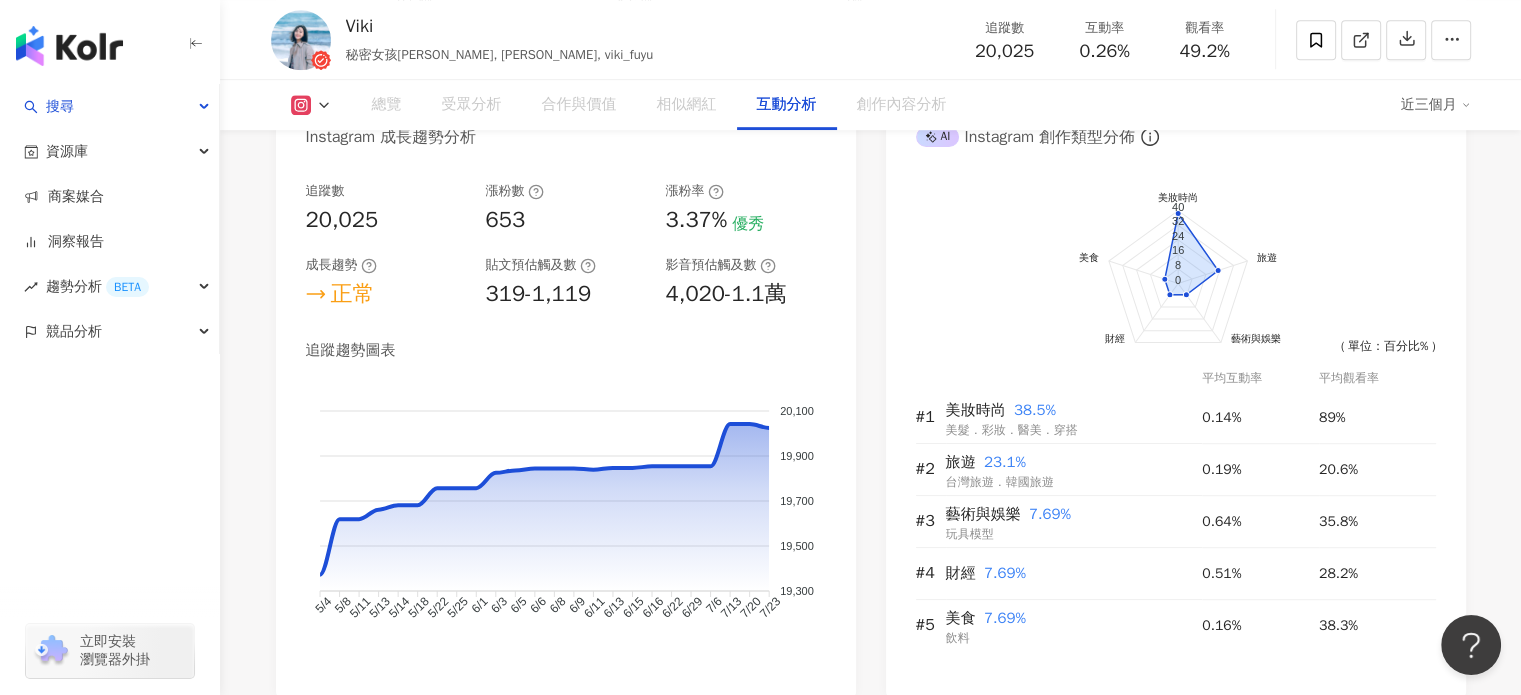 scroll, scrollTop: 3948, scrollLeft: 0, axis: vertical 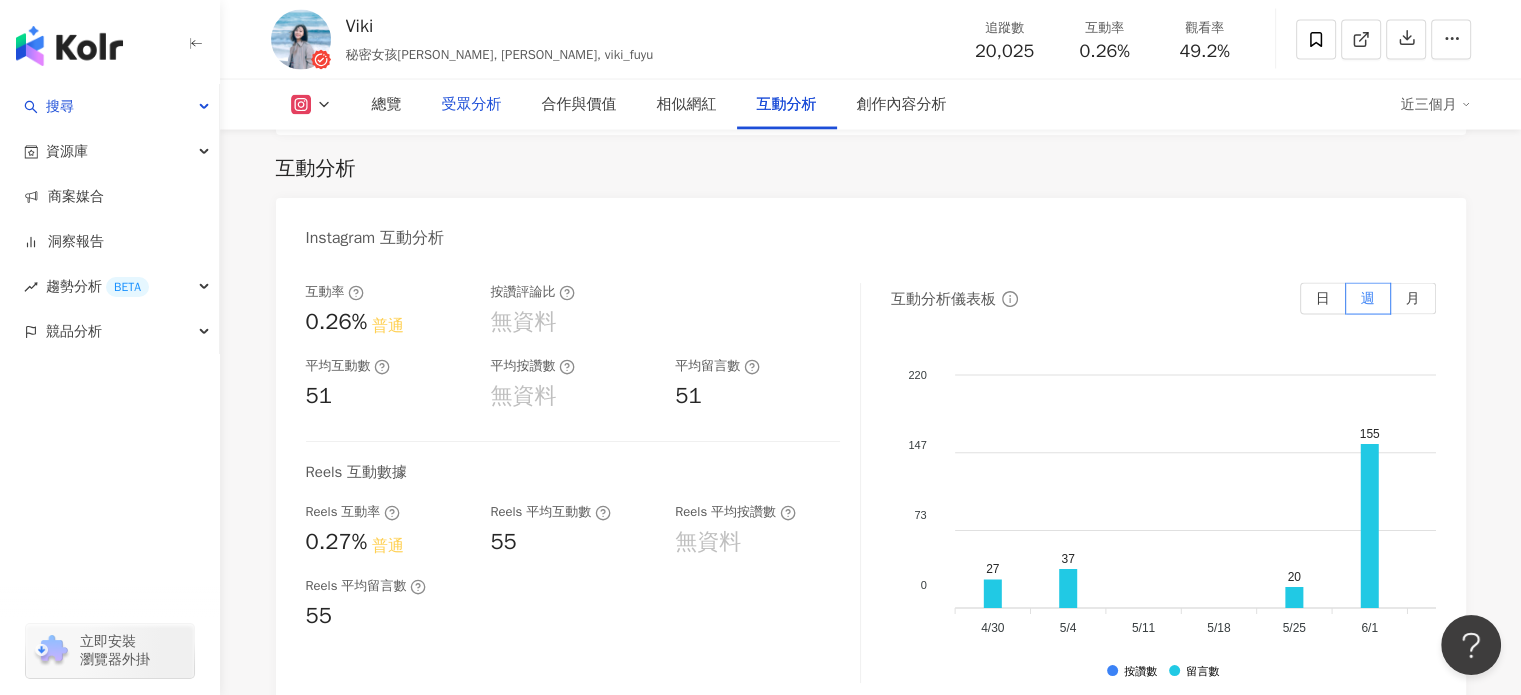 click on "受眾分析" at bounding box center (472, 105) 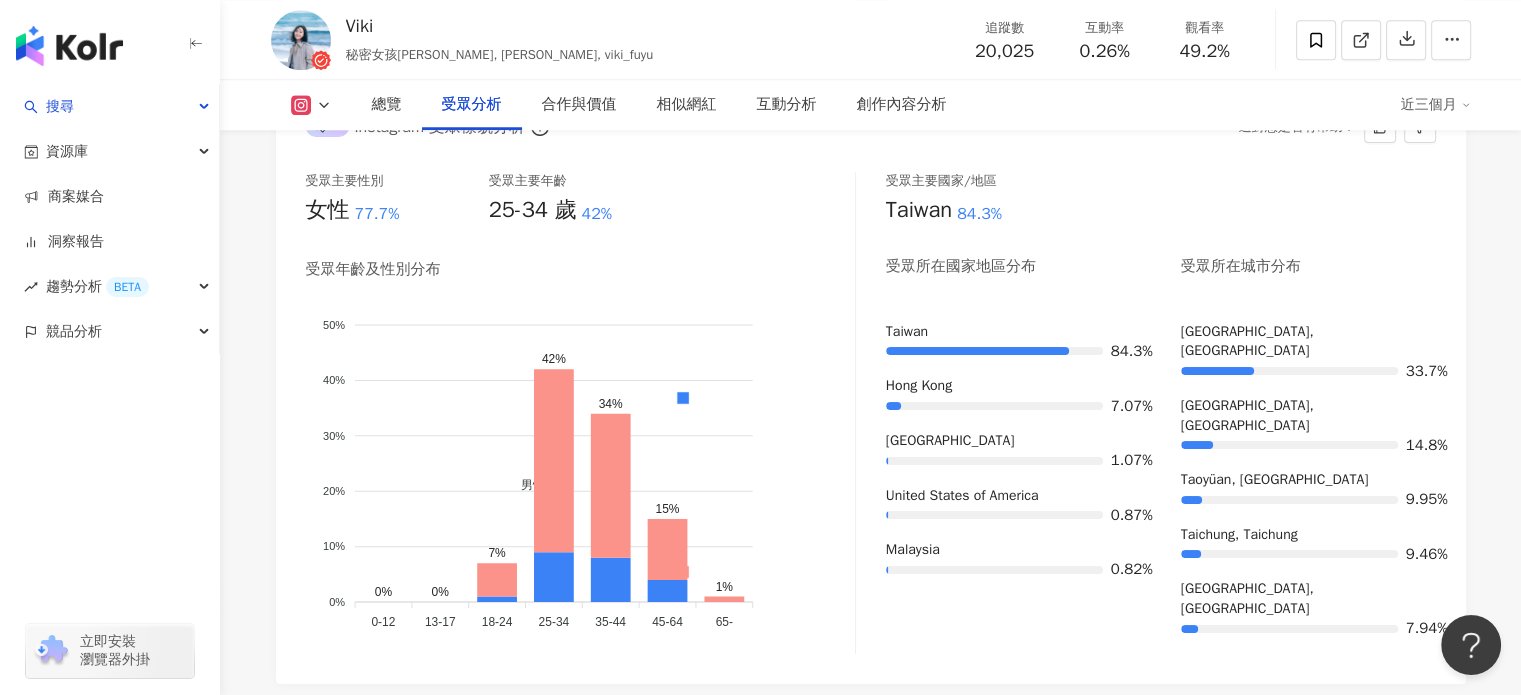 scroll, scrollTop: 1862, scrollLeft: 0, axis: vertical 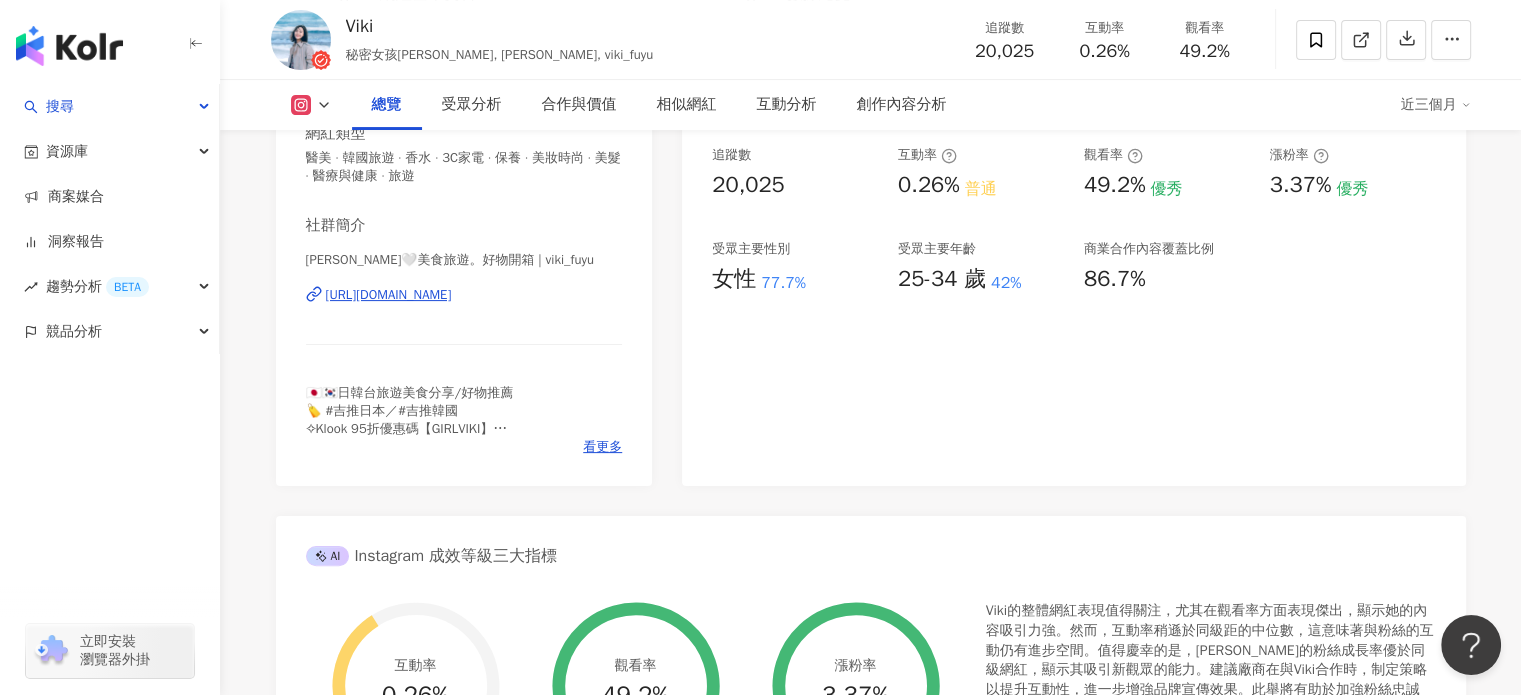 click on "https://www.instagram.com/viki_fuyu/" at bounding box center [389, 295] 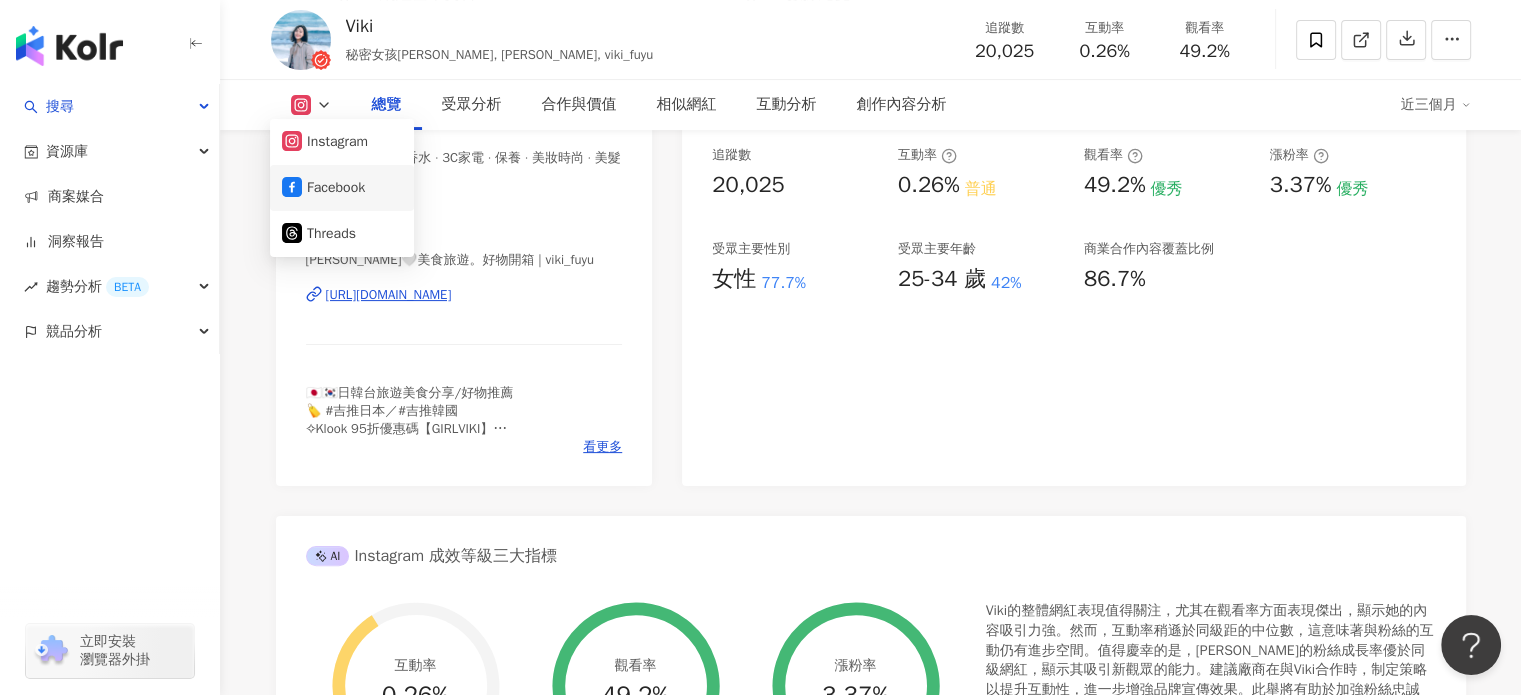 click on "Facebook" at bounding box center (342, 188) 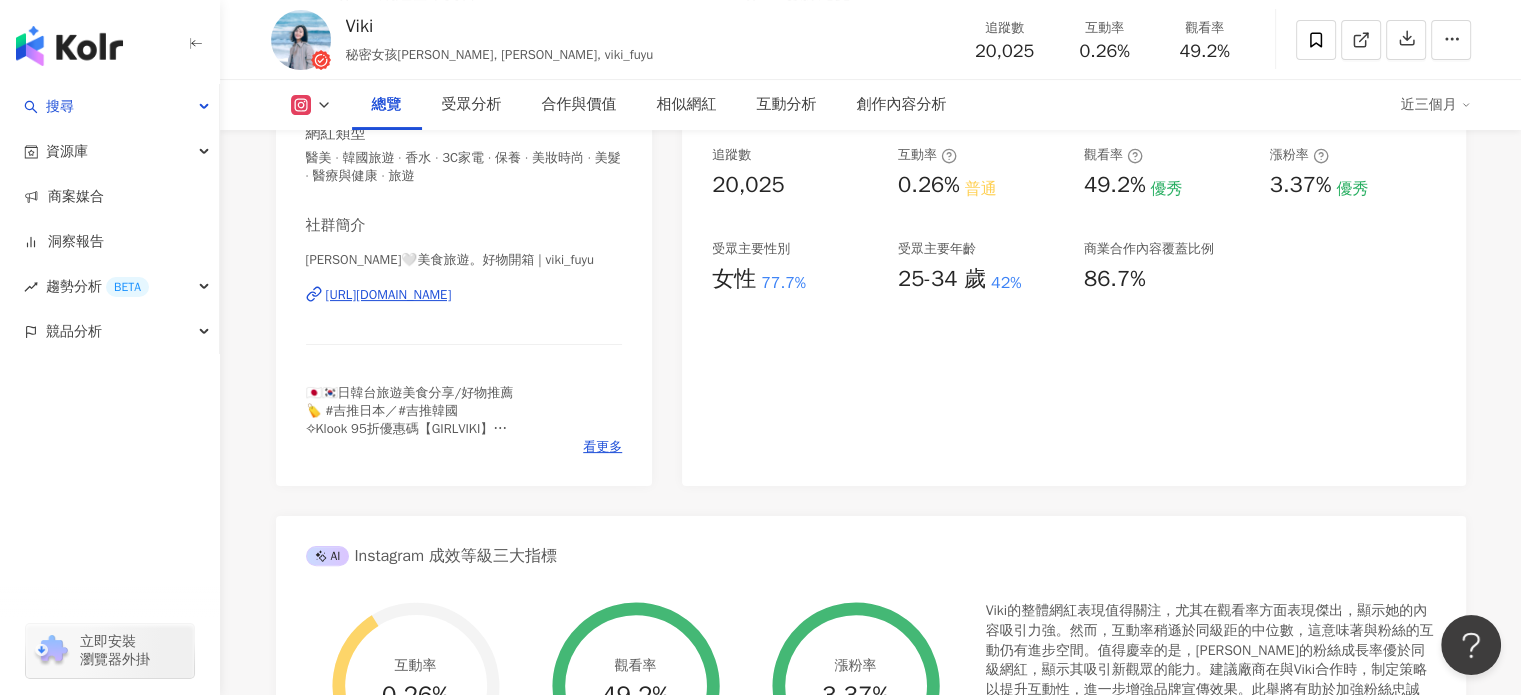 click 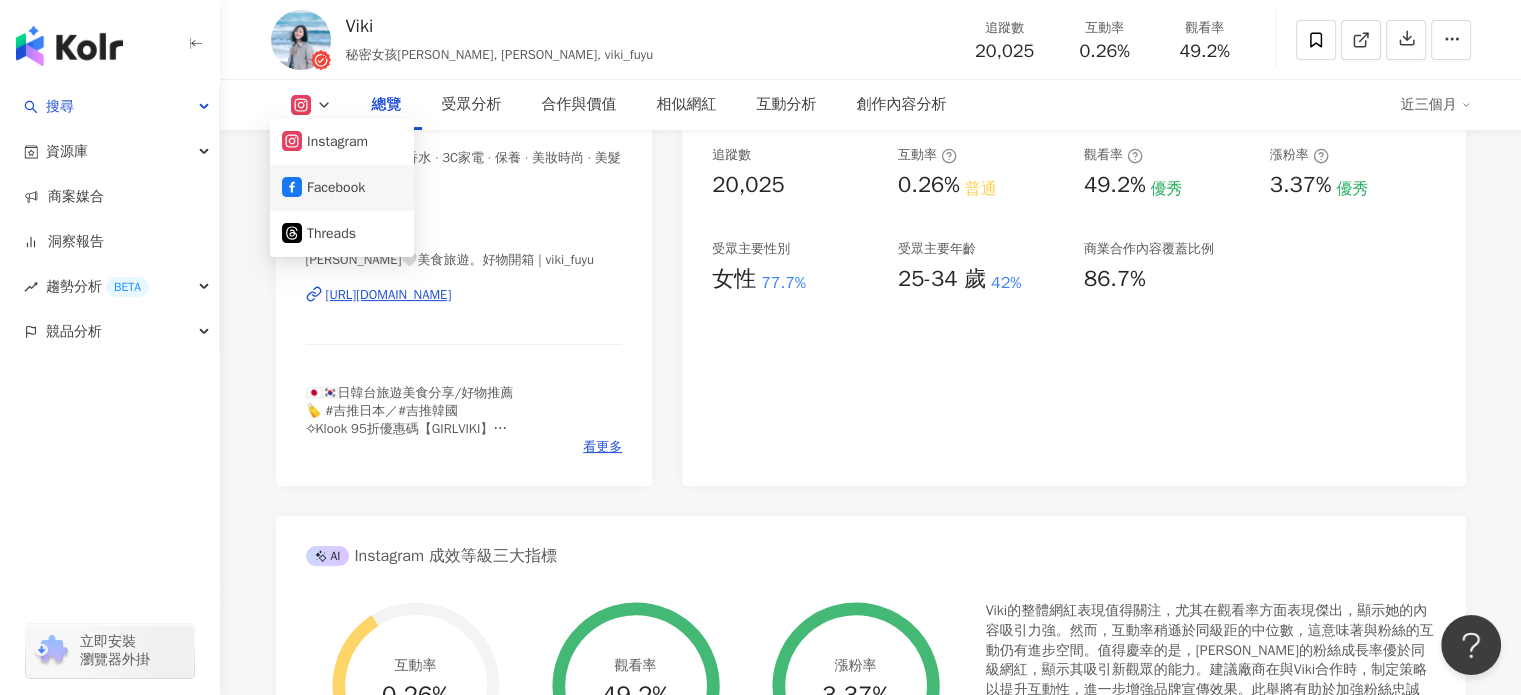 click on "Facebook" at bounding box center (342, 188) 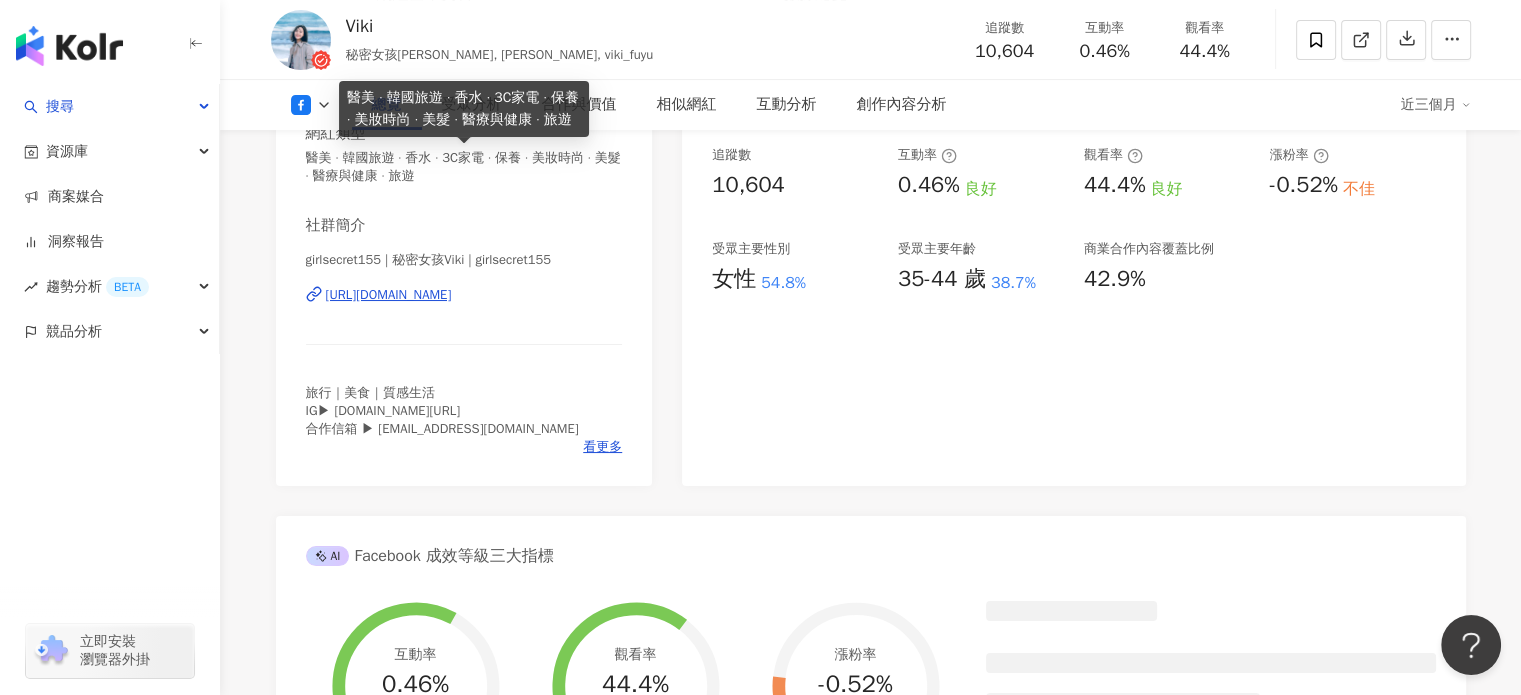 scroll, scrollTop: 0, scrollLeft: 0, axis: both 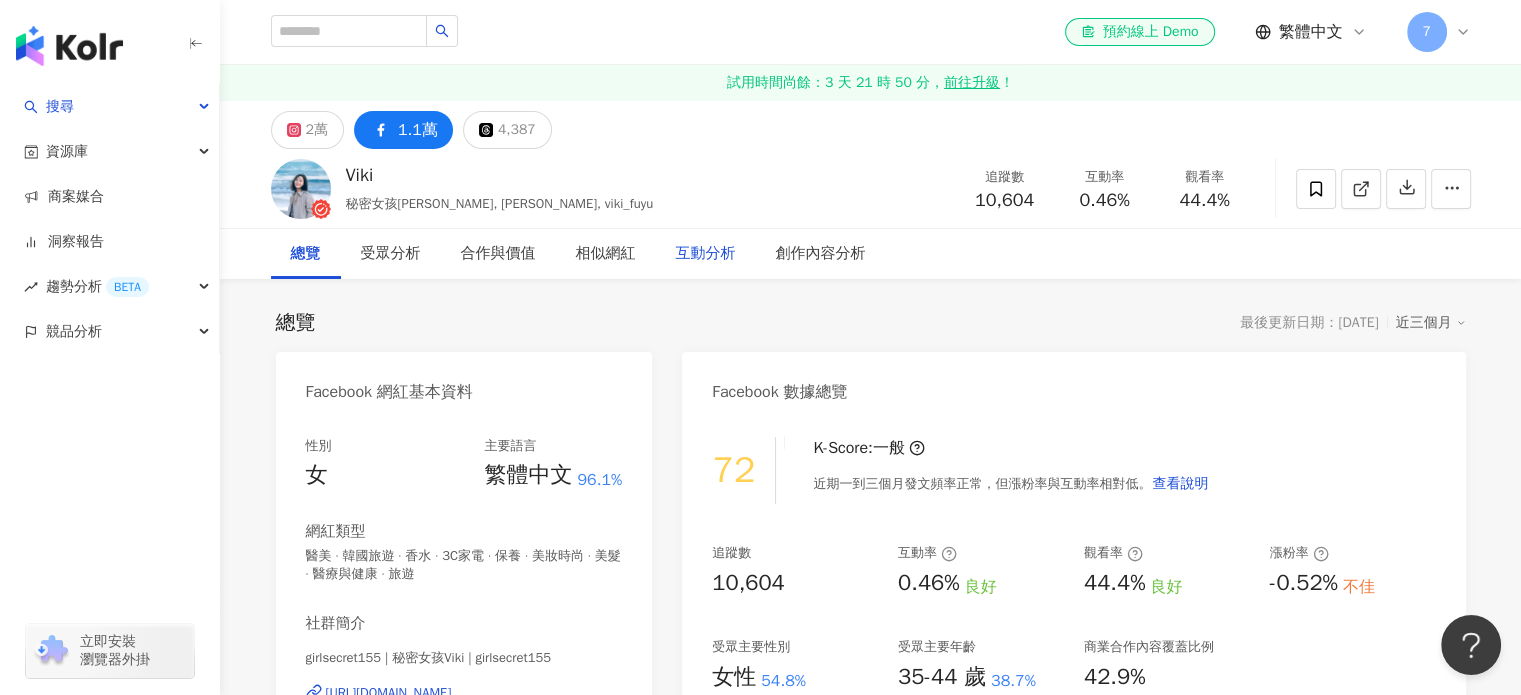 click on "互動分析" at bounding box center [706, 254] 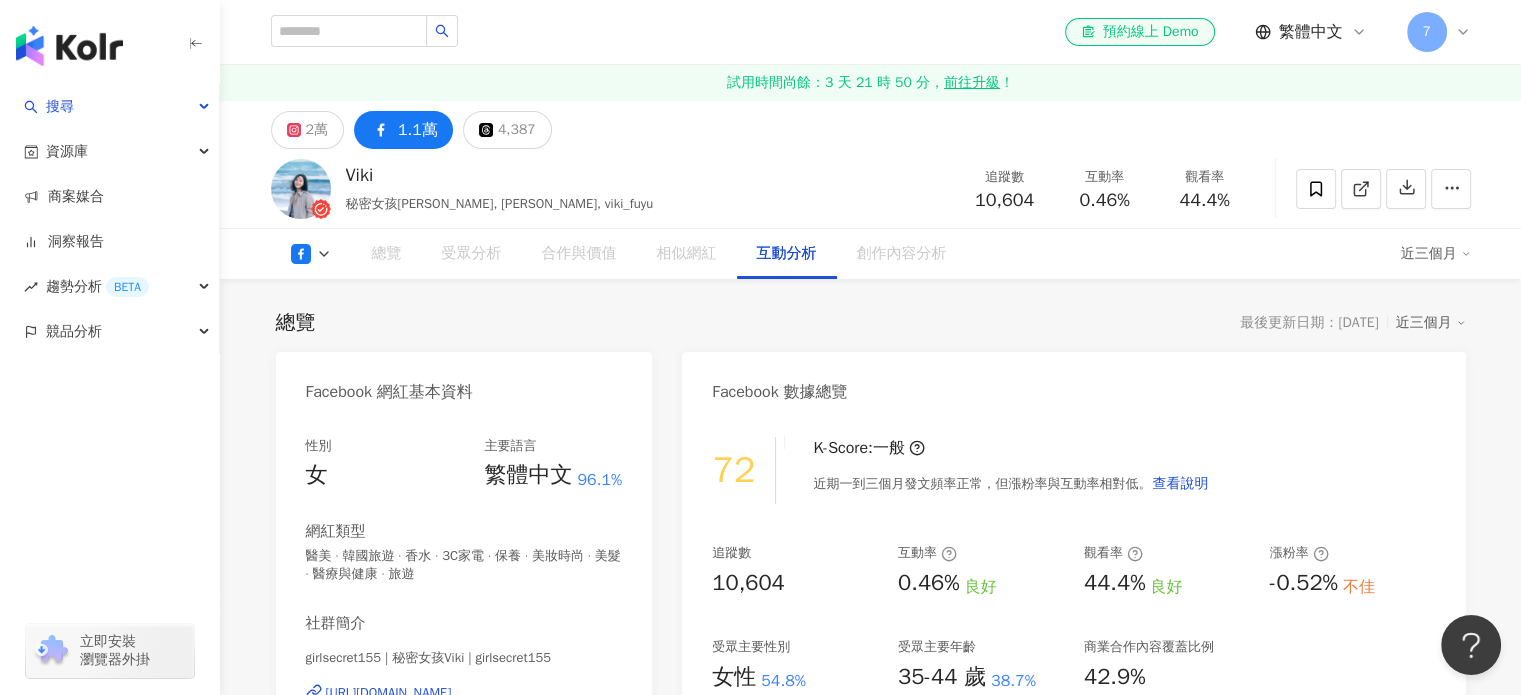 scroll, scrollTop: 3248, scrollLeft: 0, axis: vertical 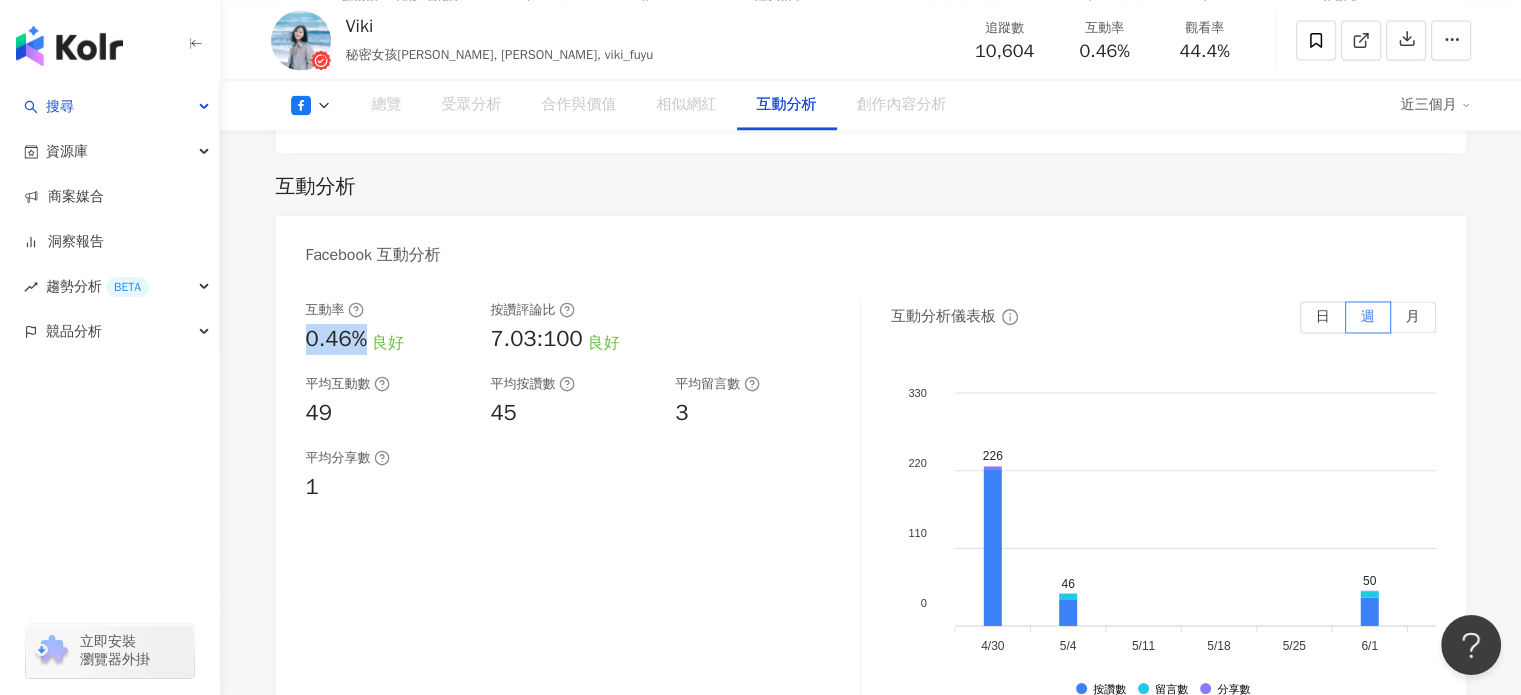 drag, startPoint x: 307, startPoint y: 315, endPoint x: 370, endPoint y: 314, distance: 63.007935 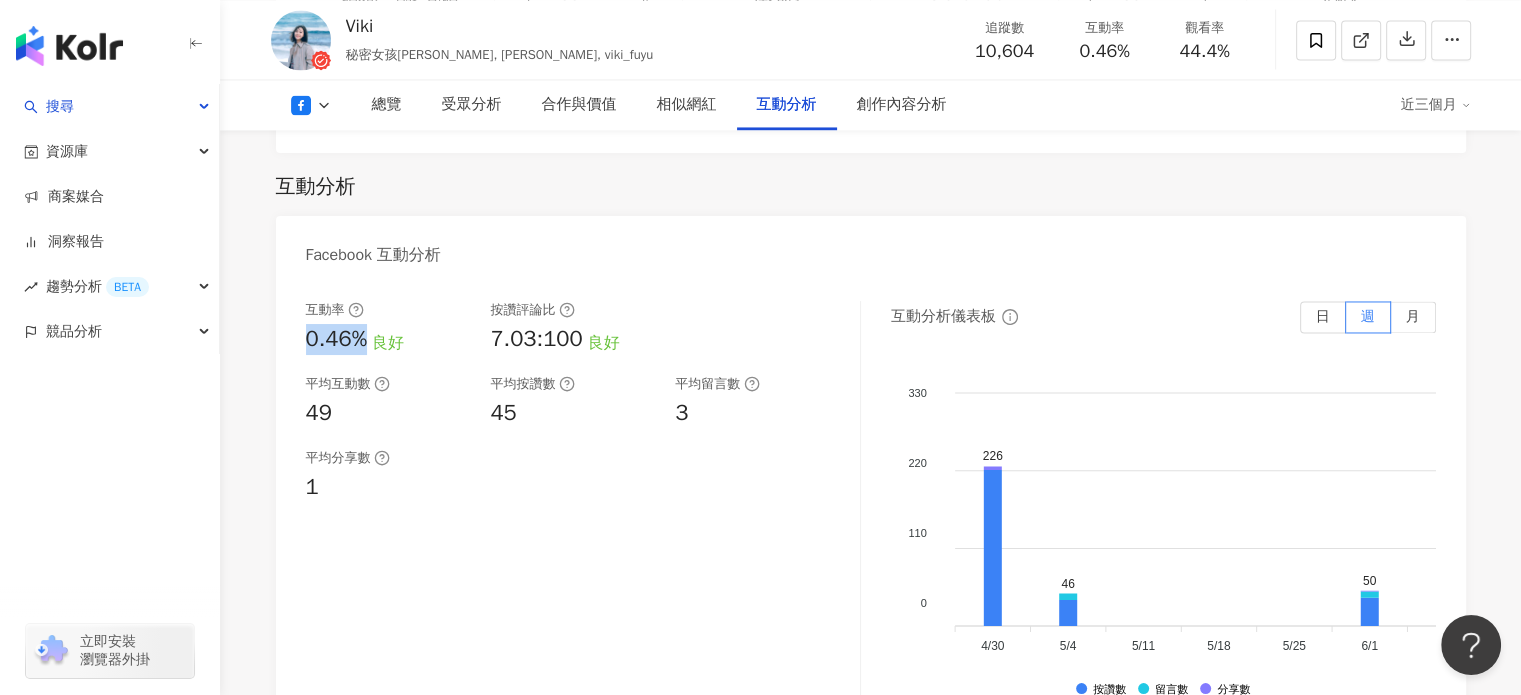copy on "0.46%" 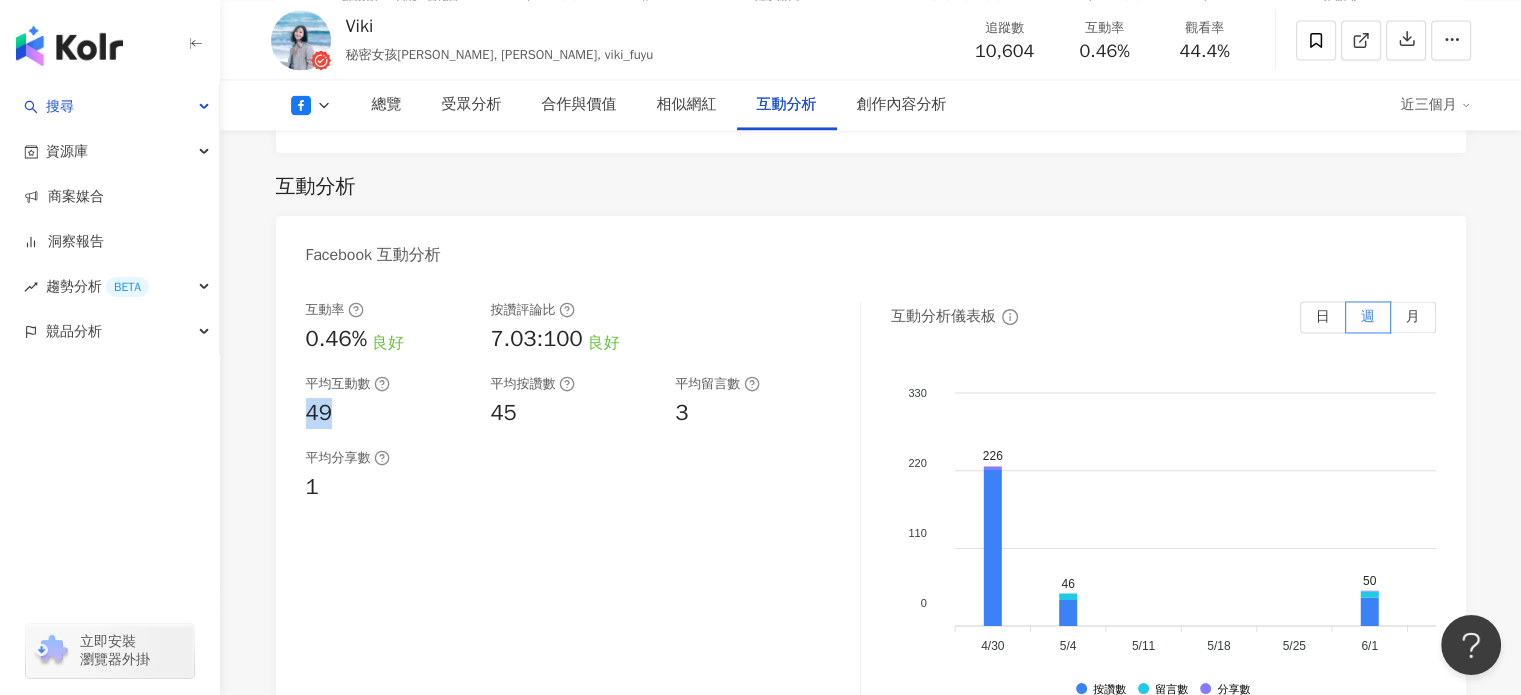 drag, startPoint x: 308, startPoint y: 383, endPoint x: 332, endPoint y: 384, distance: 24.020824 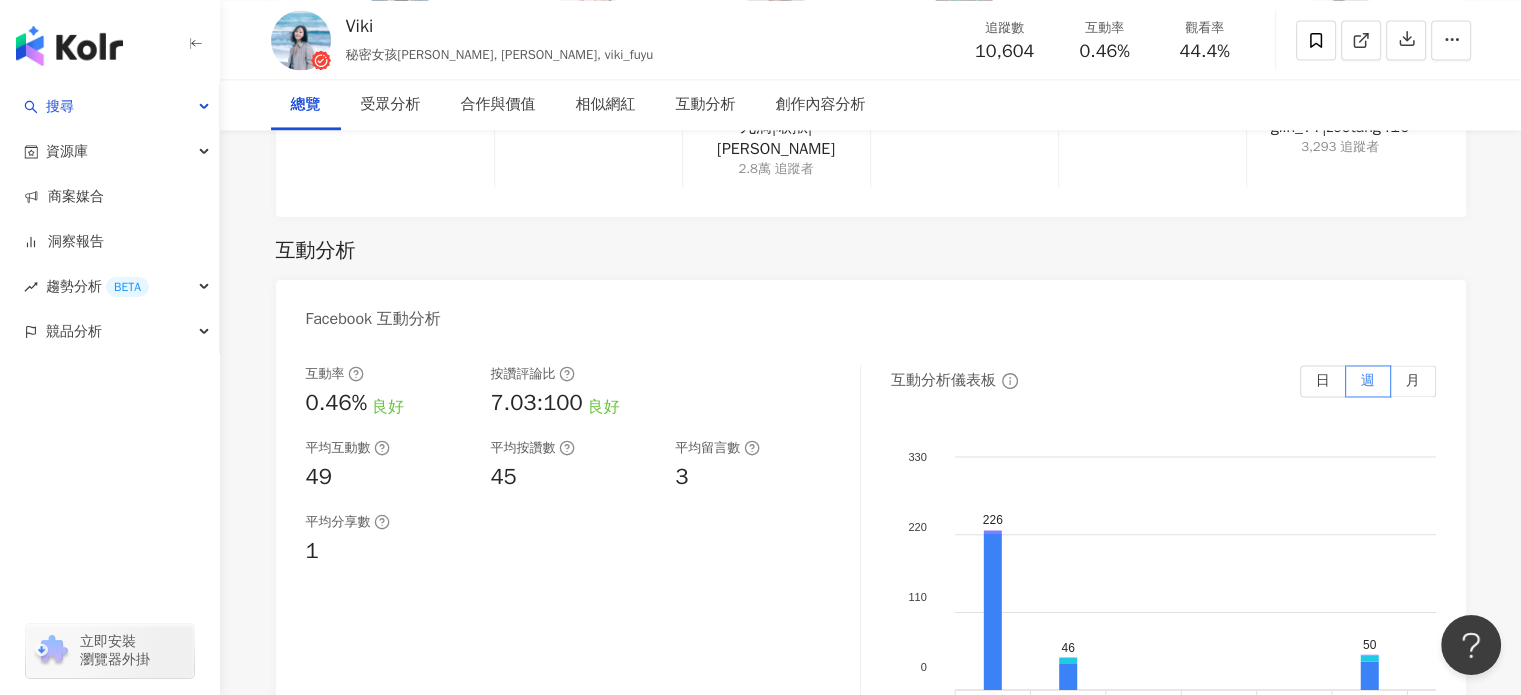 scroll, scrollTop: 0, scrollLeft: 0, axis: both 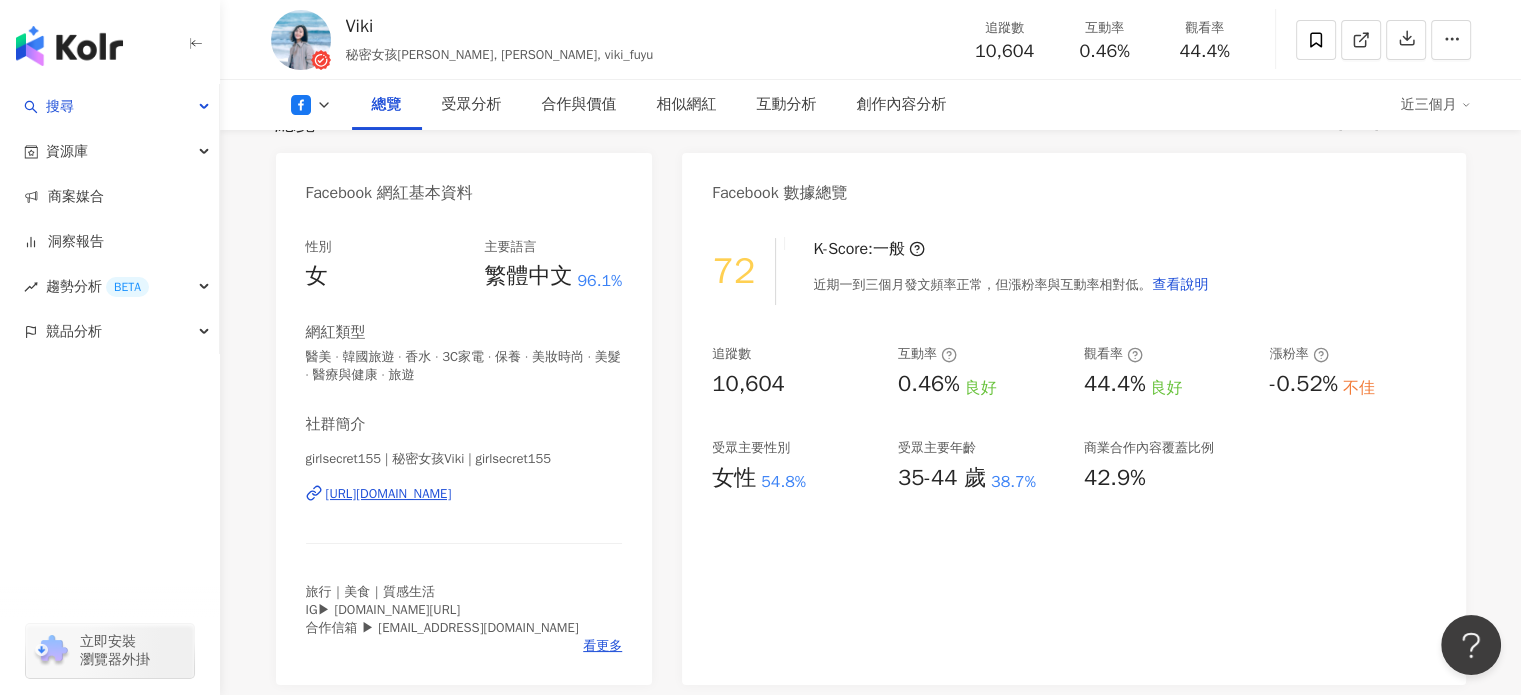 click on "[URL][DOMAIN_NAME]" at bounding box center [389, 494] 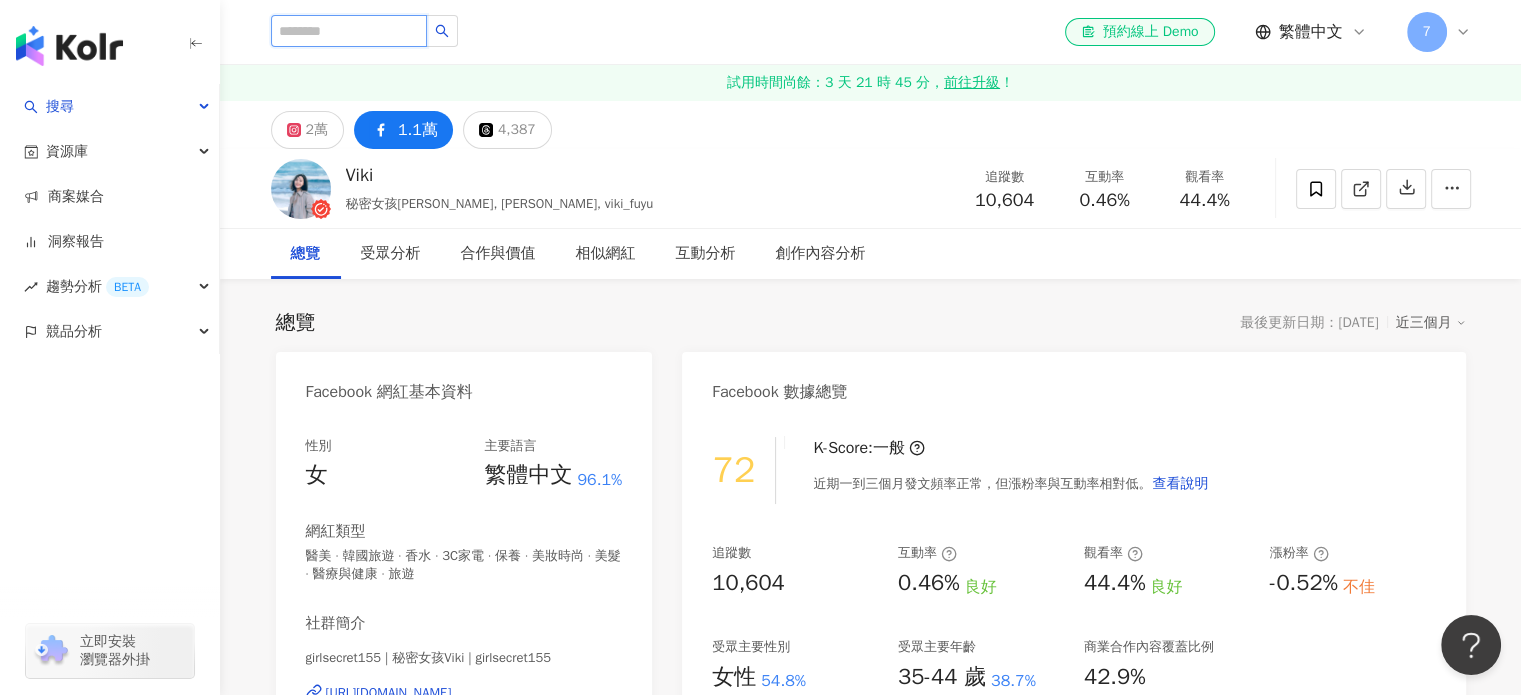 click at bounding box center [349, 31] 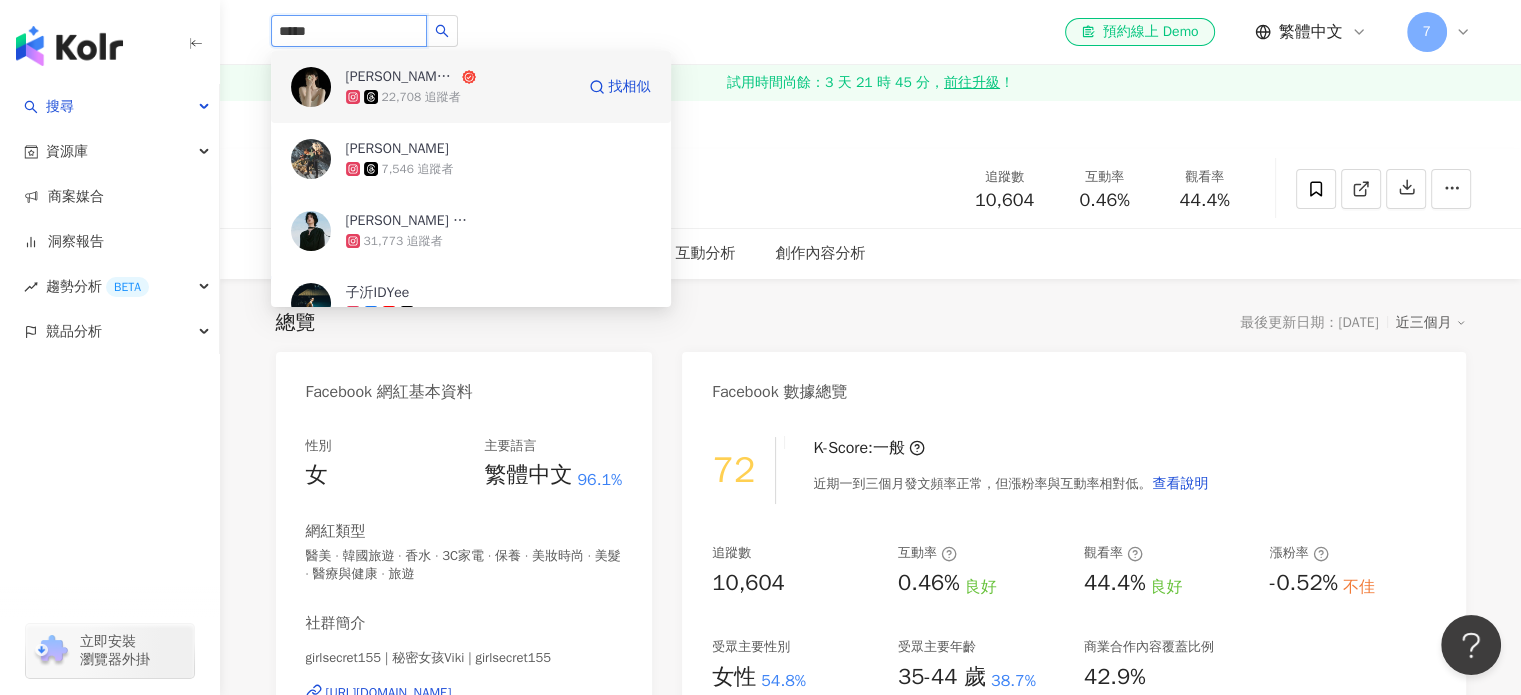 click on "22,708   追蹤者" at bounding box center (421, 97) 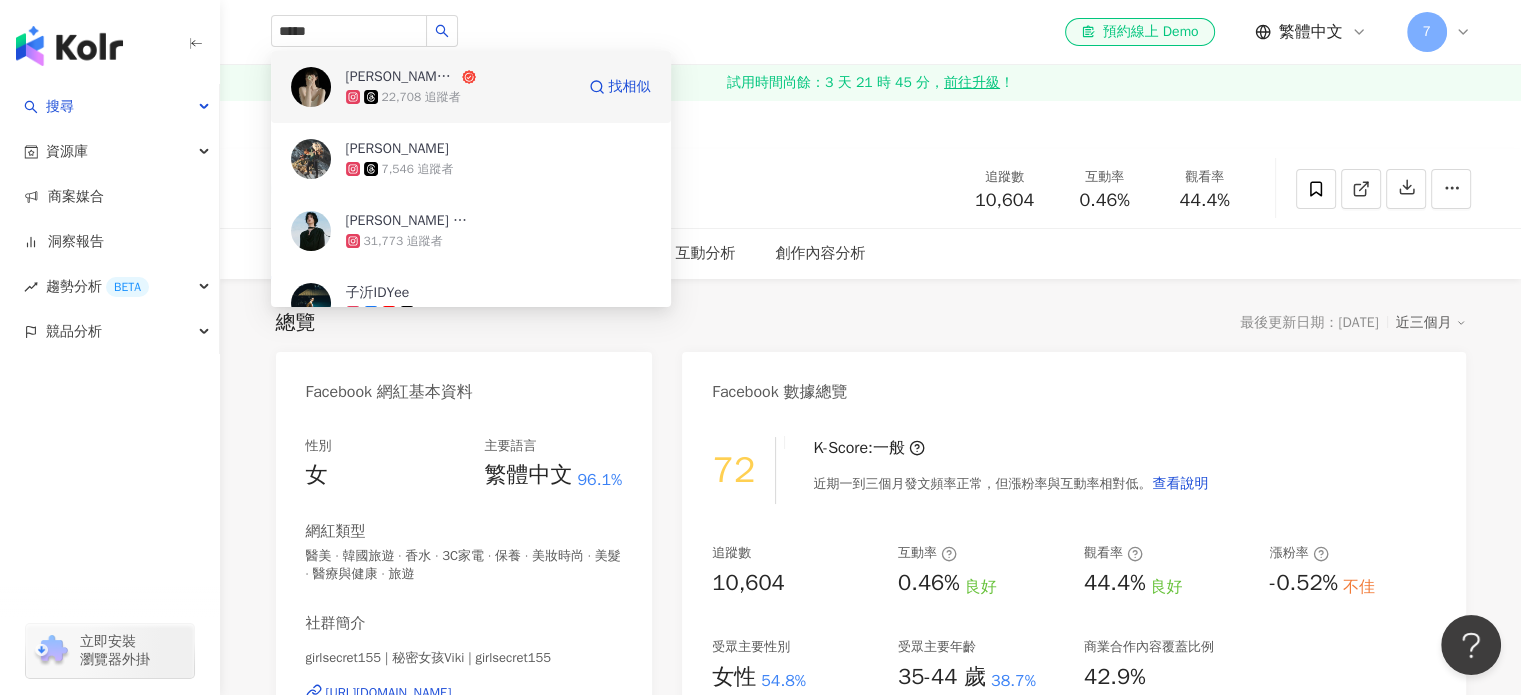type 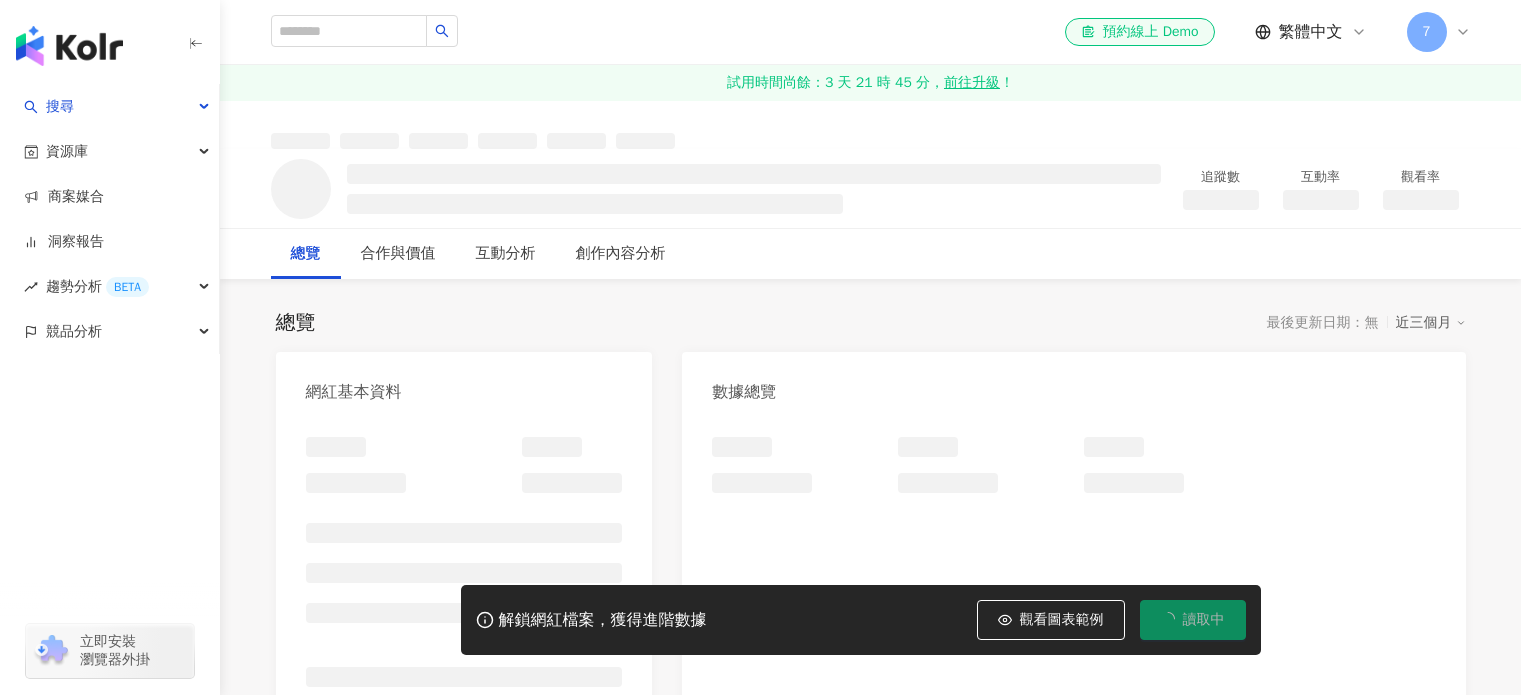 scroll, scrollTop: 0, scrollLeft: 0, axis: both 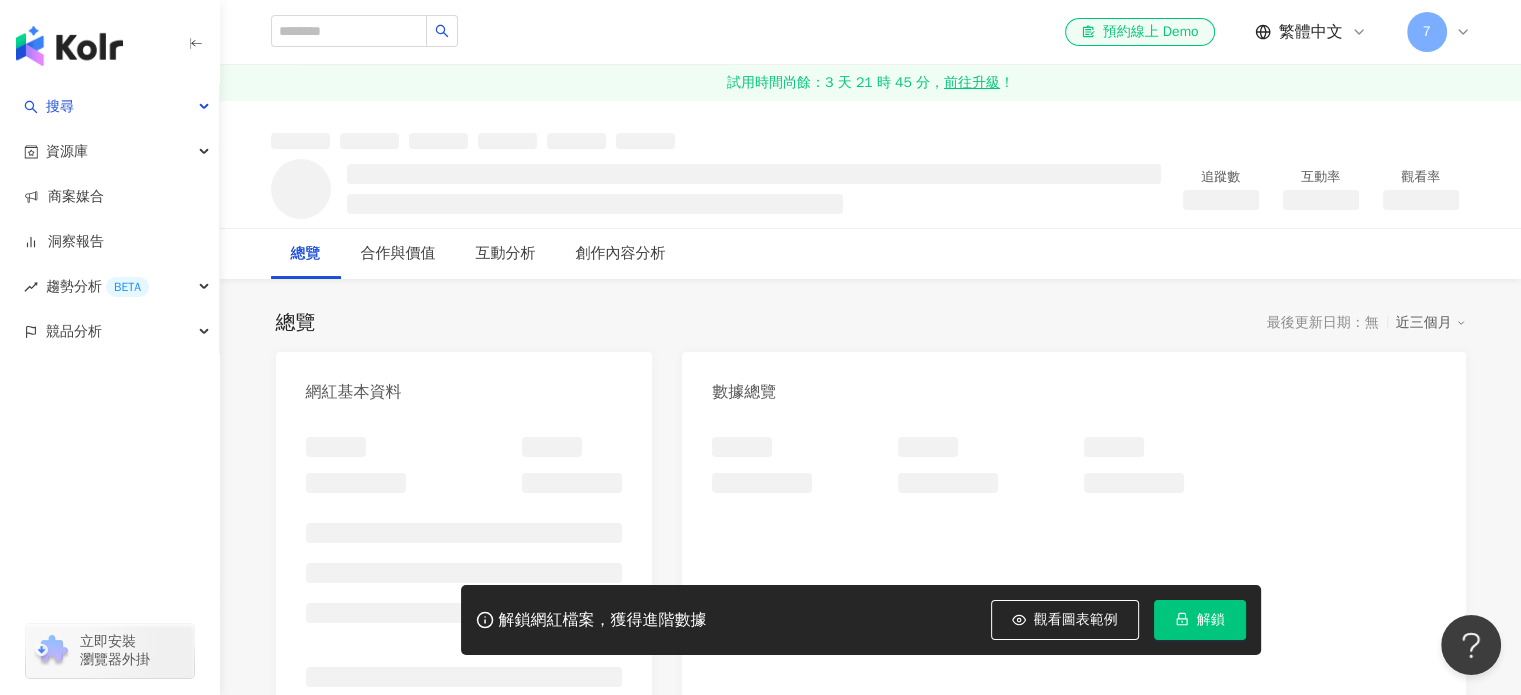 click on "解鎖" at bounding box center [1211, 620] 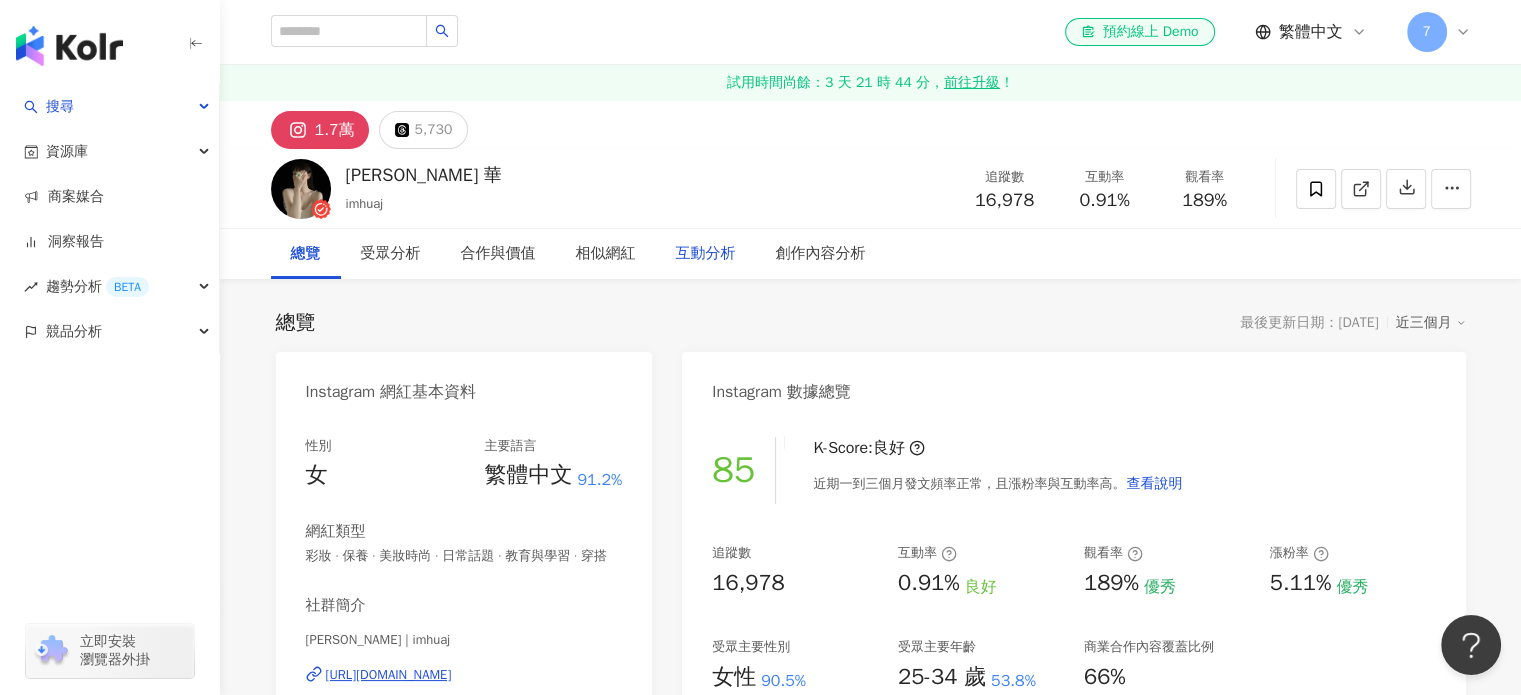 click on "互動分析" at bounding box center (706, 254) 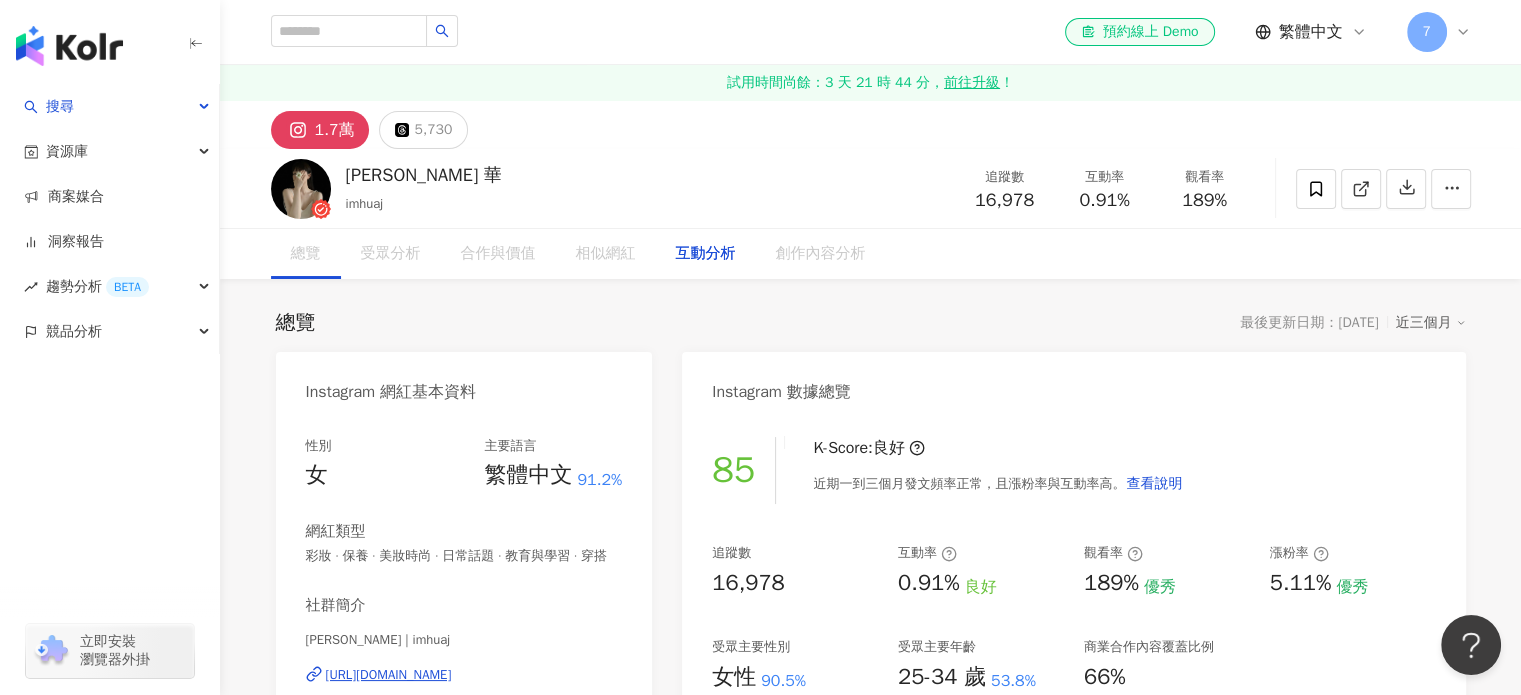 scroll, scrollTop: 3999, scrollLeft: 0, axis: vertical 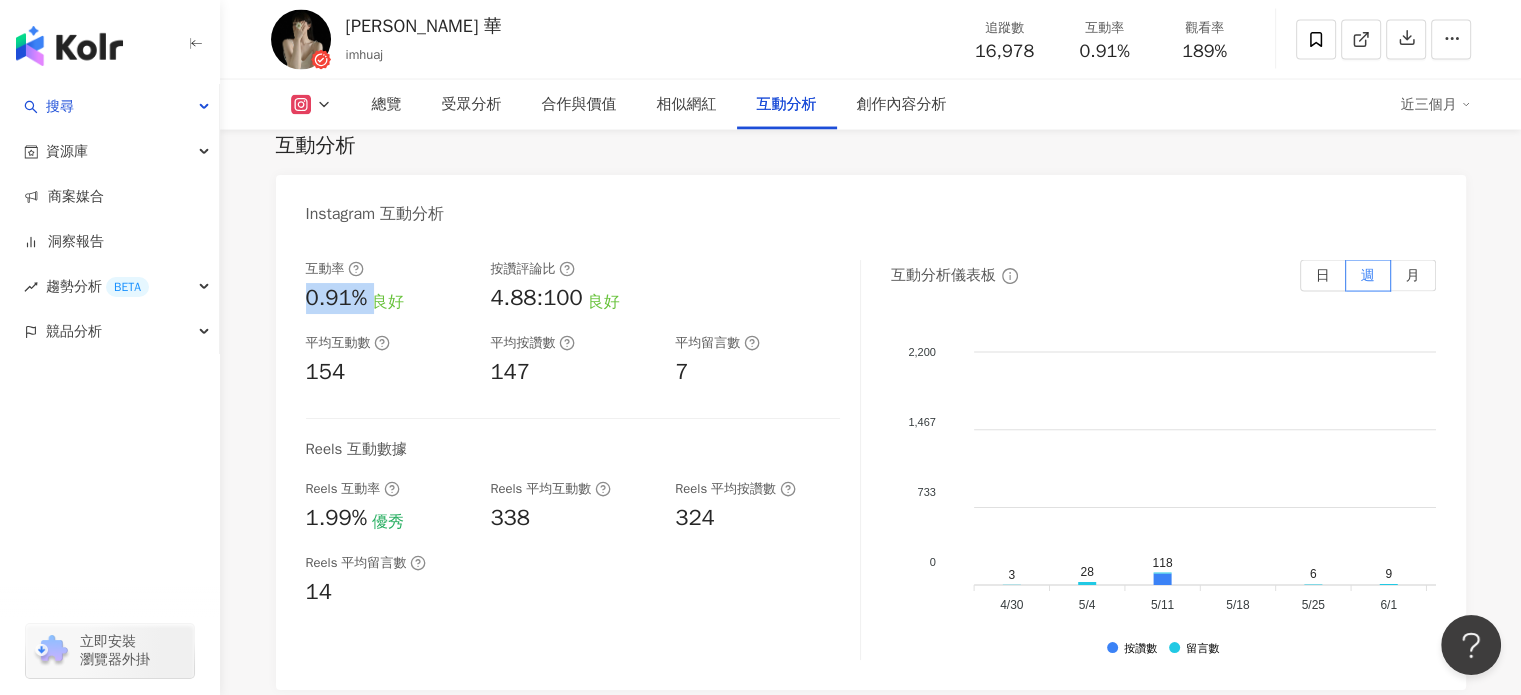 drag, startPoint x: 298, startPoint y: 314, endPoint x: 379, endPoint y: 332, distance: 82.9759 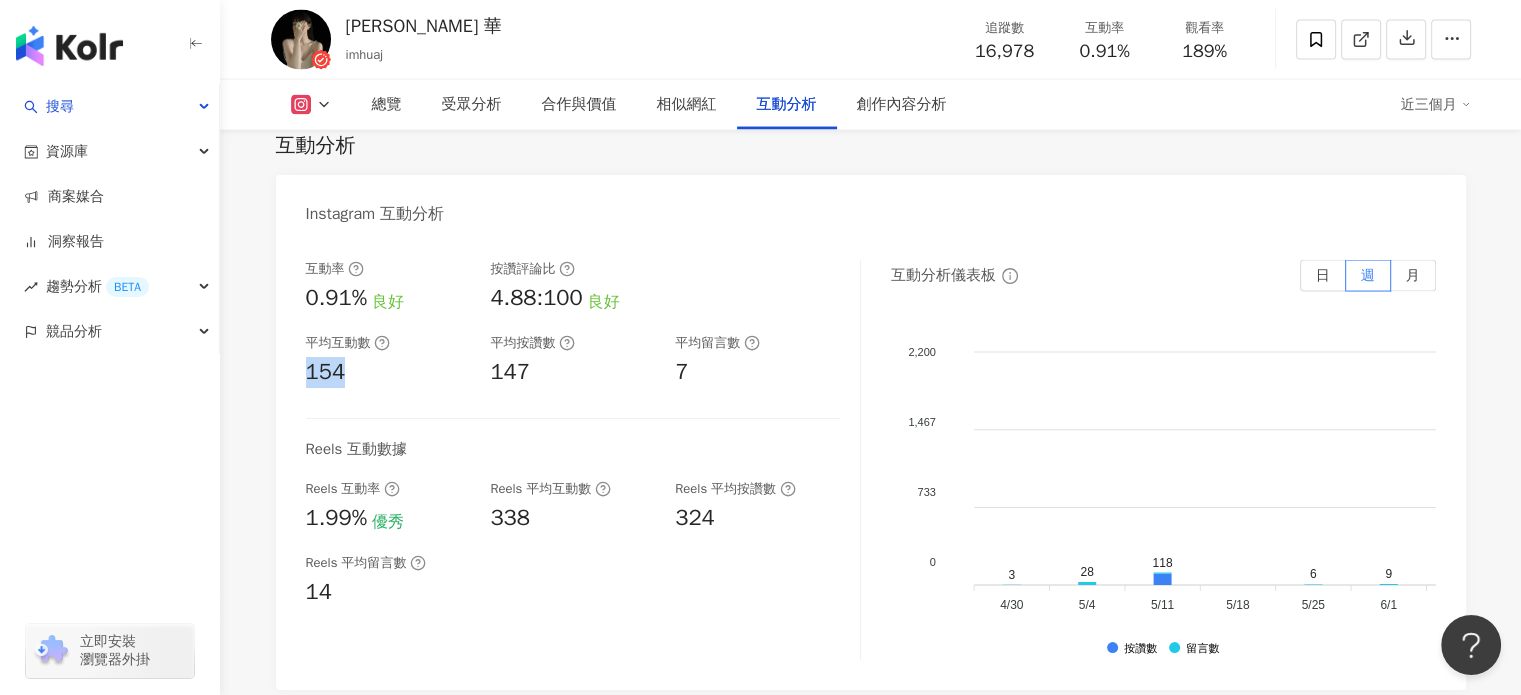 drag, startPoint x: 303, startPoint y: 395, endPoint x: 358, endPoint y: 407, distance: 56.293873 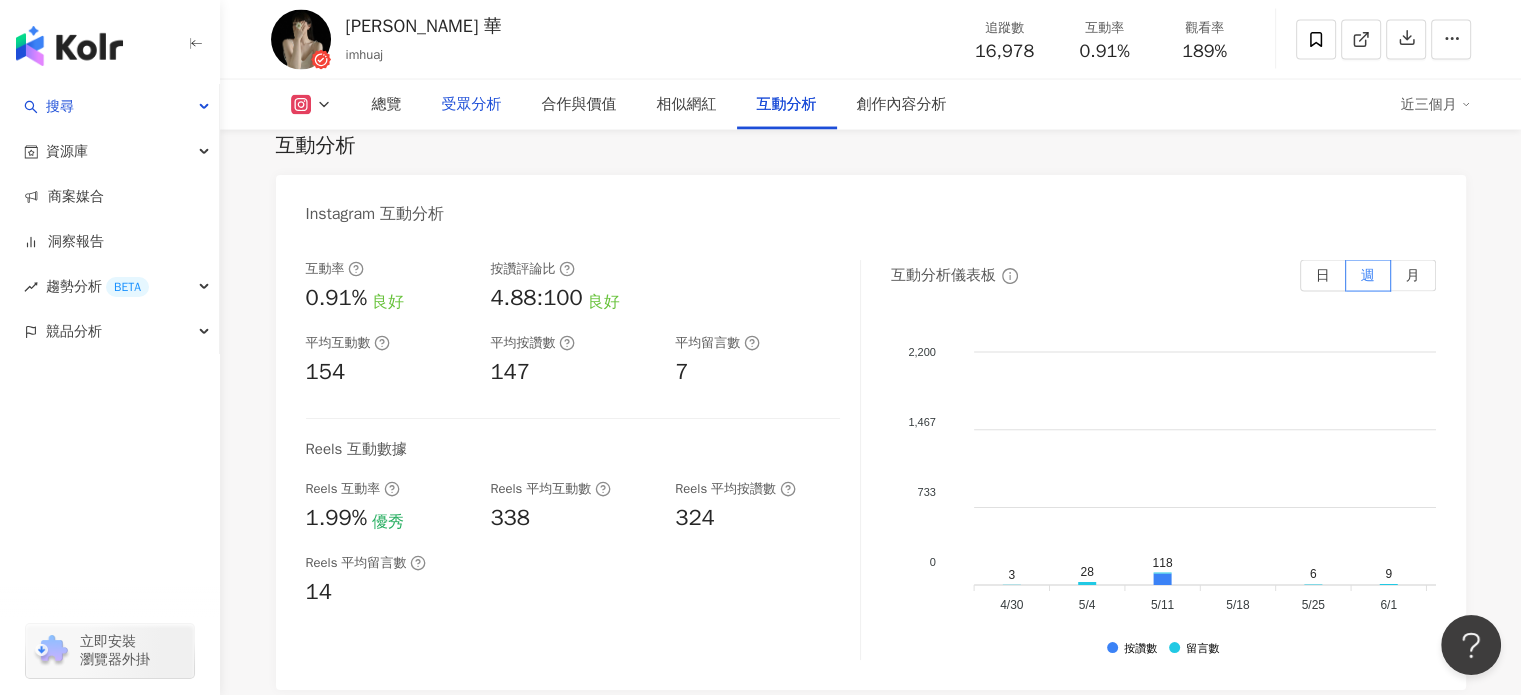 click on "受眾分析" at bounding box center (472, 105) 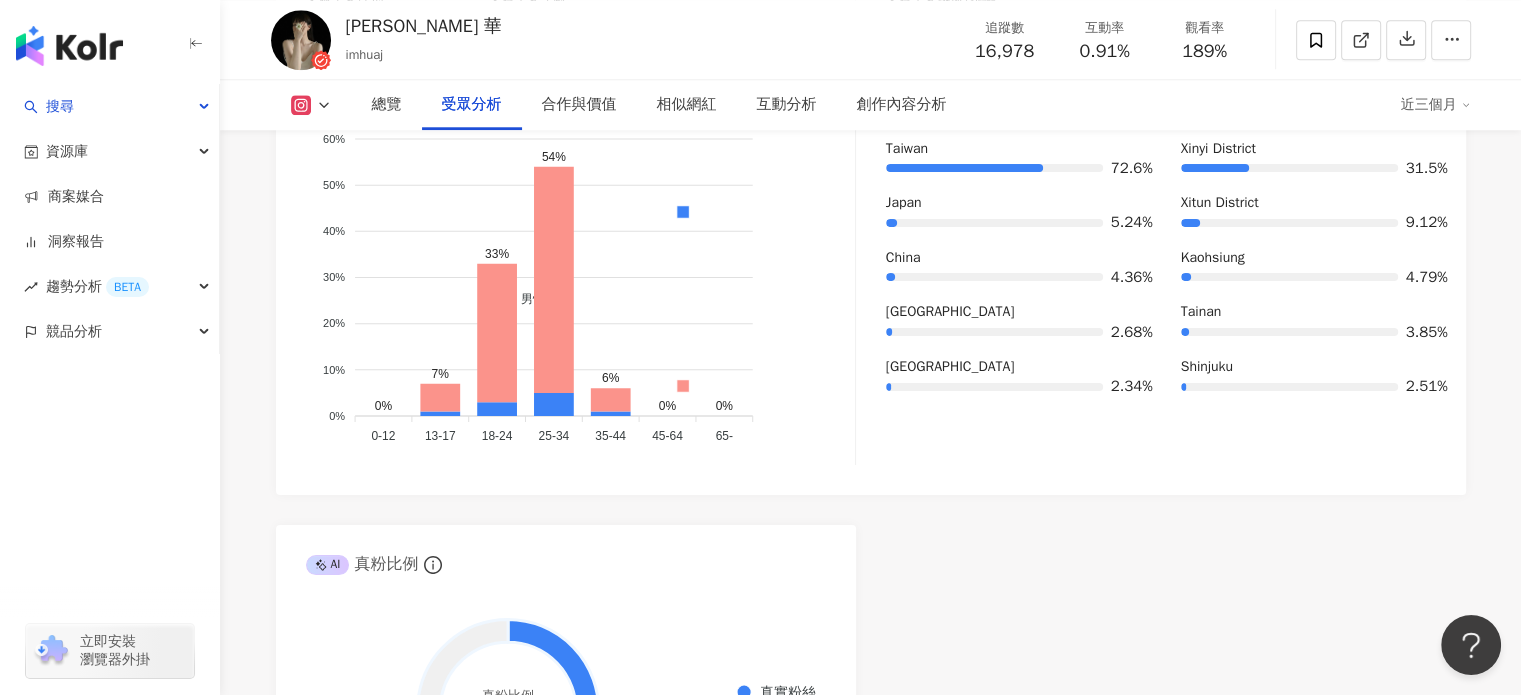 scroll, scrollTop: 2044, scrollLeft: 0, axis: vertical 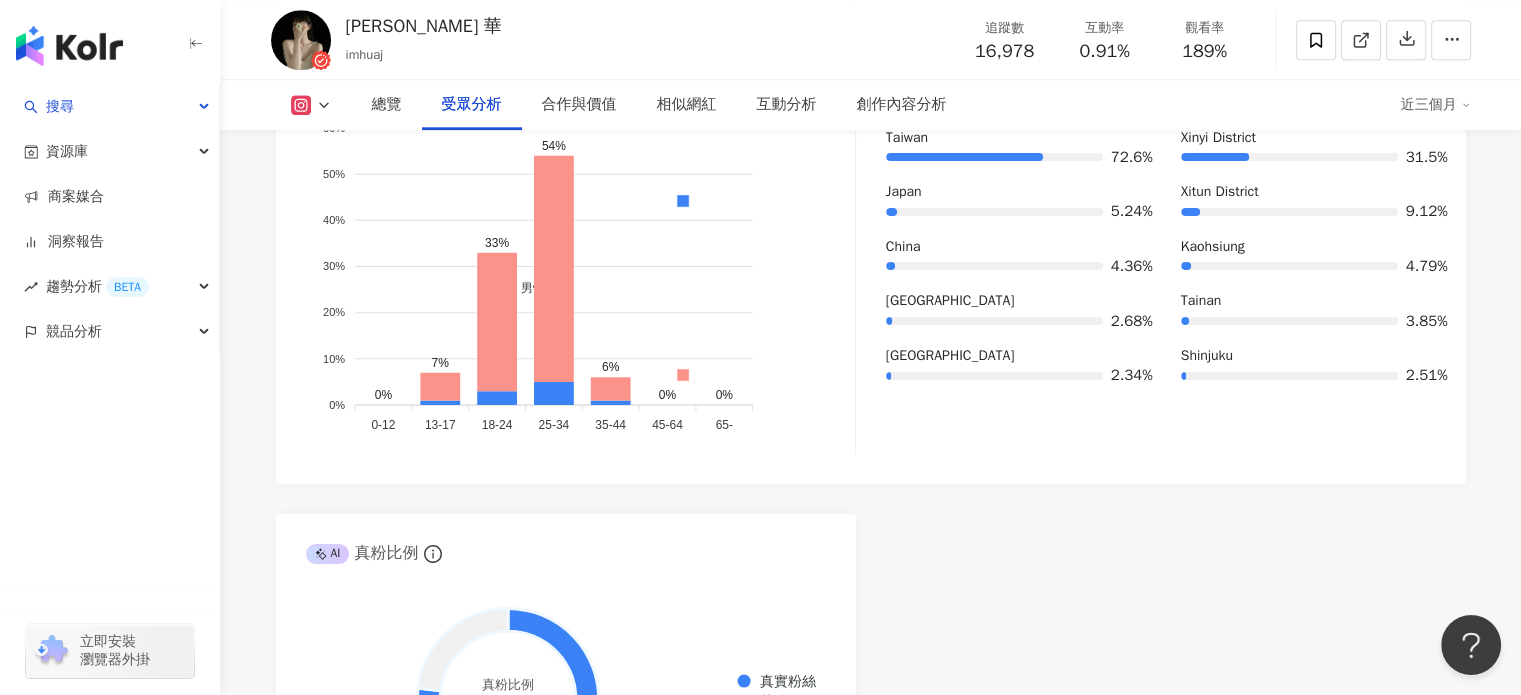 click 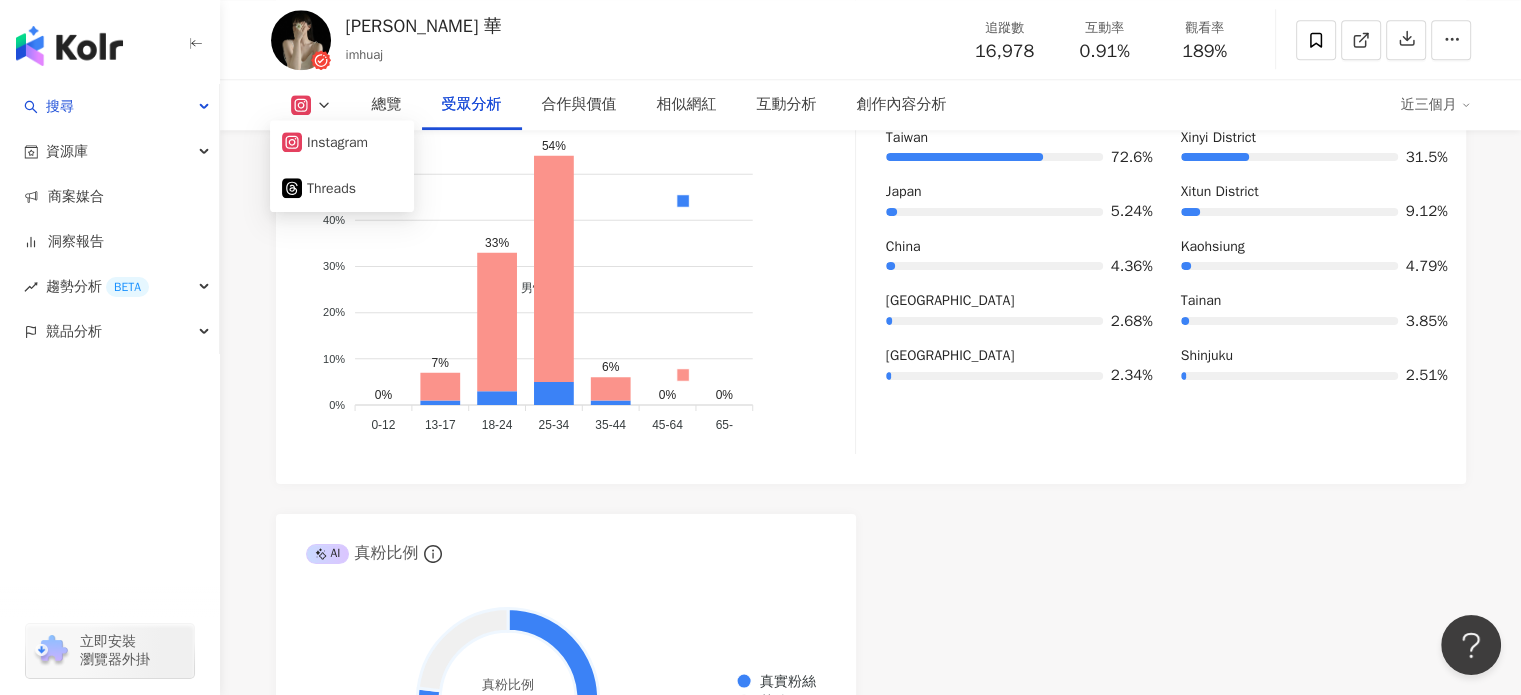 type 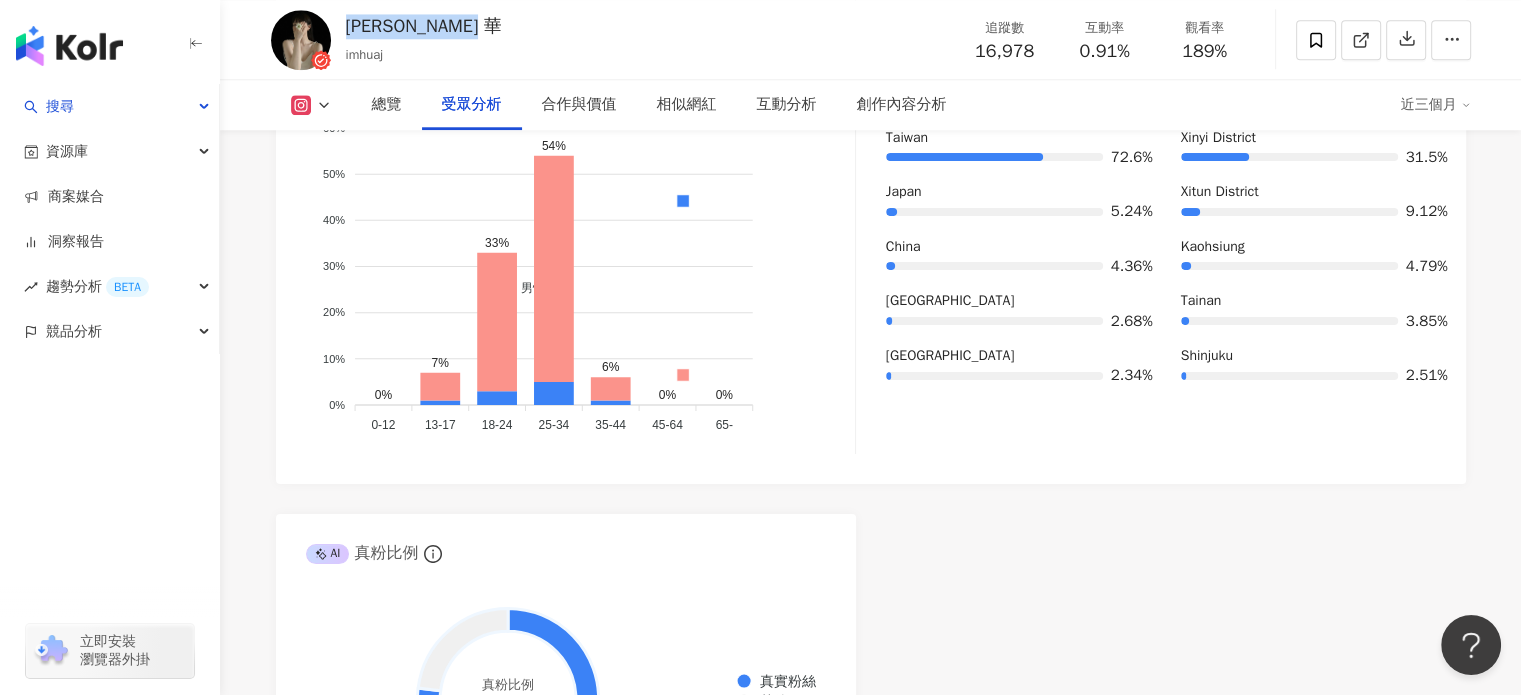 drag, startPoint x: 531, startPoint y: 39, endPoint x: 553, endPoint y: 39, distance: 22 